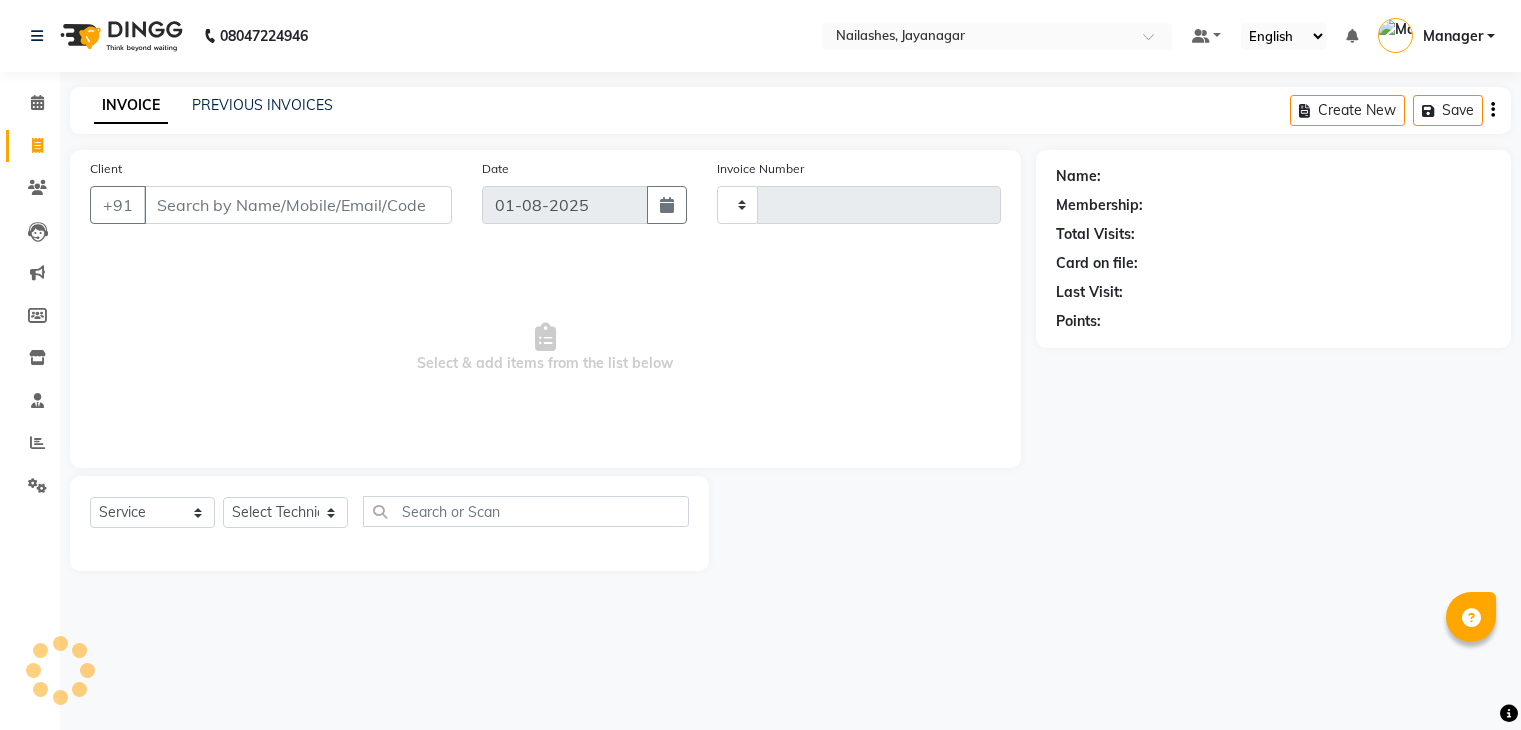 select on "service" 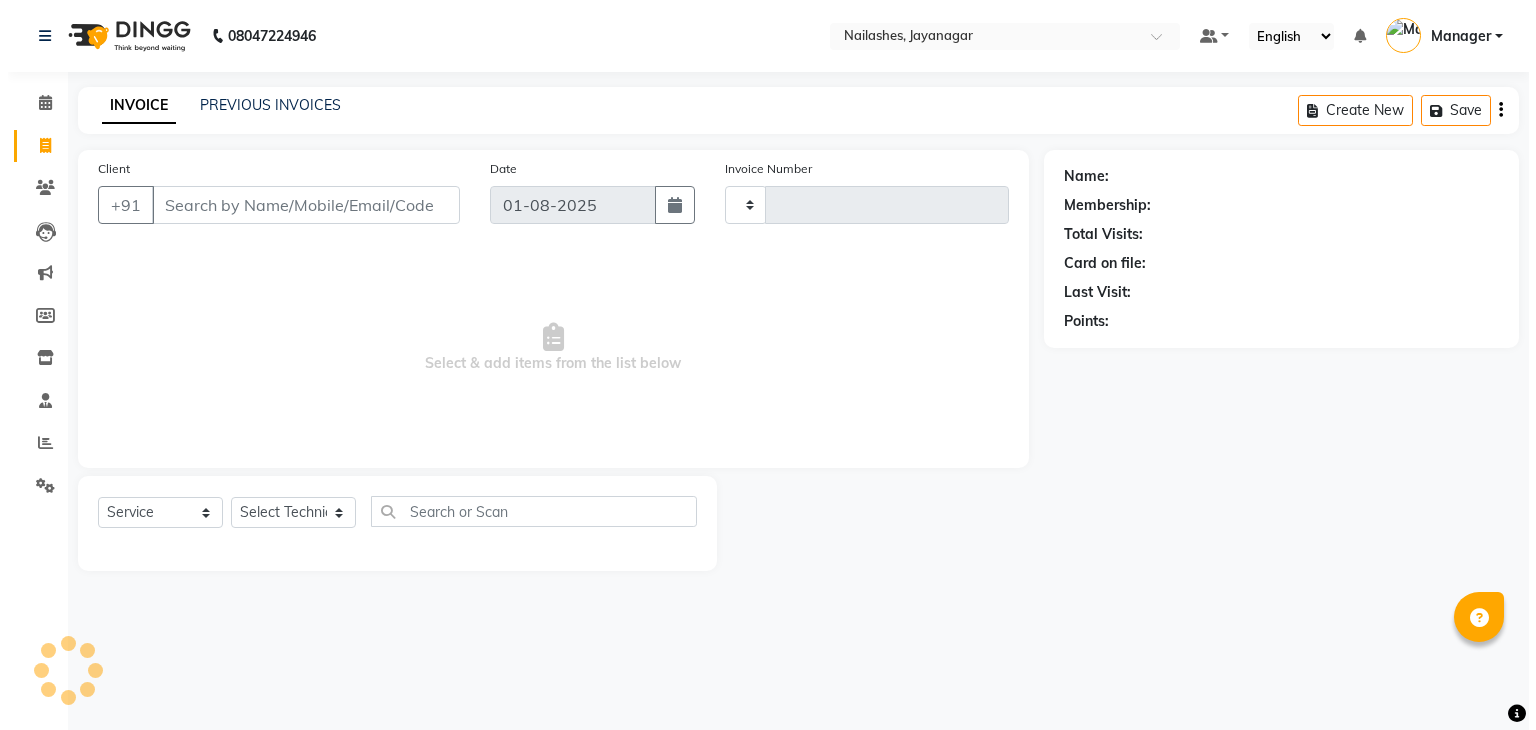 scroll, scrollTop: 0, scrollLeft: 0, axis: both 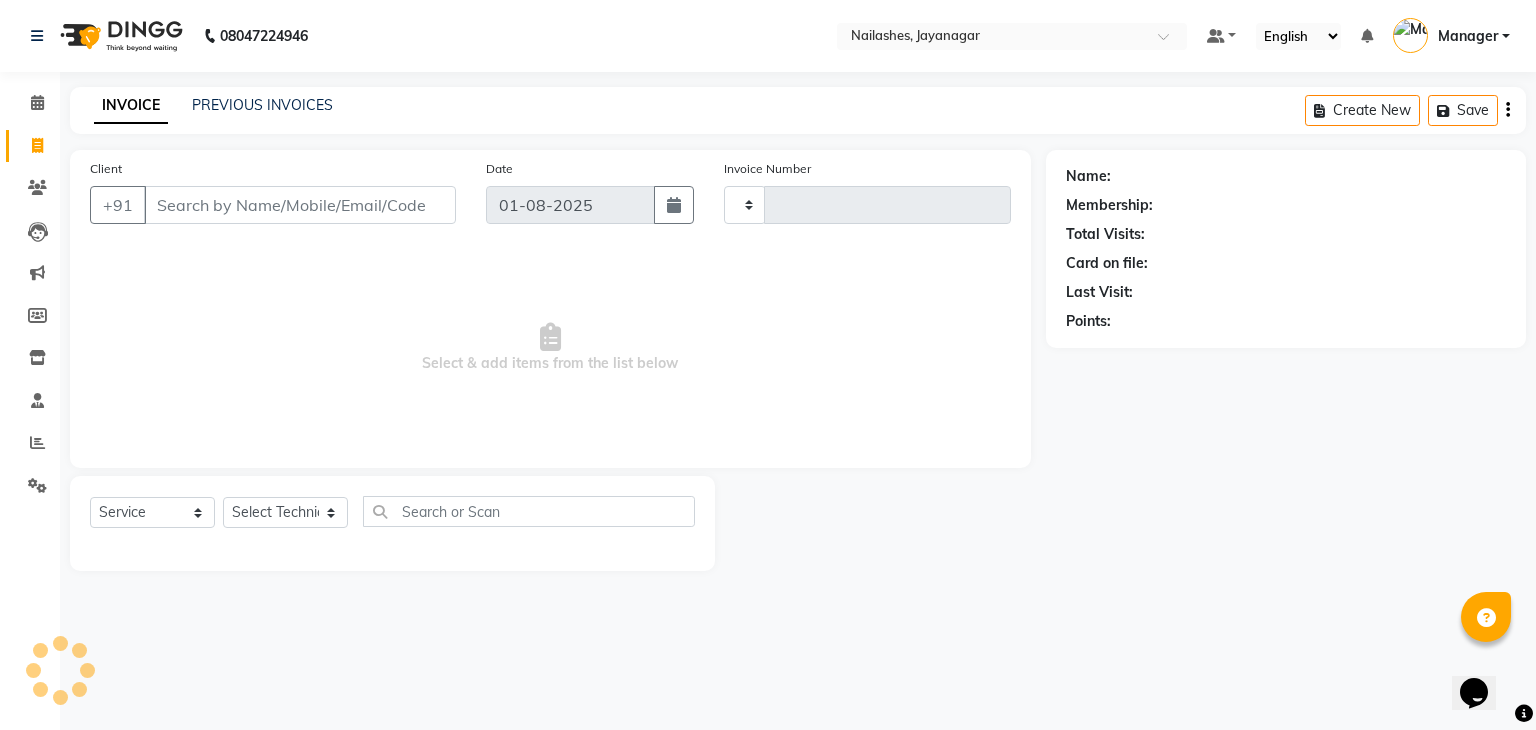 type on "0703" 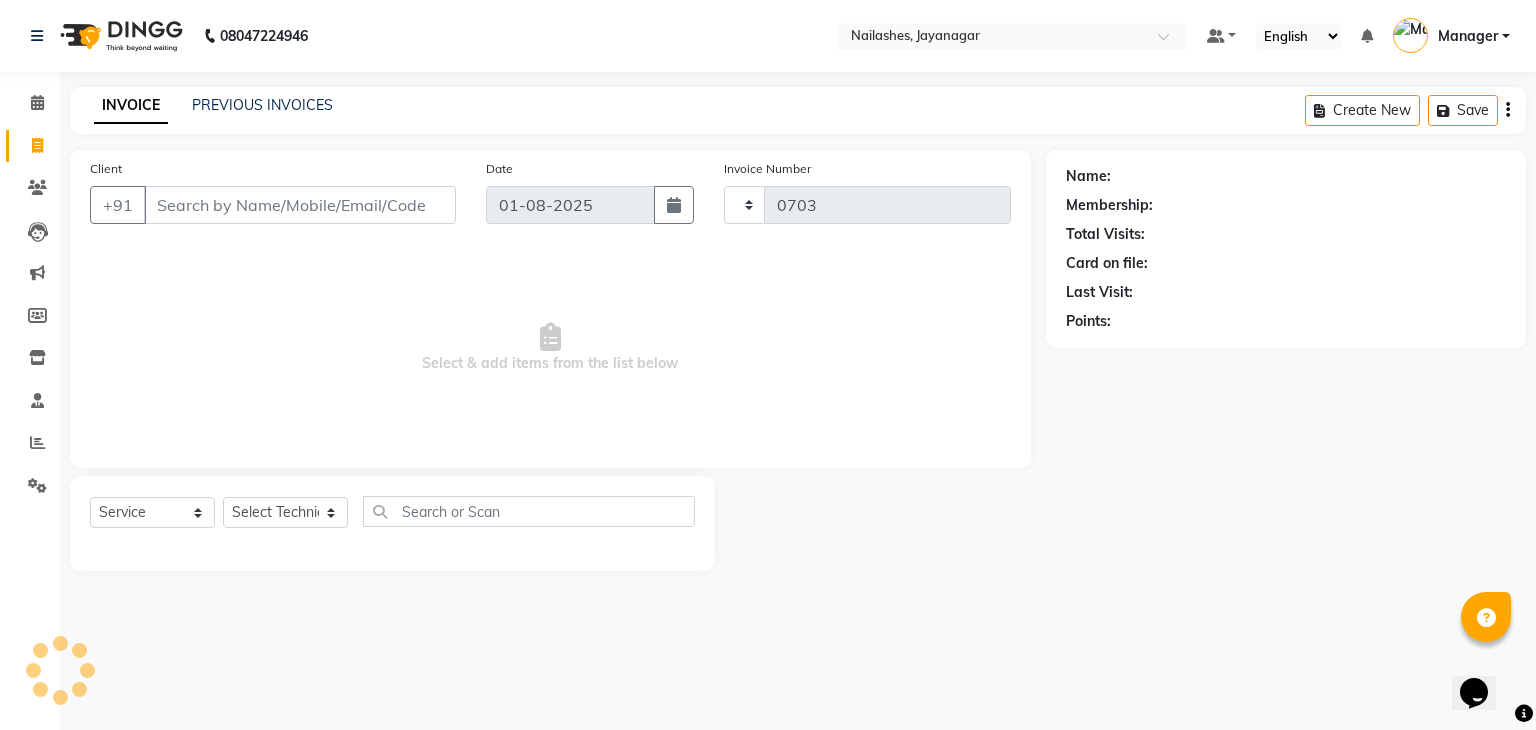 select on "4495" 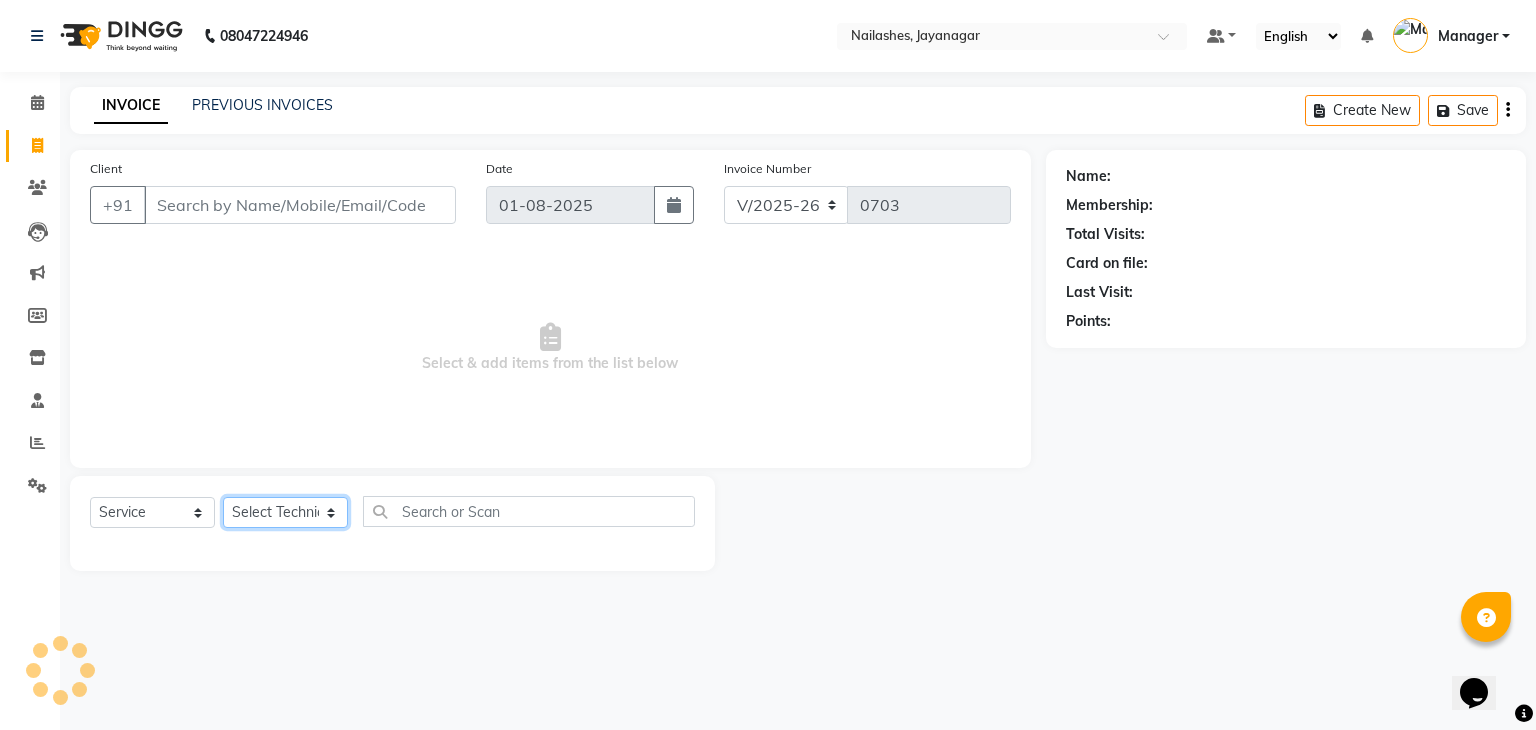 click on "Select Technician" 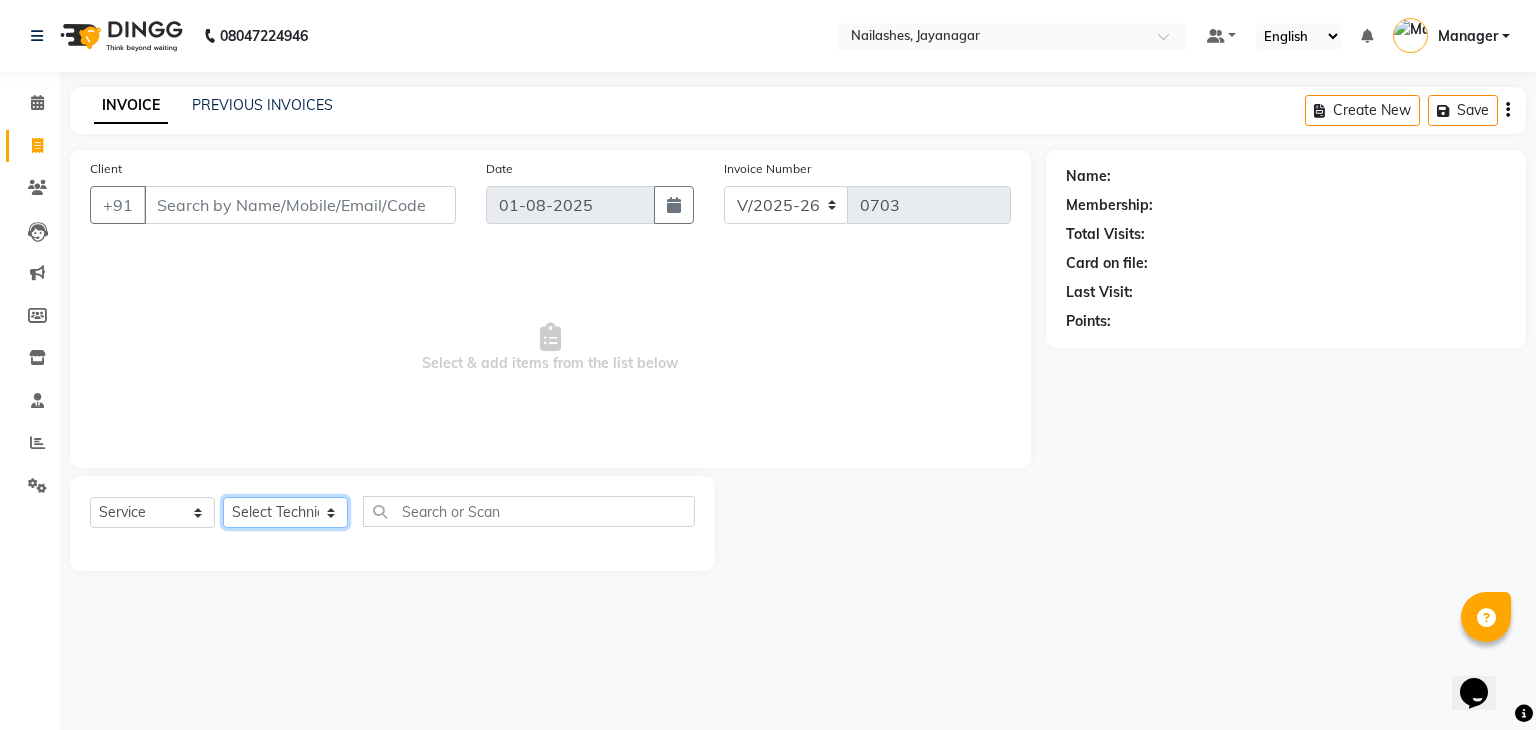 select on "77389" 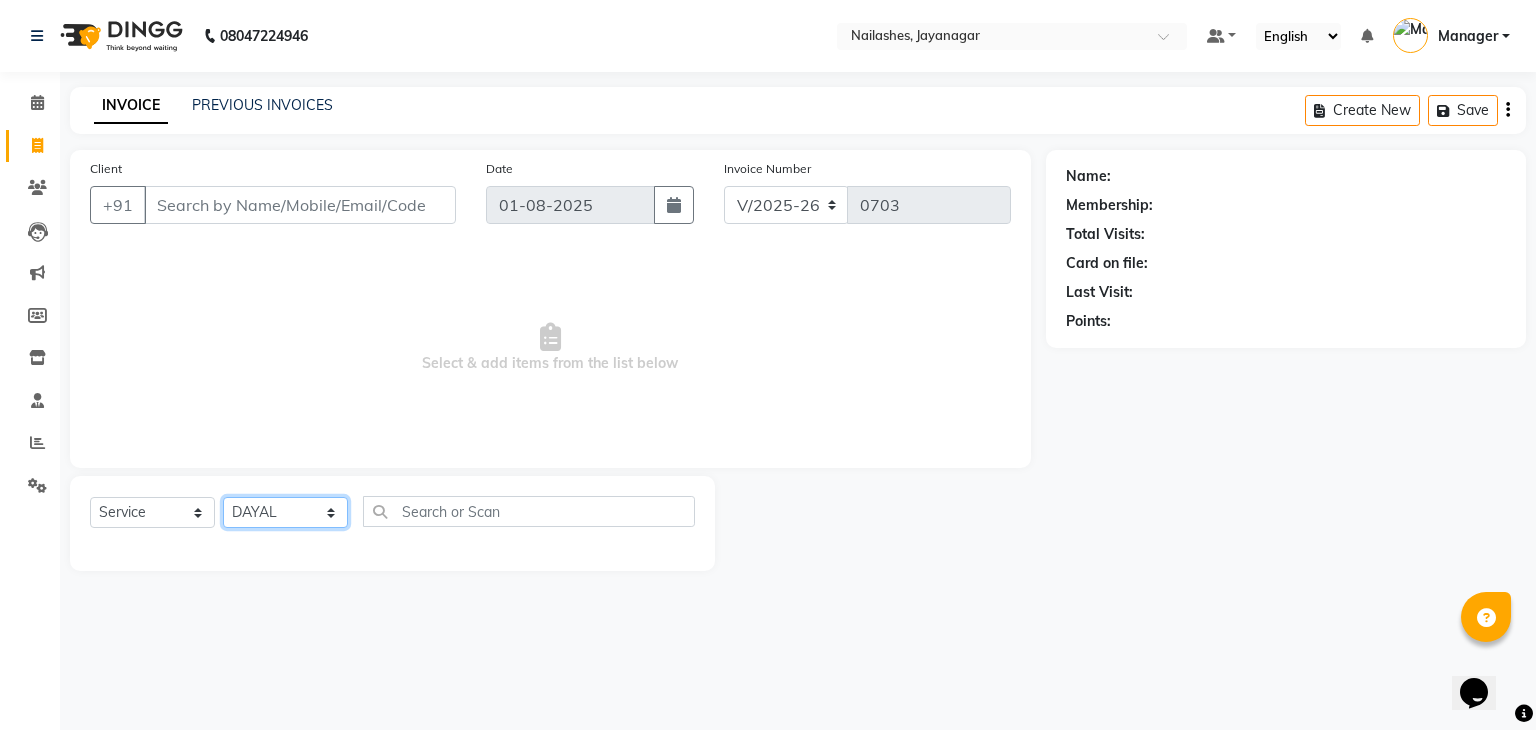 click on "Select Technician Admin ayaan DAYAL Manager mohith PRINCE Ranjitha Soundarya" 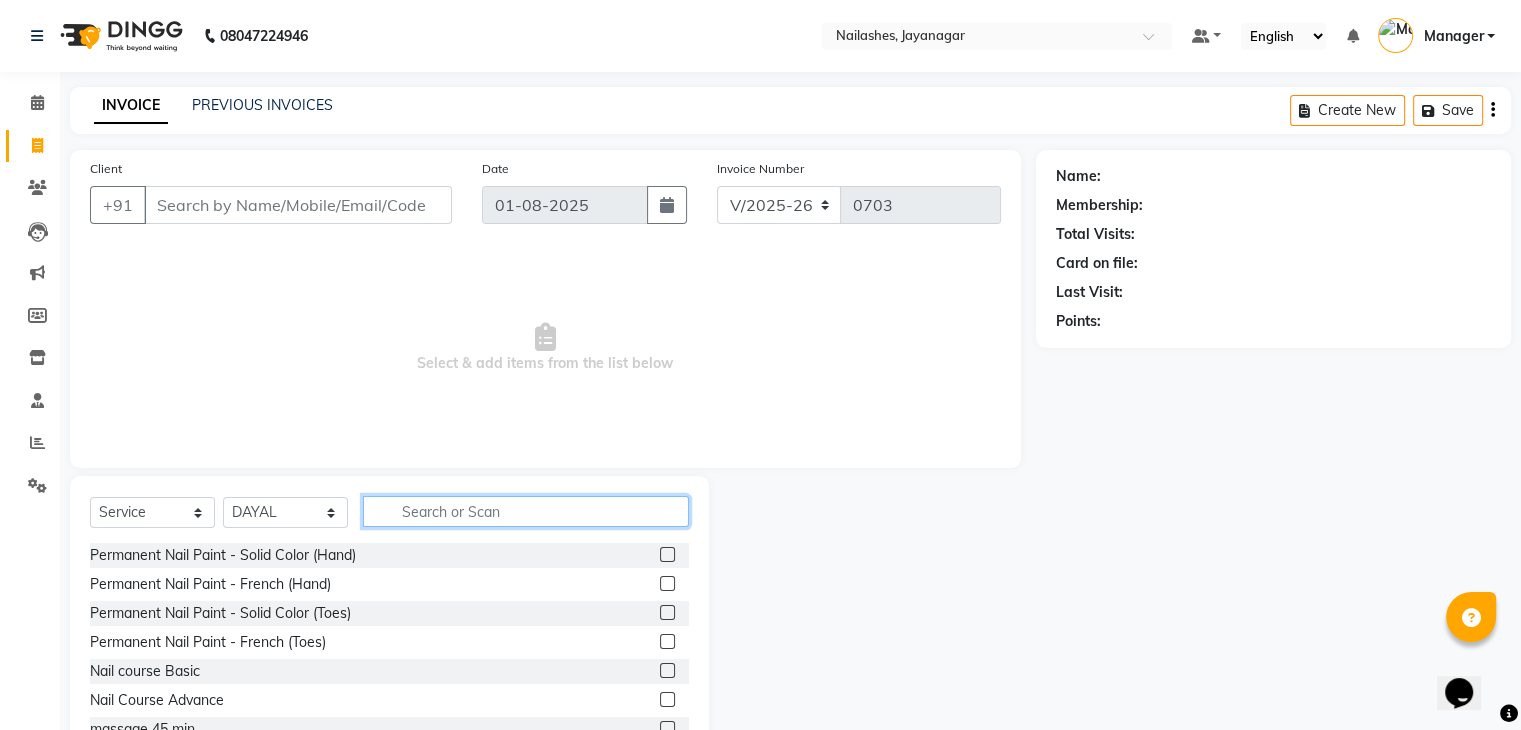 click 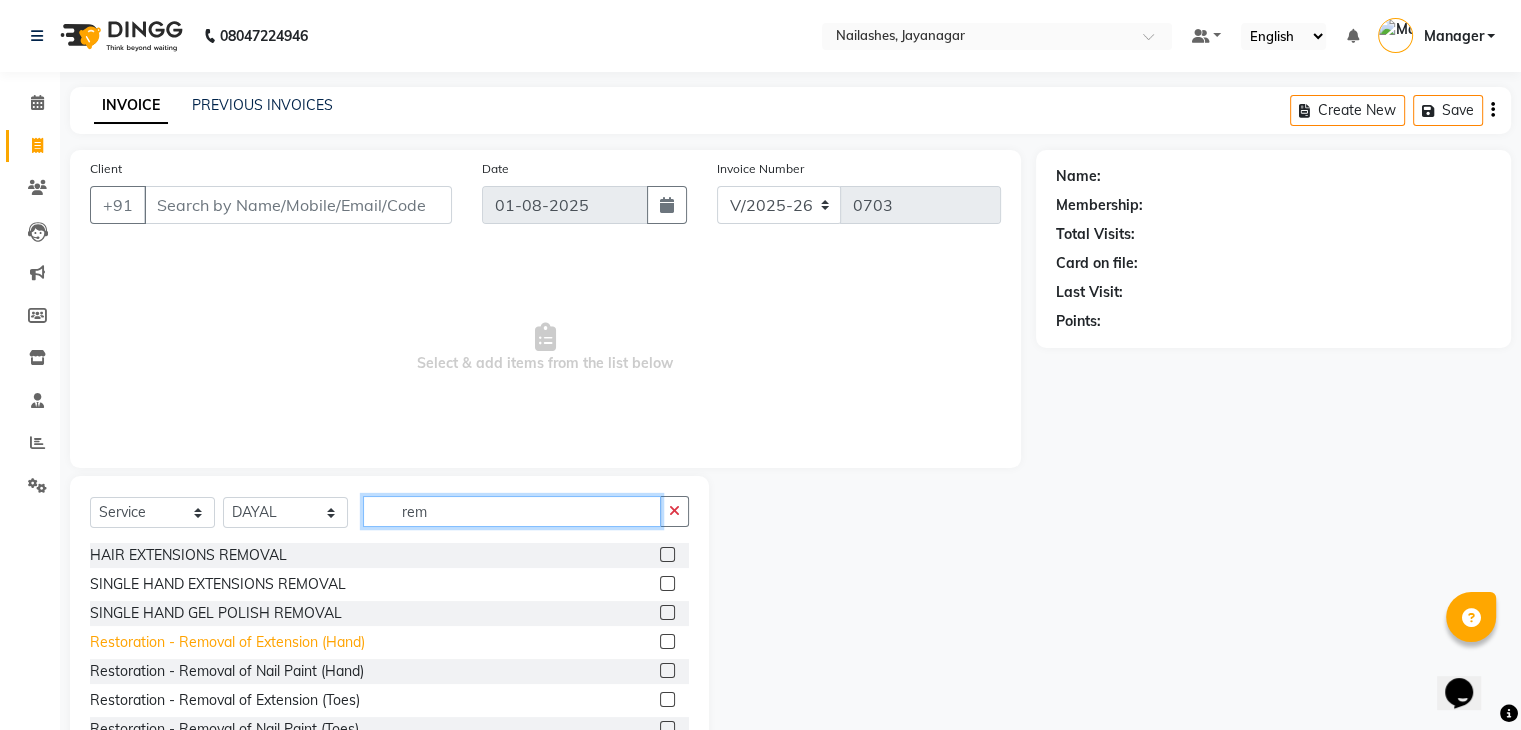 type on "rem" 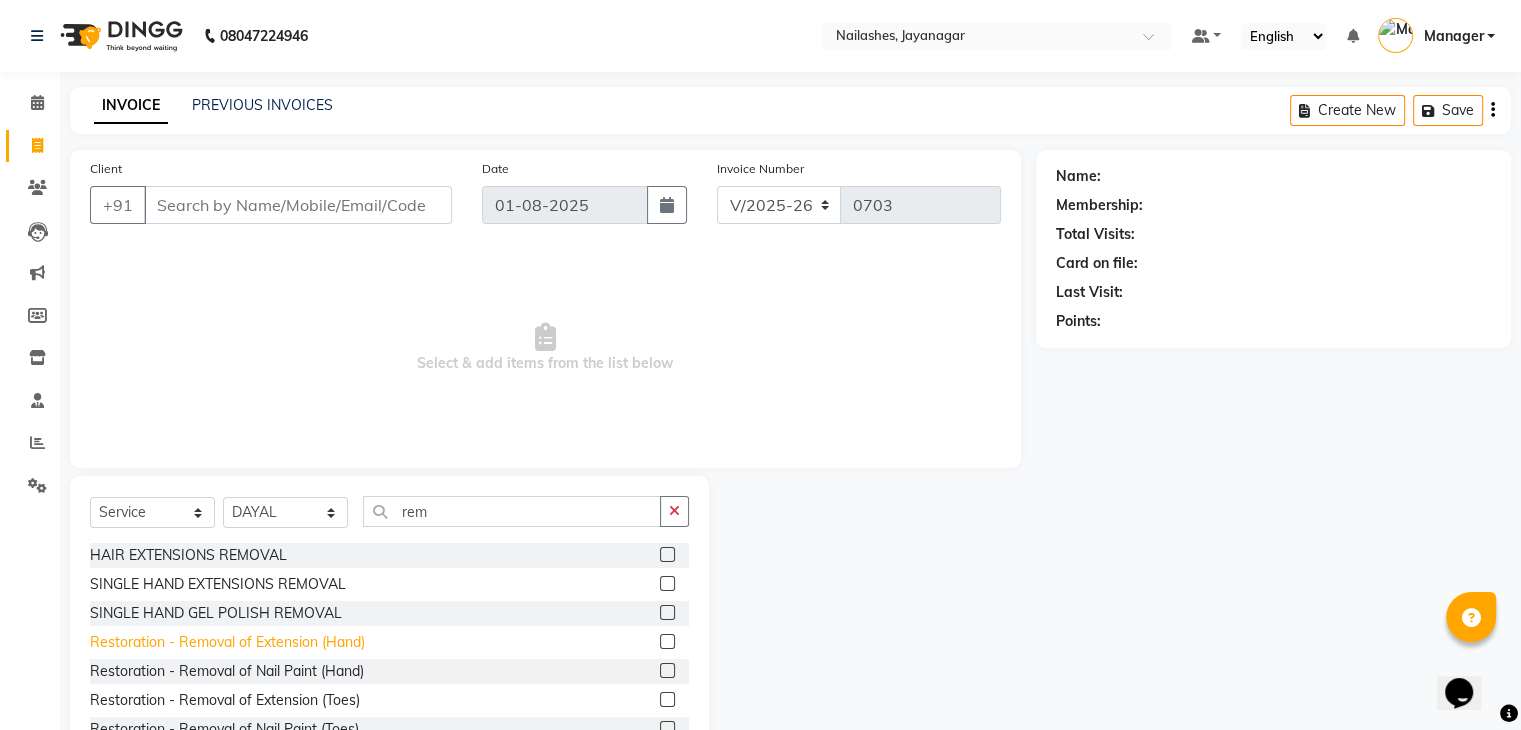 click on "Restoration - Removal of Extension (Hand)" 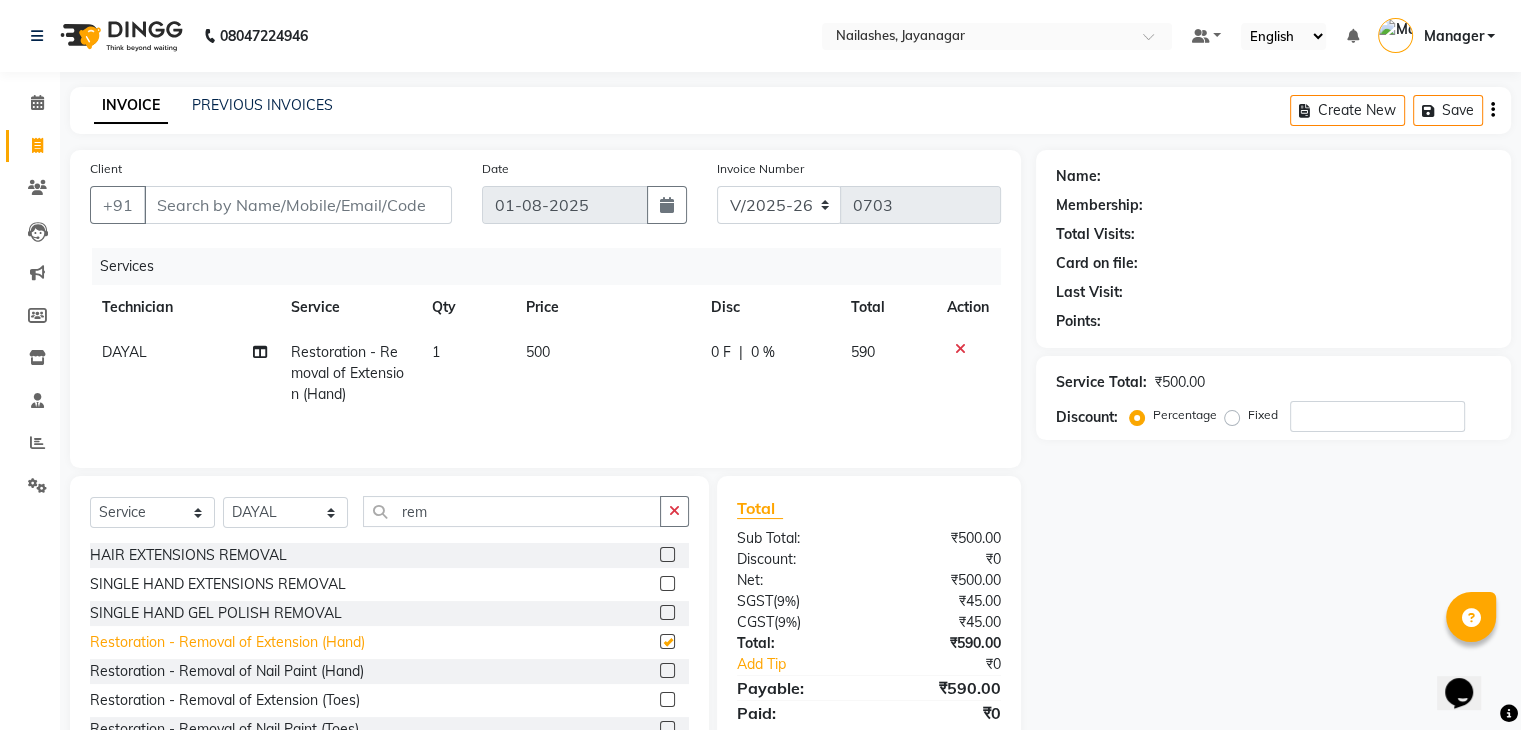 checkbox on "false" 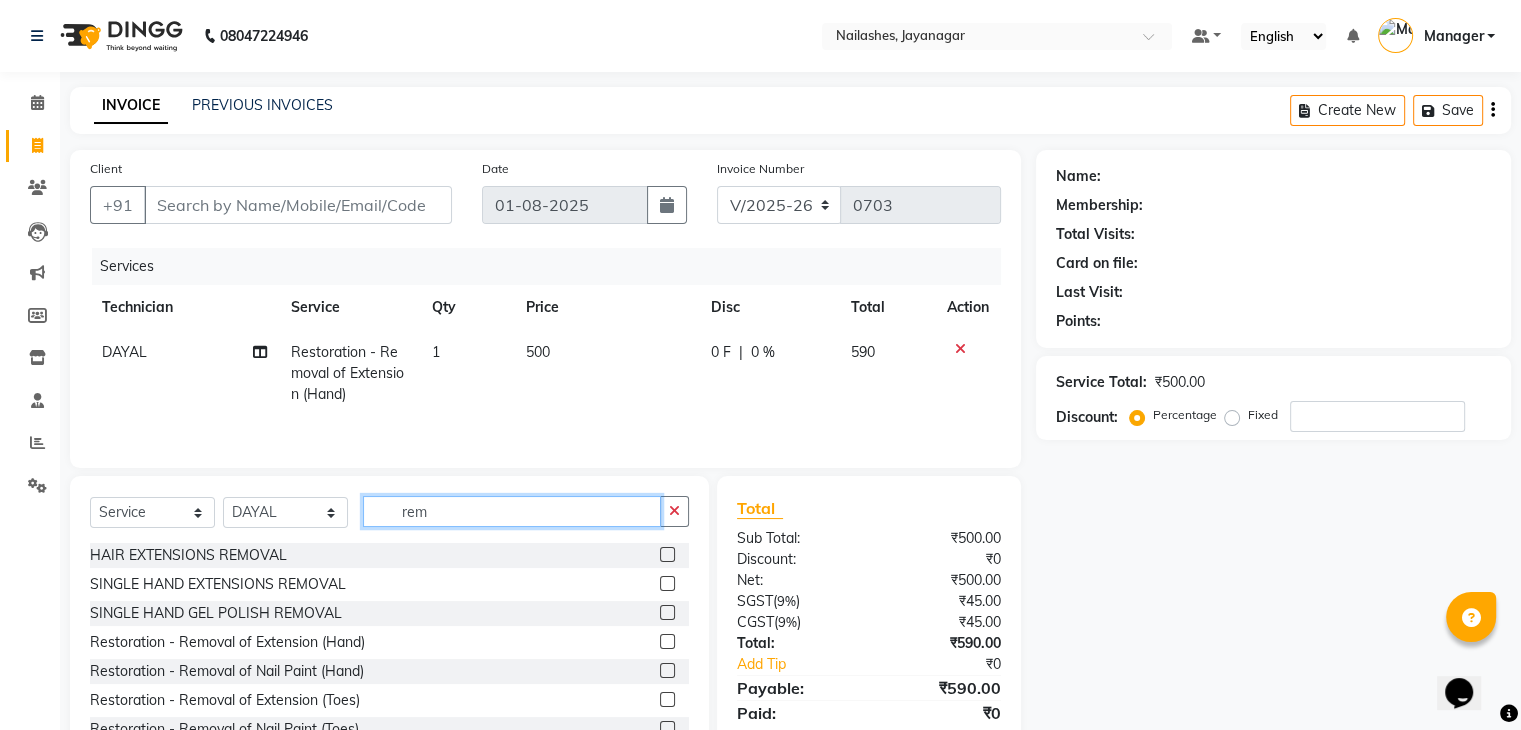 click on "rem" 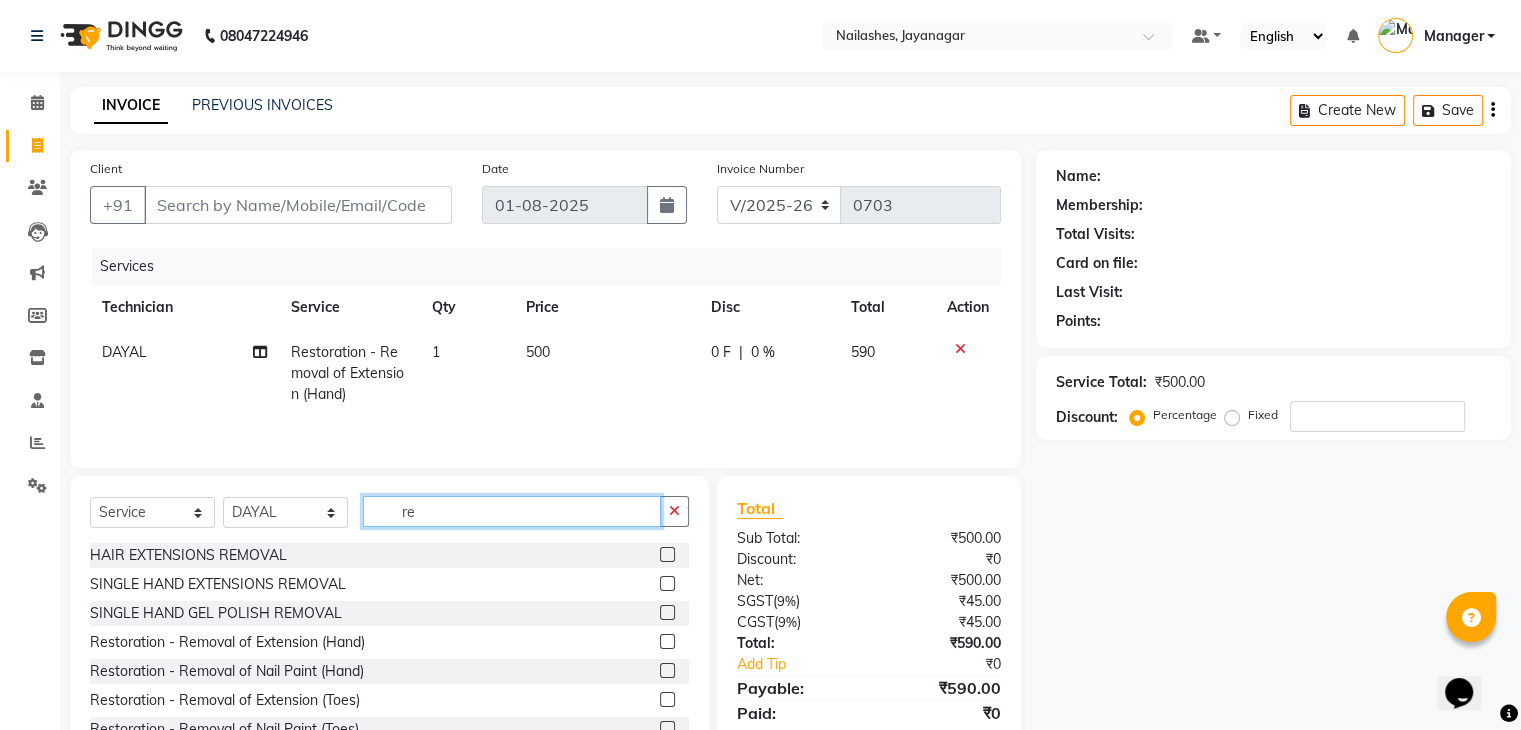 type on "r" 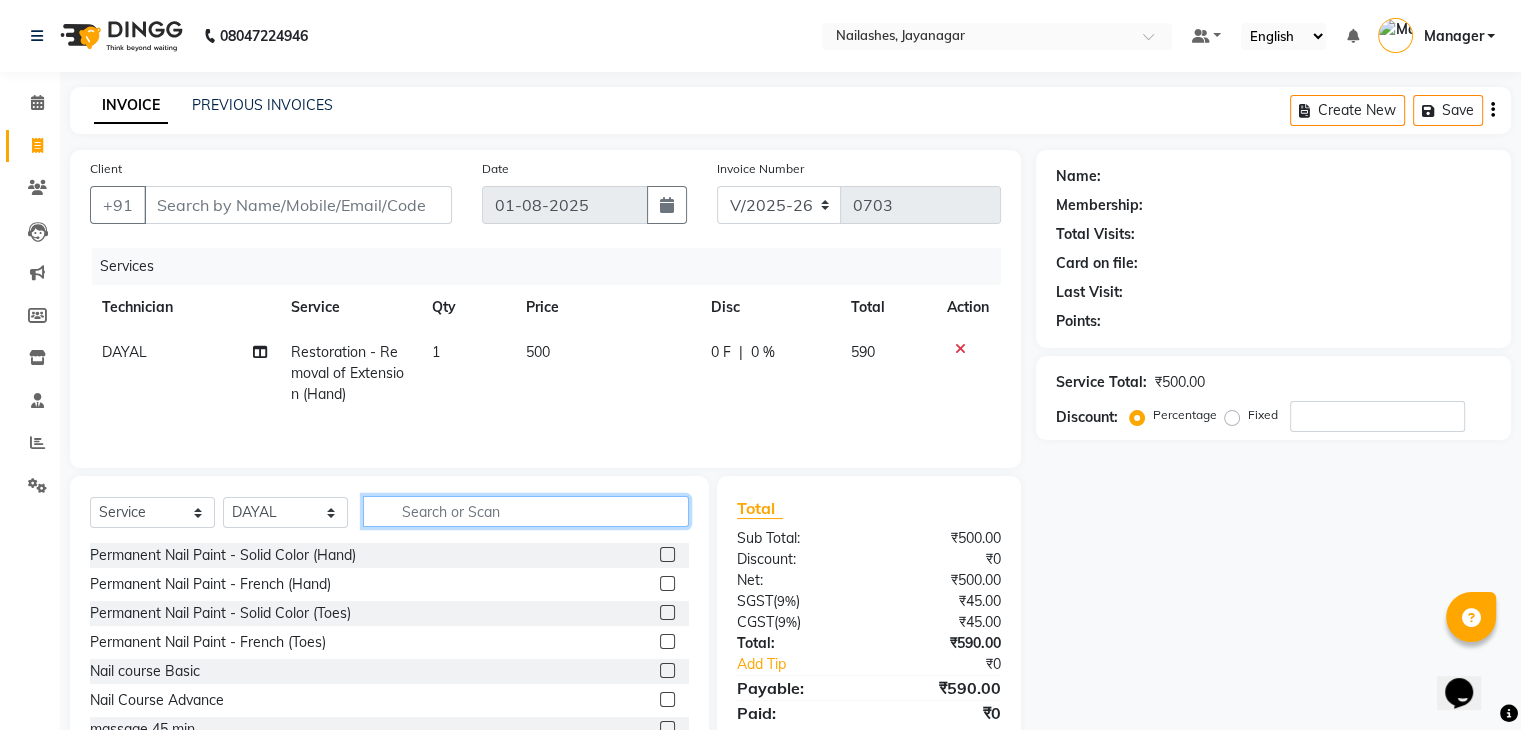 type 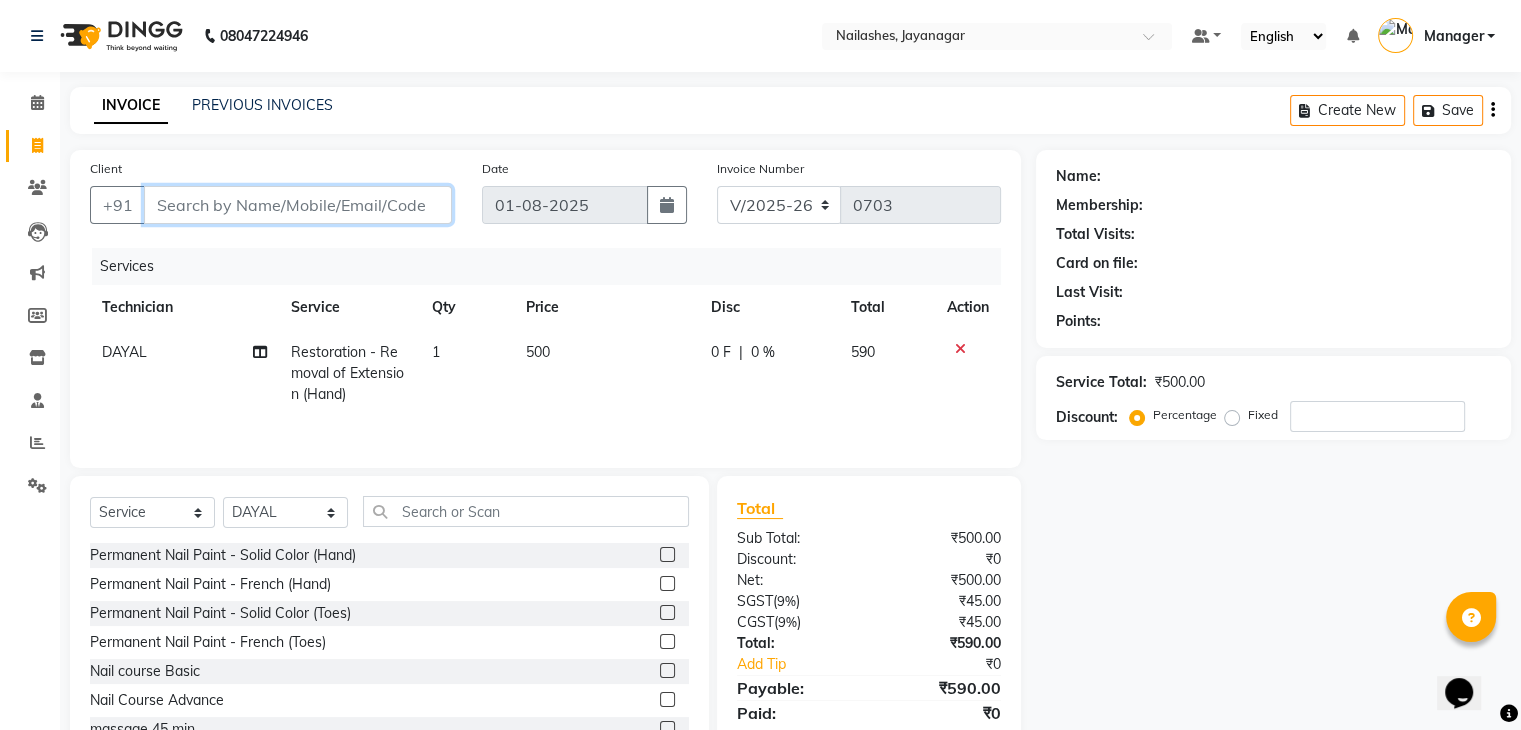 click on "Client" at bounding box center [298, 205] 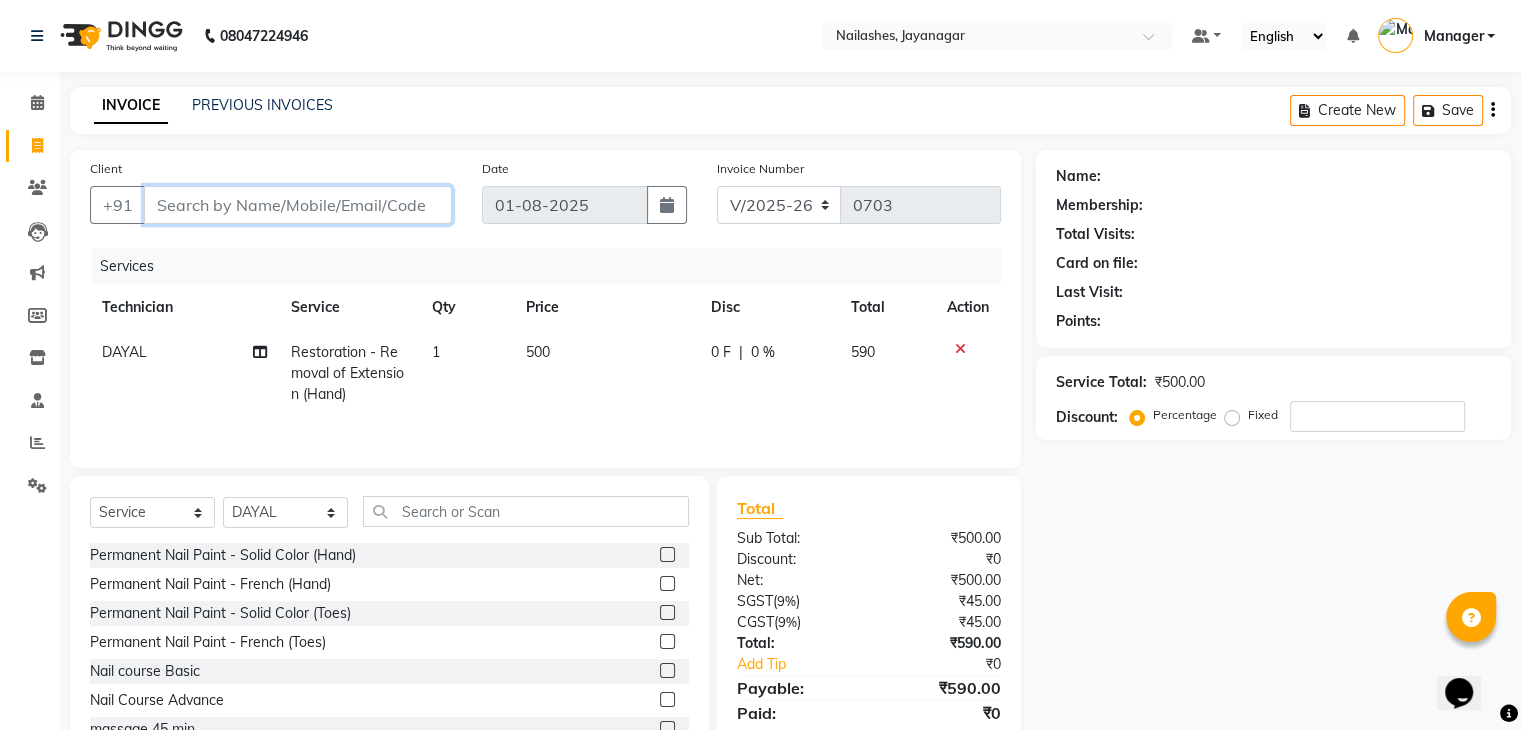 type on "n" 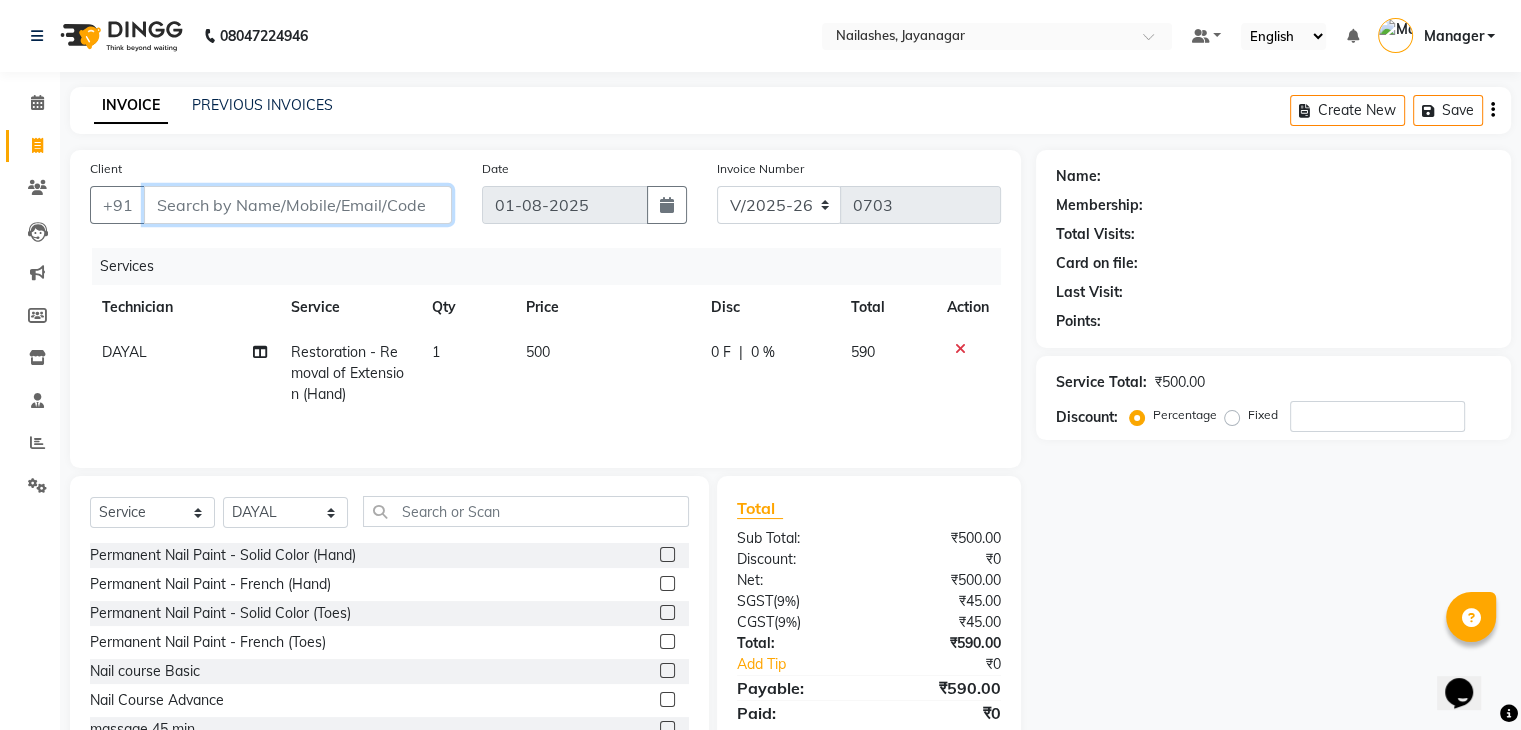 type on "0" 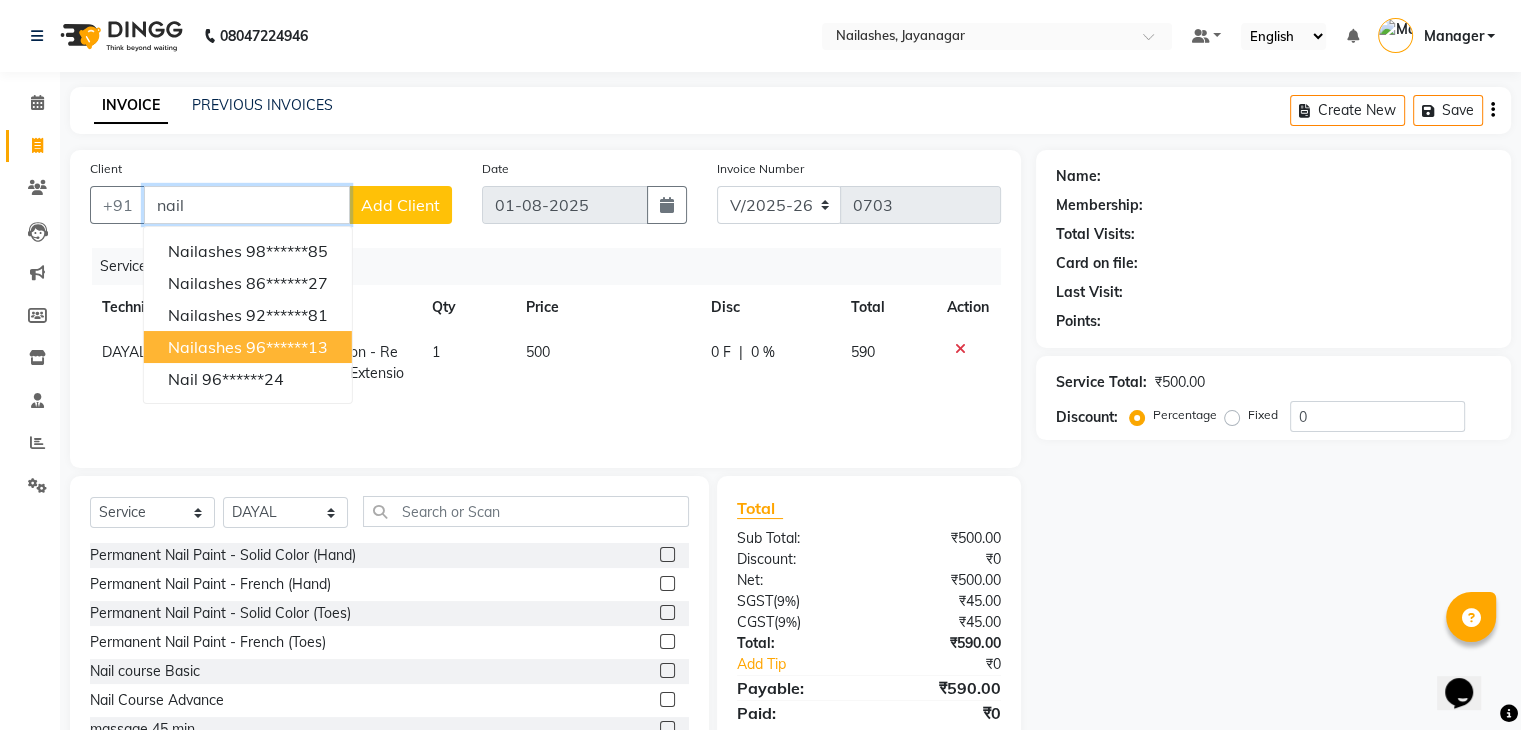 click on "96******13" at bounding box center (287, 347) 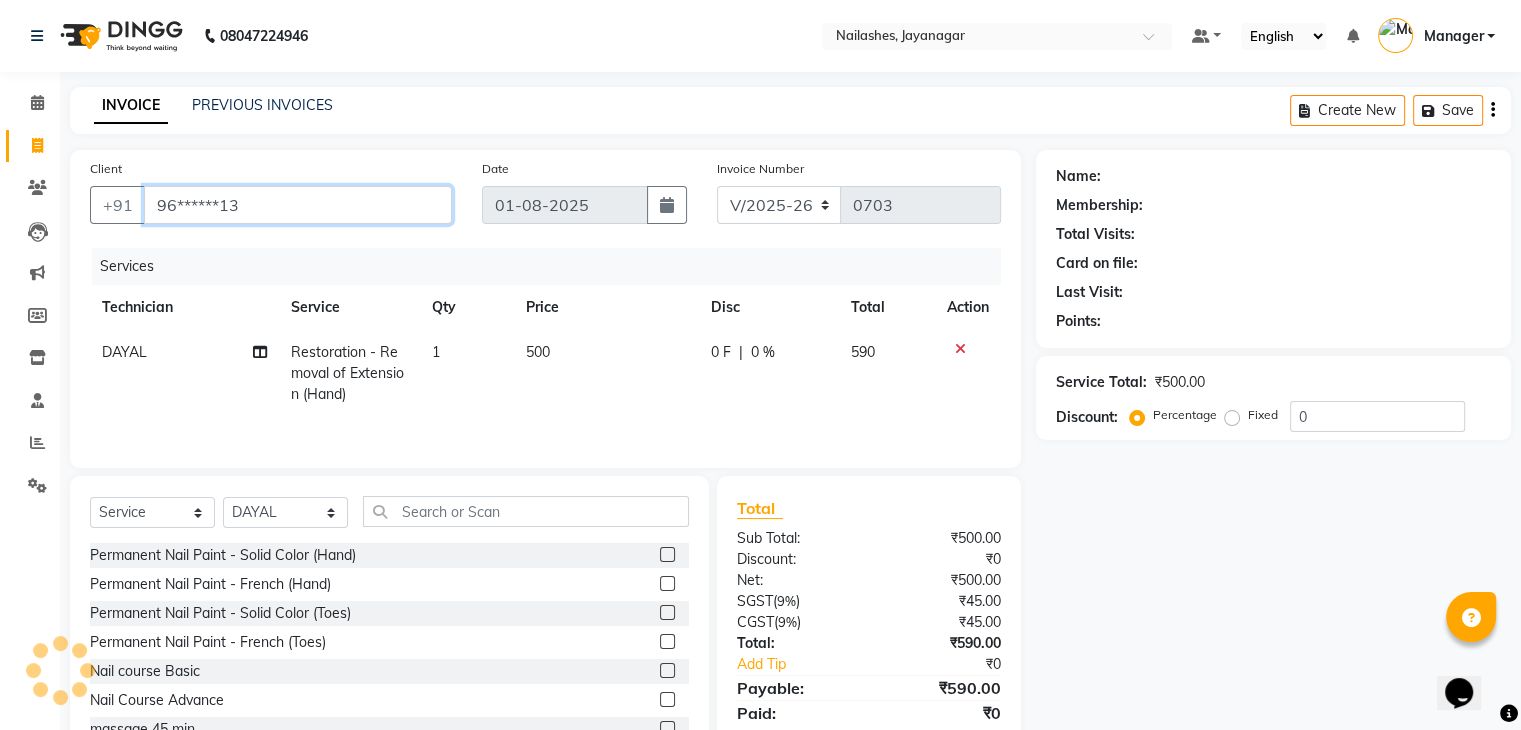 type on "96******13" 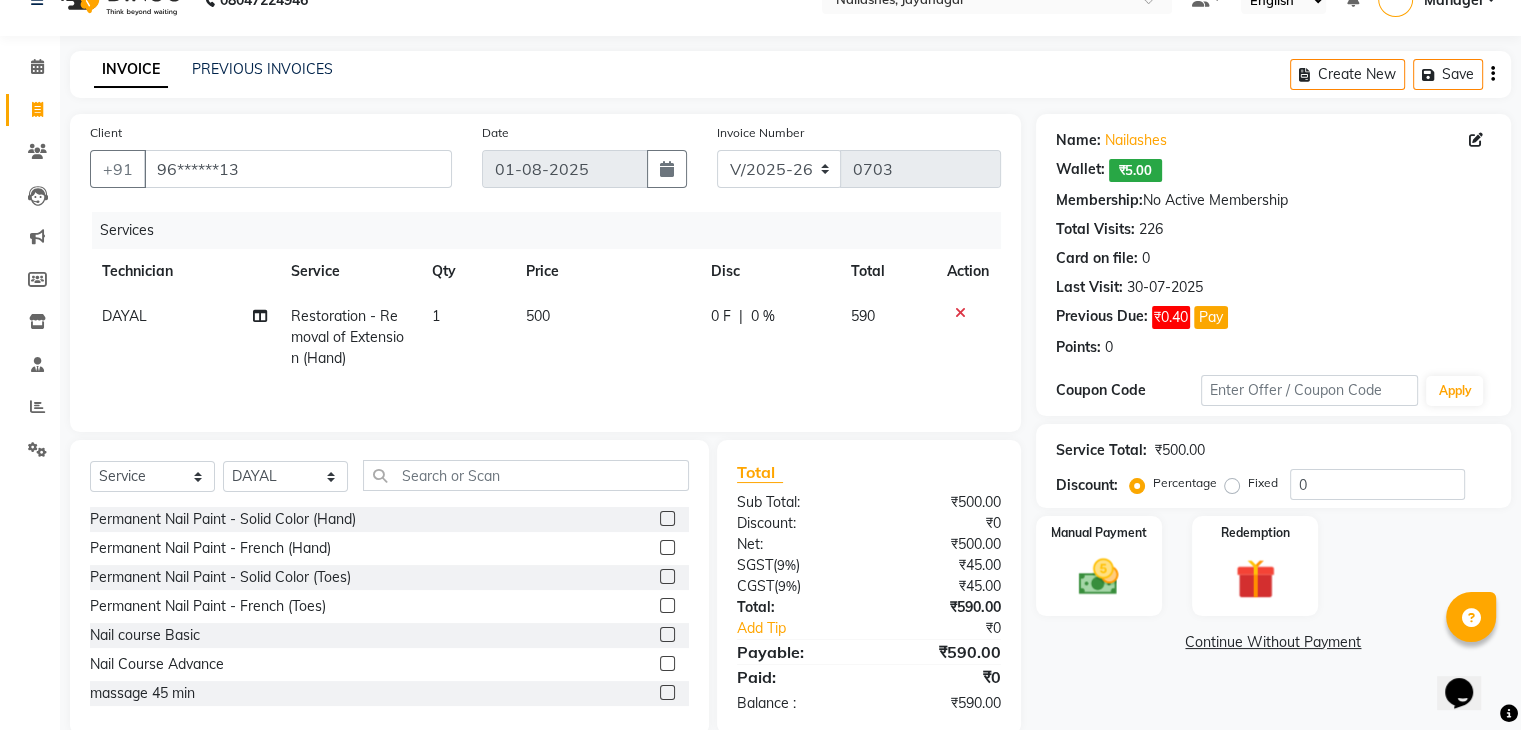 scroll, scrollTop: 72, scrollLeft: 0, axis: vertical 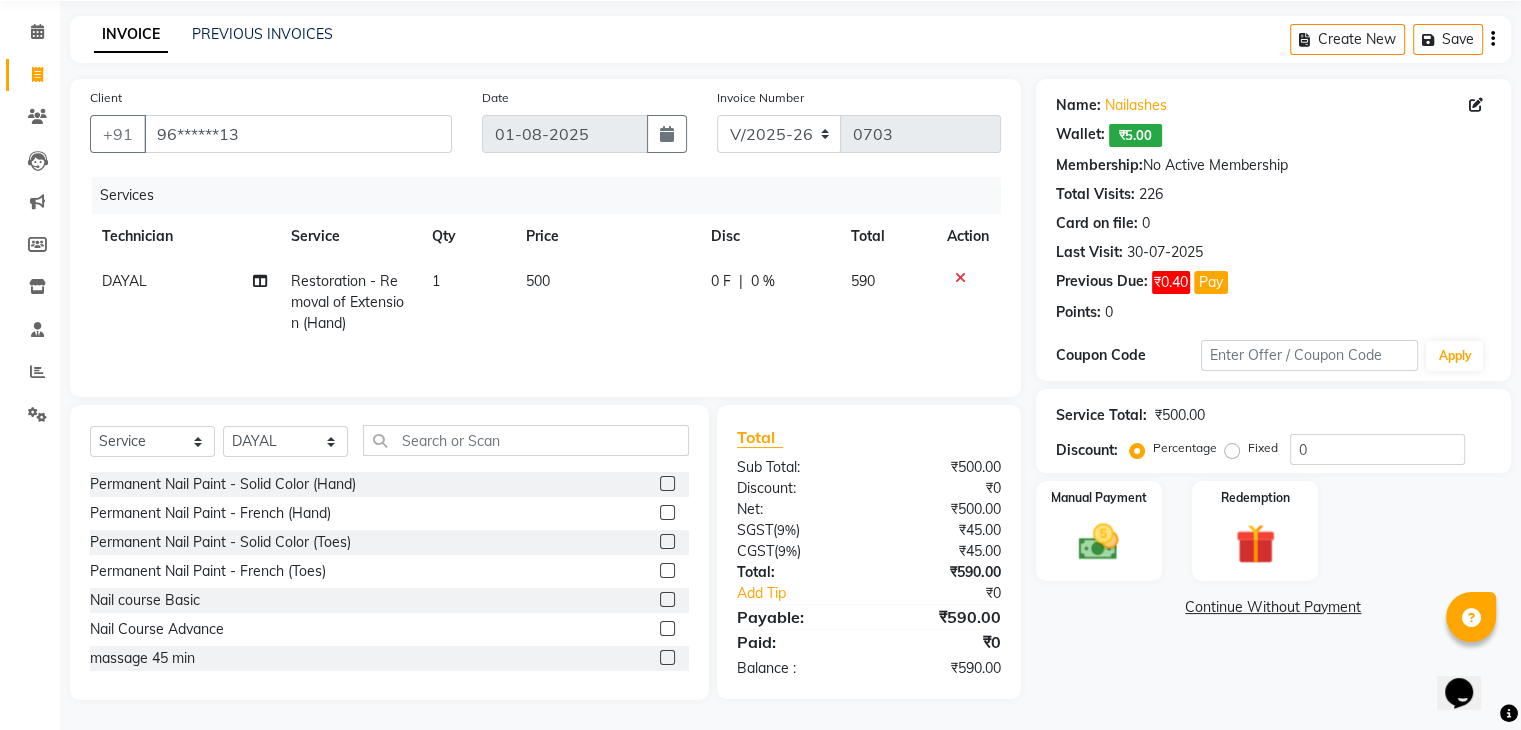 click on "Fixed" 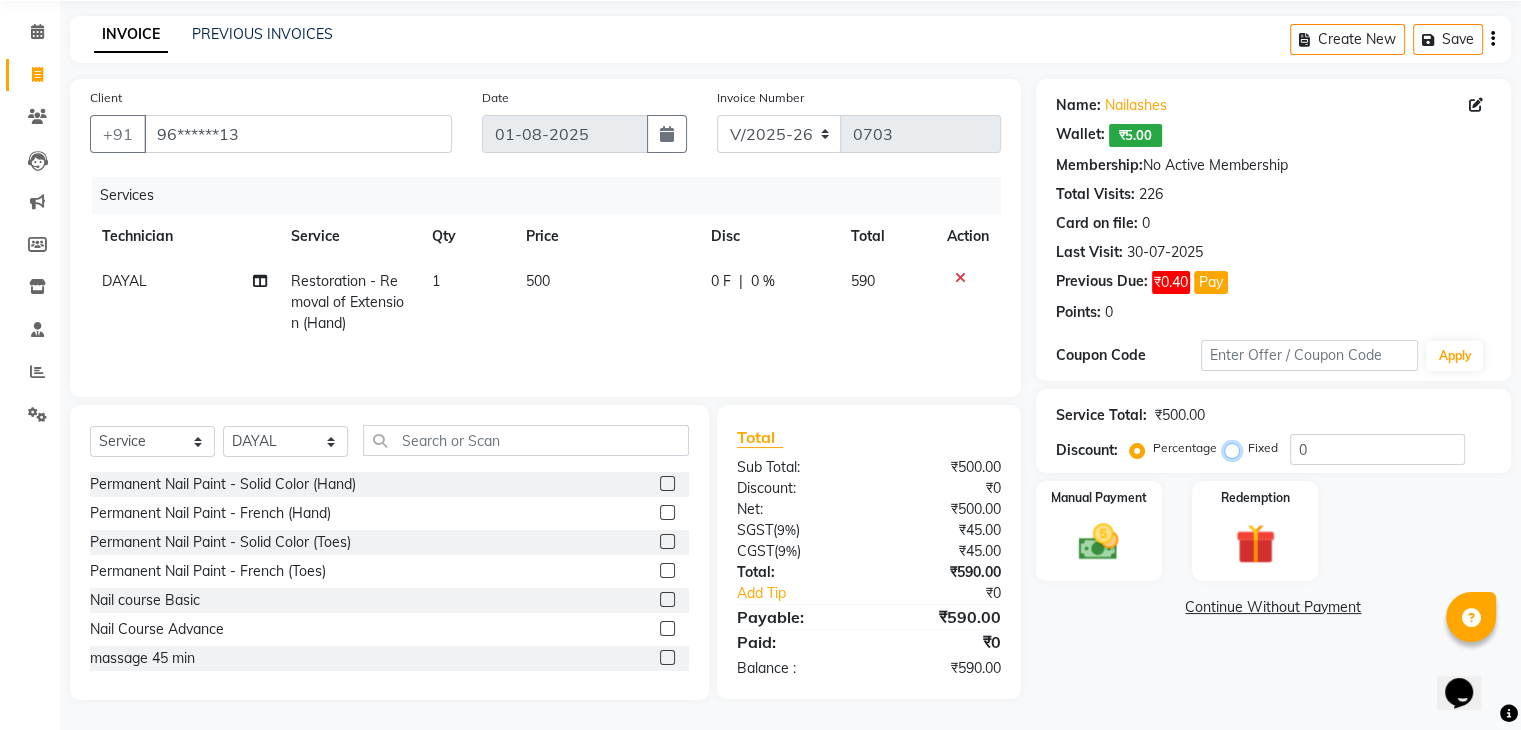 click on "Fixed" at bounding box center [1236, 448] 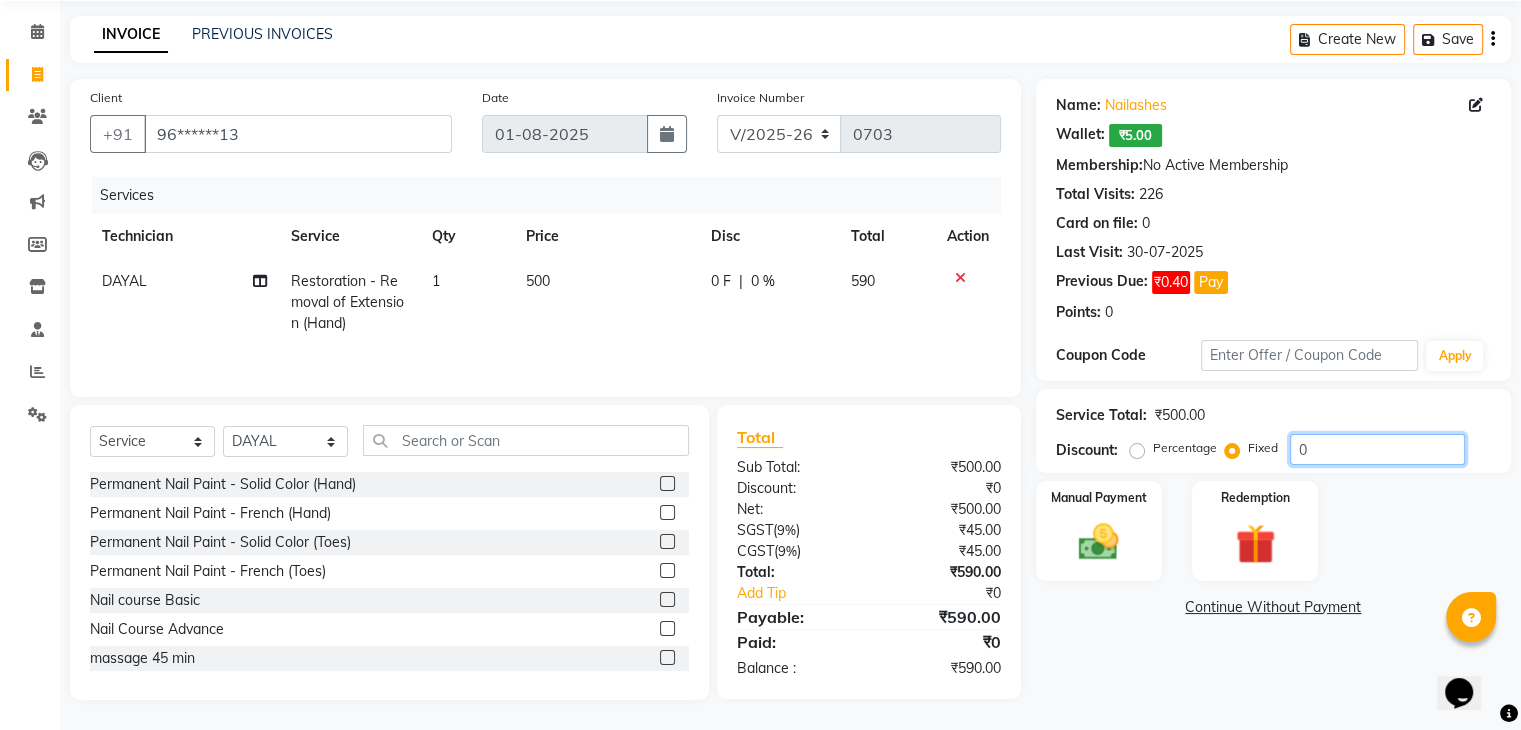 click on "0" 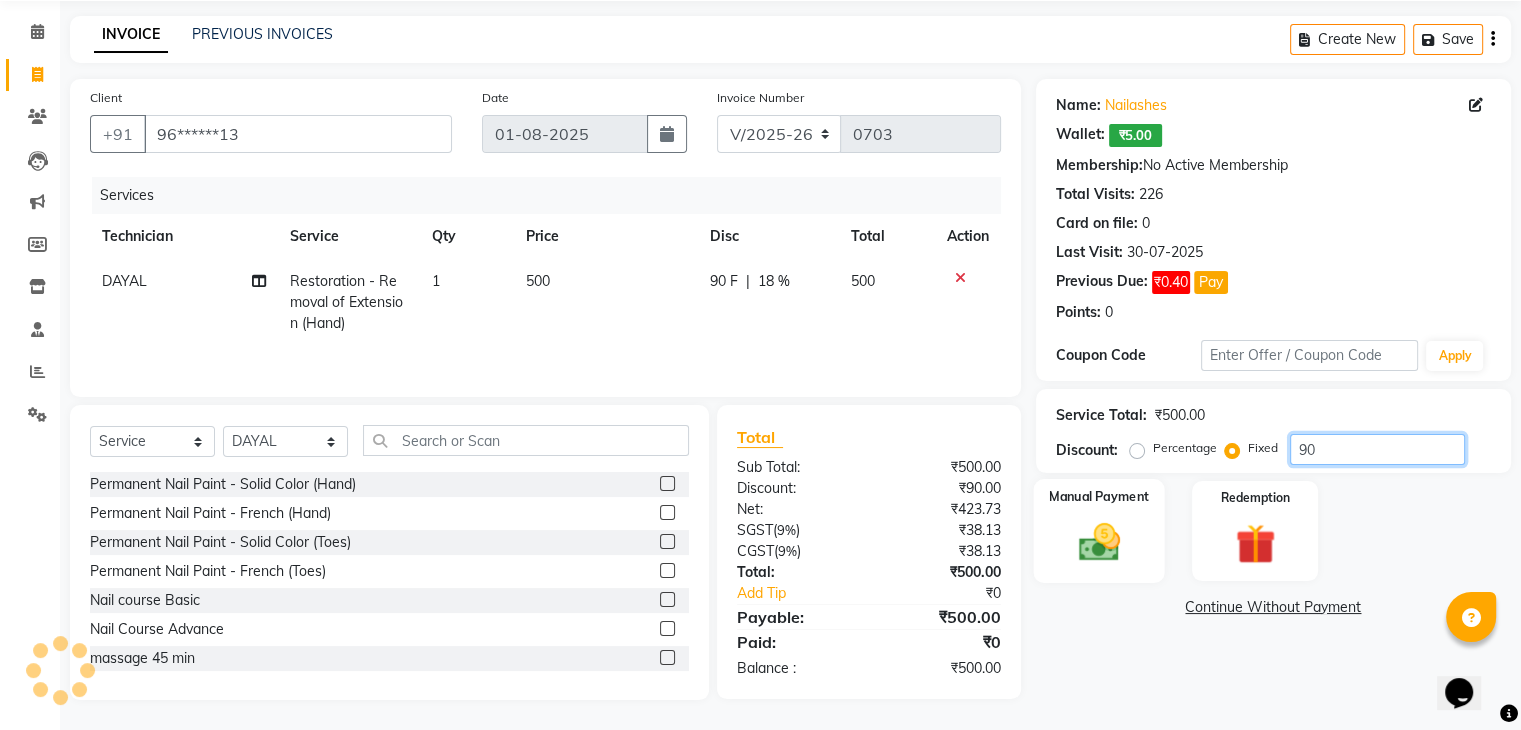 type on "90" 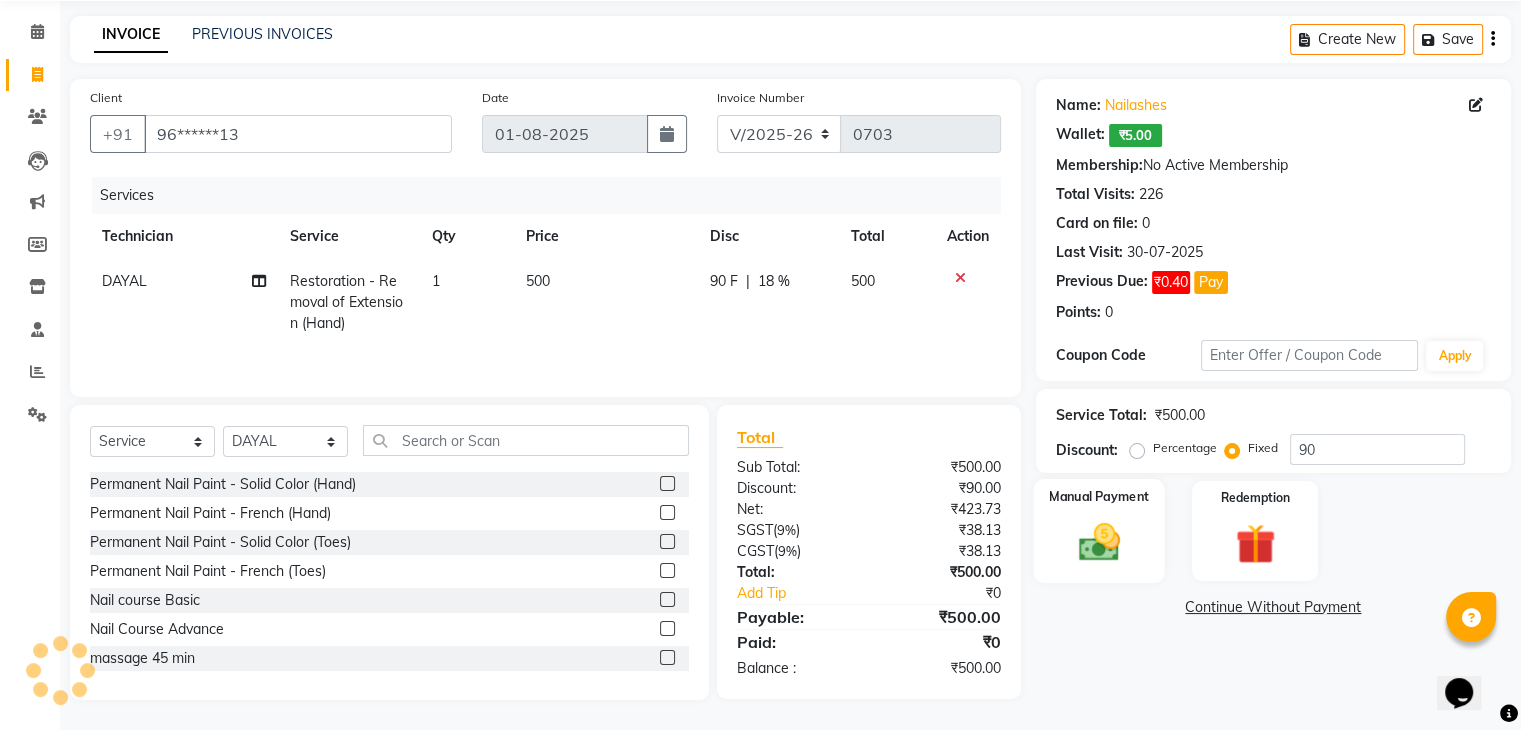 click 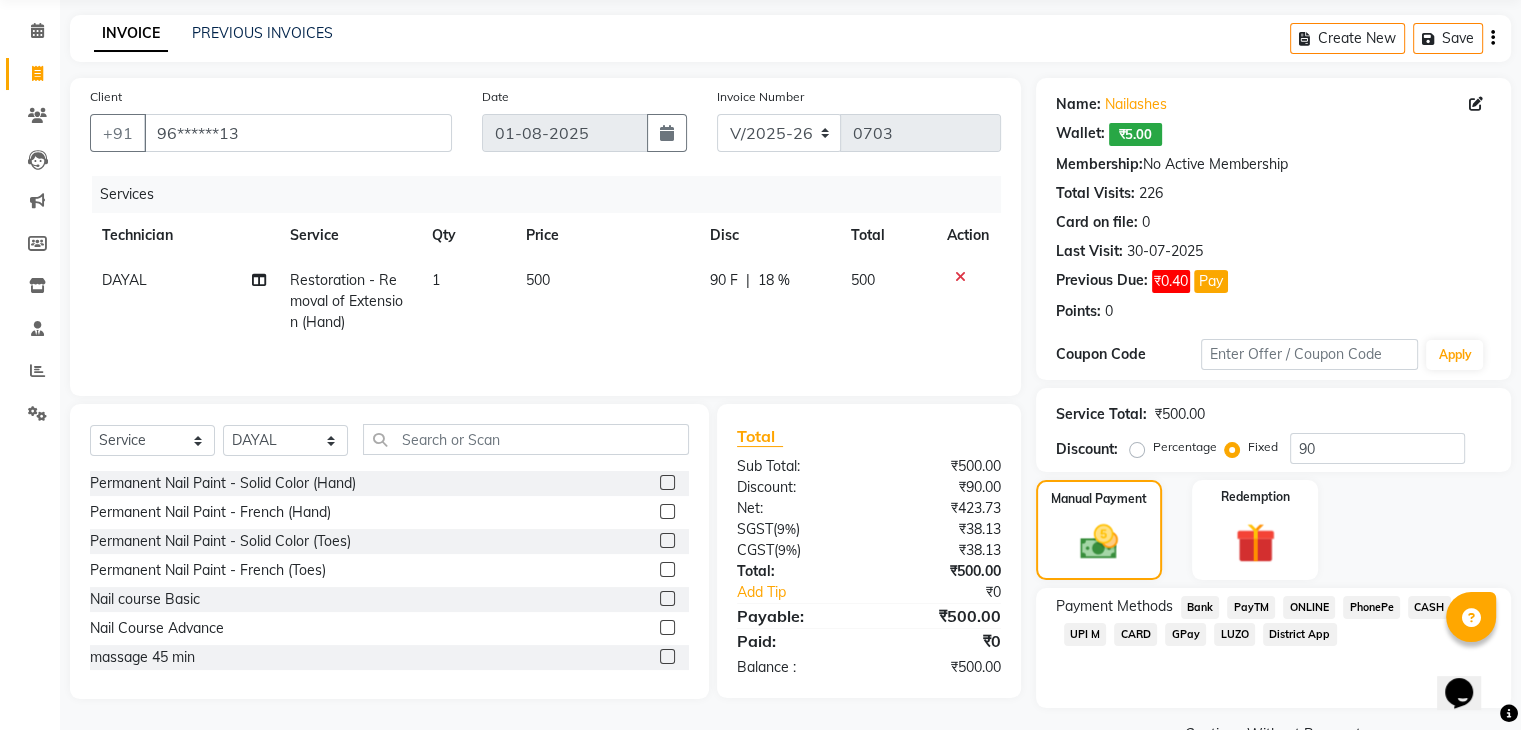 click on "CASH" 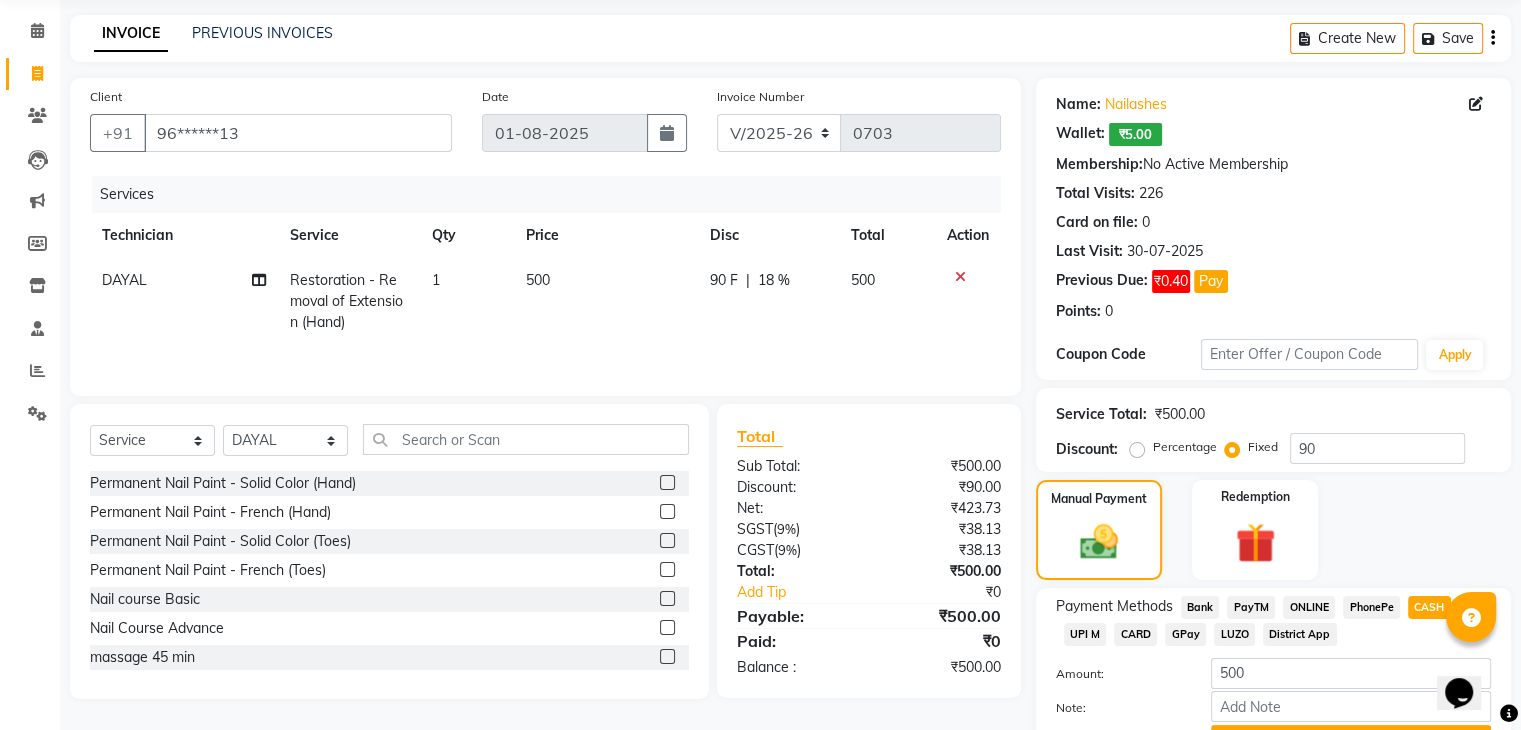 click on "ONLINE" 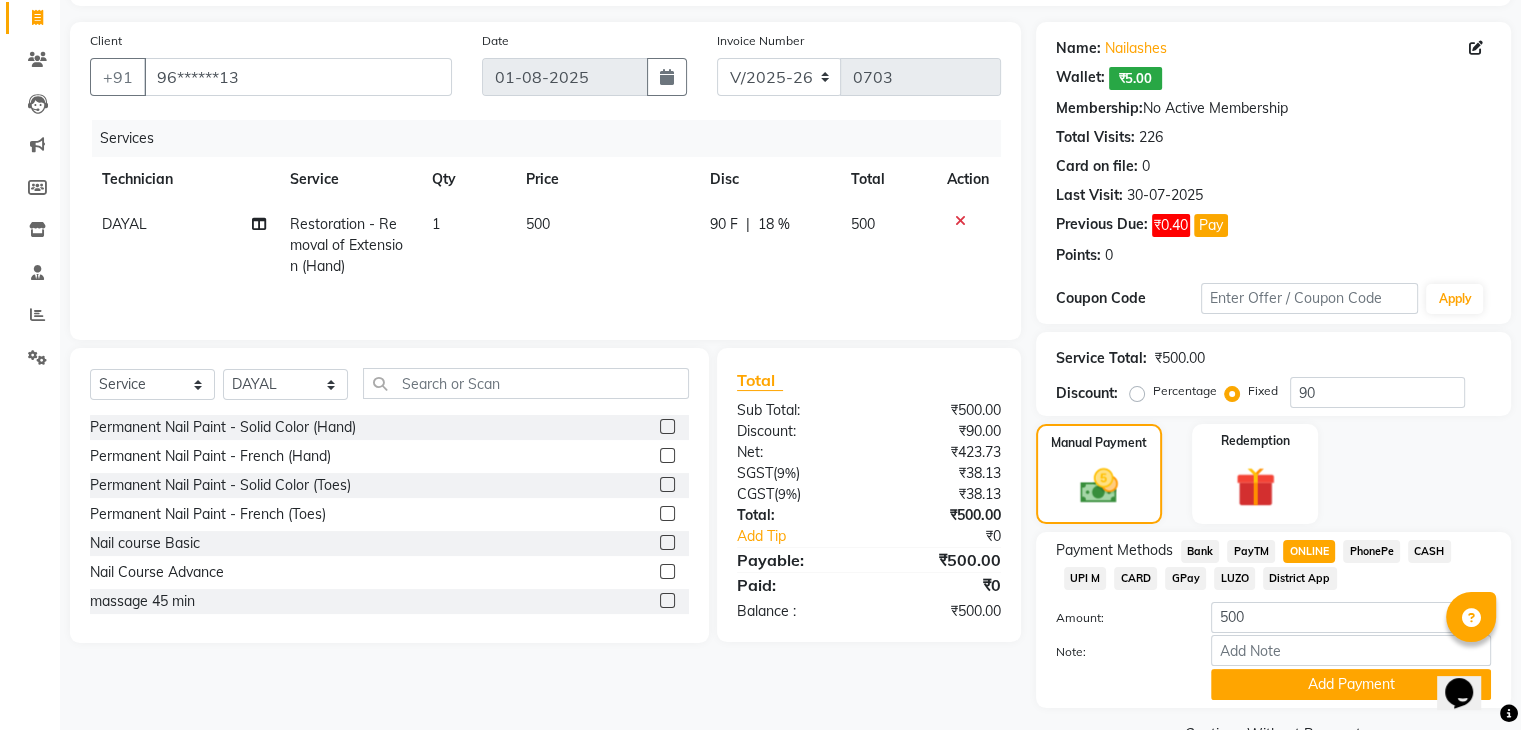 scroll, scrollTop: 179, scrollLeft: 0, axis: vertical 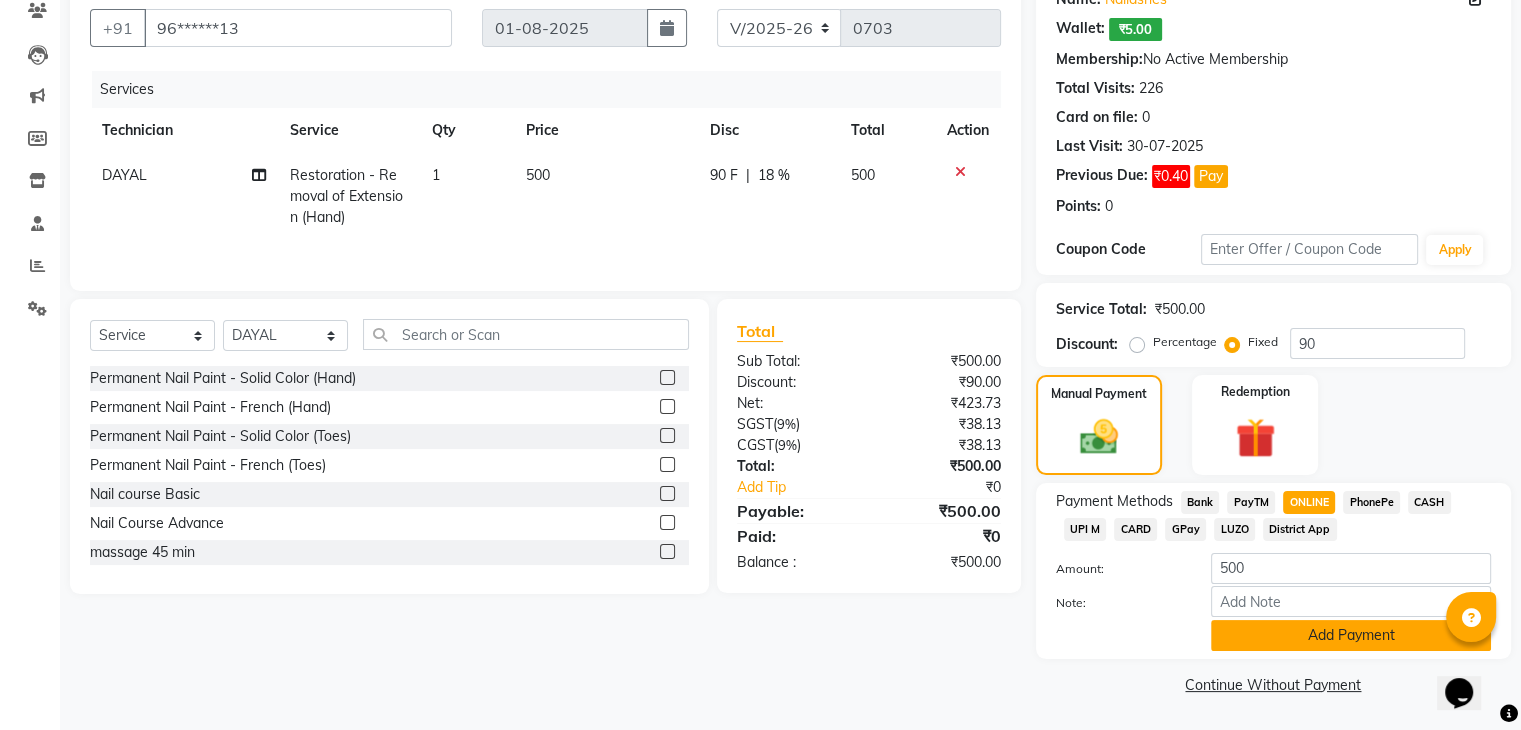 click on "Add Payment" 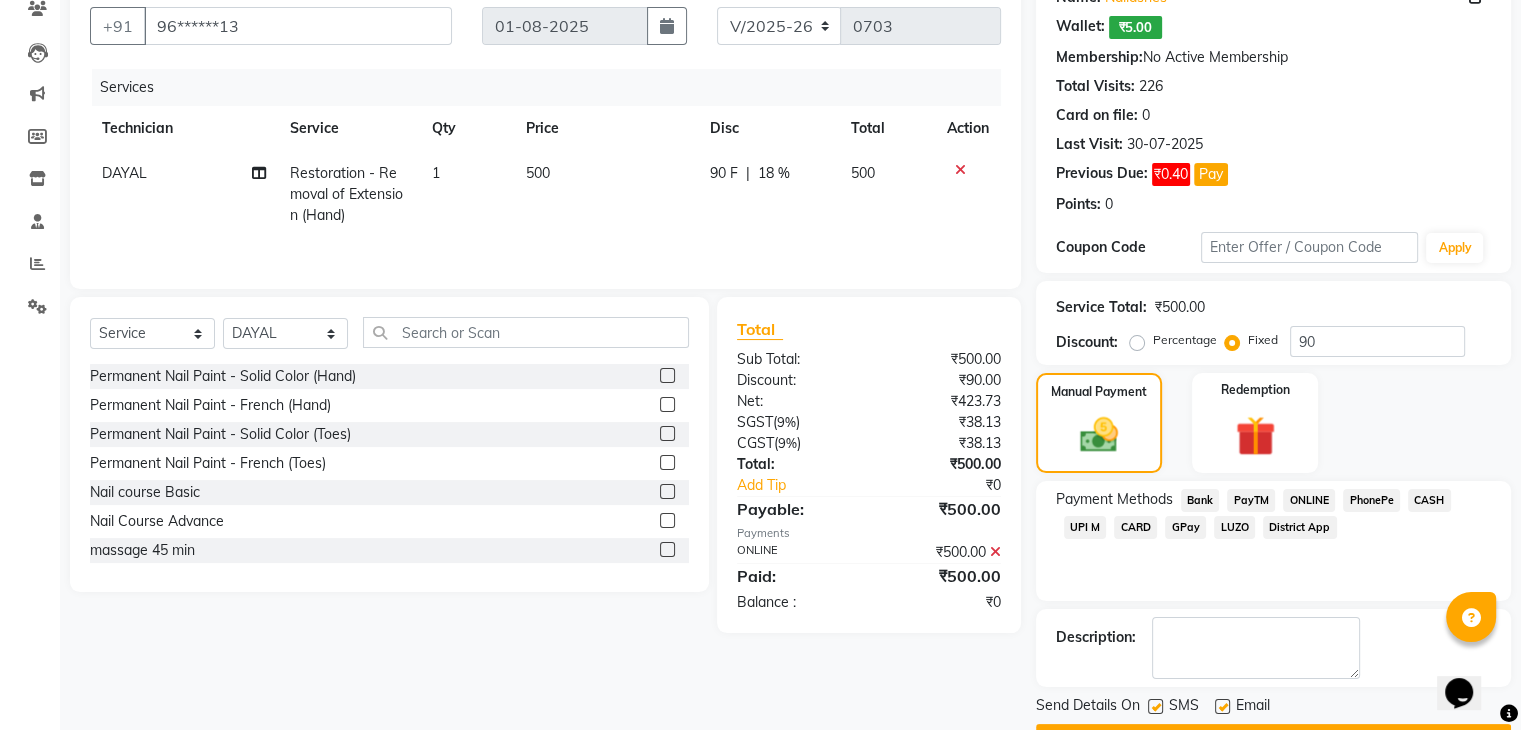 scroll, scrollTop: 232, scrollLeft: 0, axis: vertical 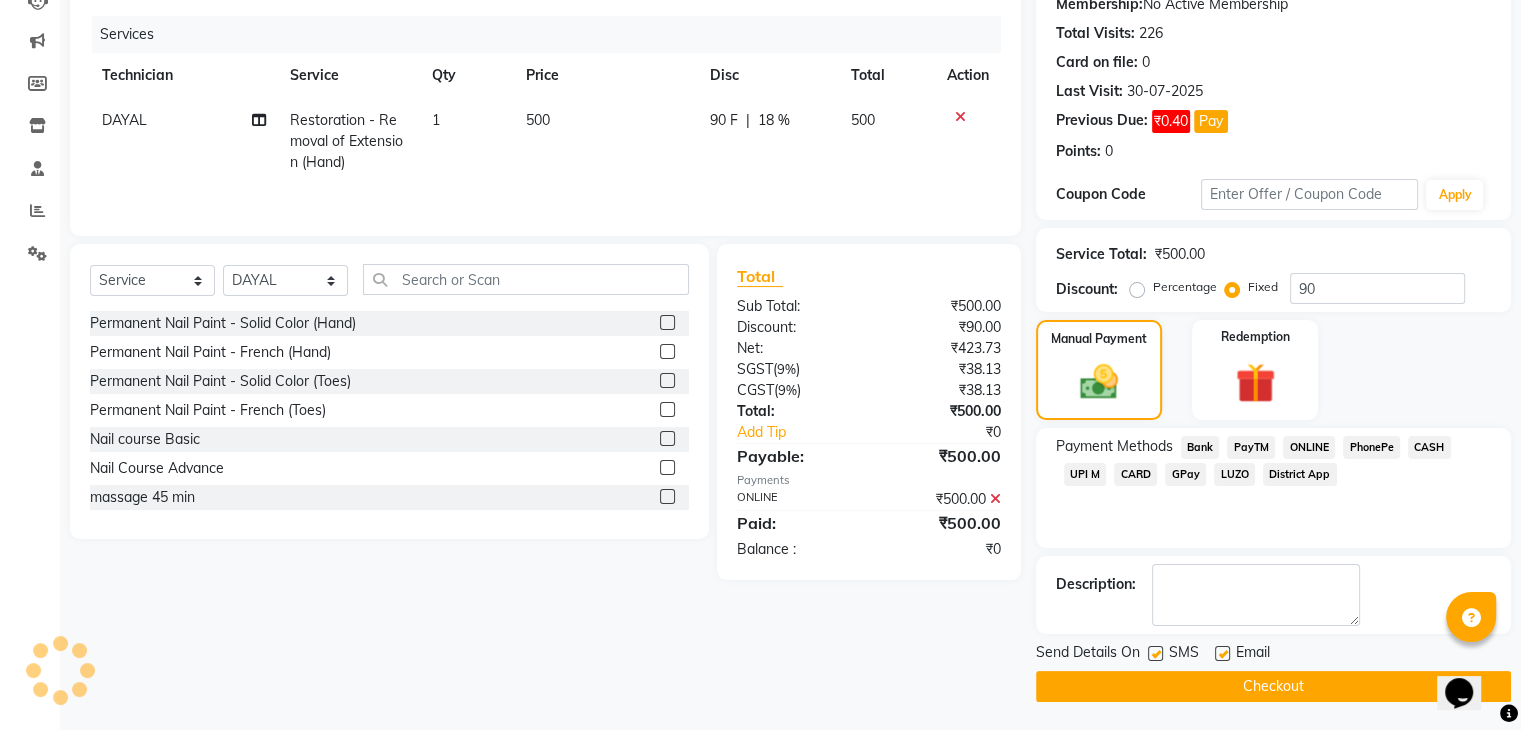click on "Checkout" 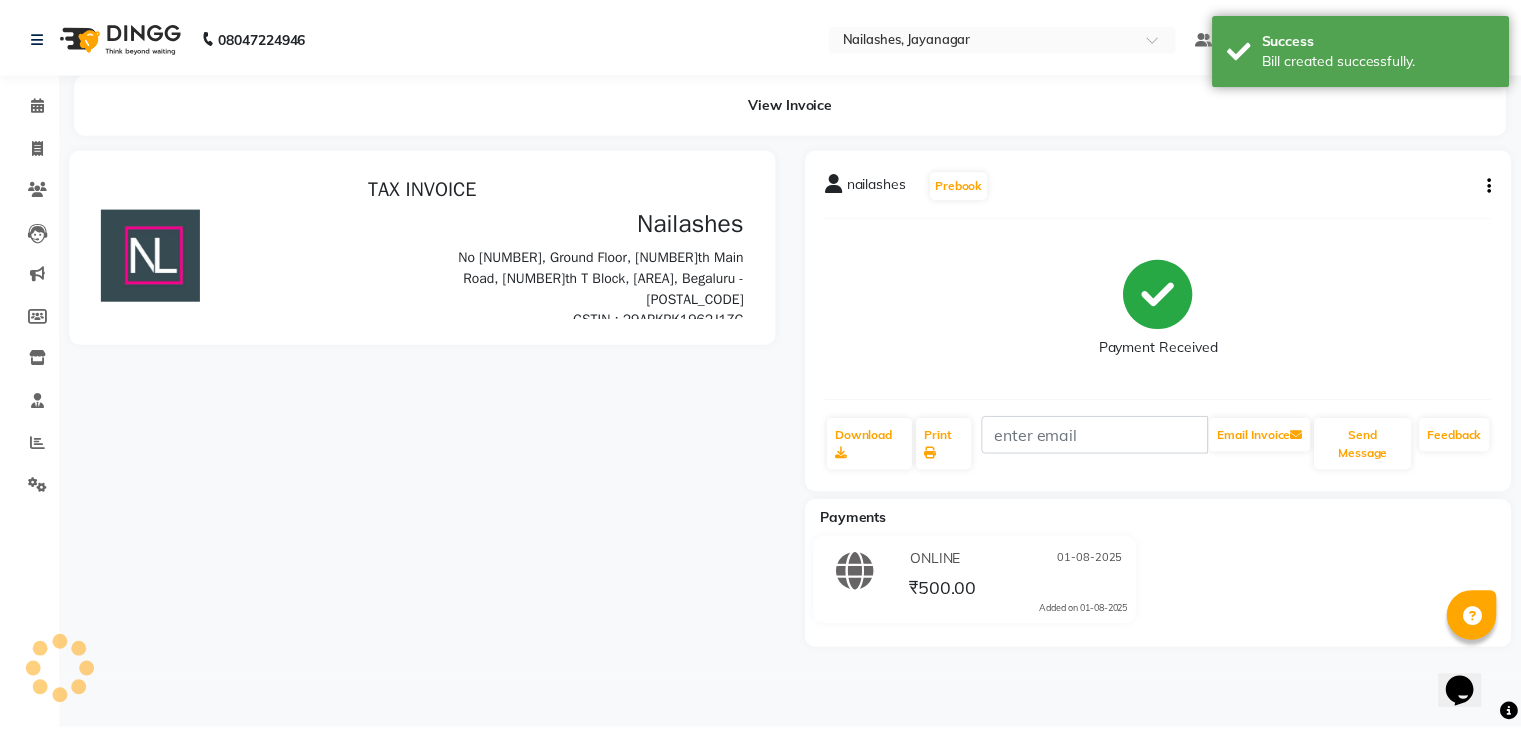 scroll, scrollTop: 0, scrollLeft: 0, axis: both 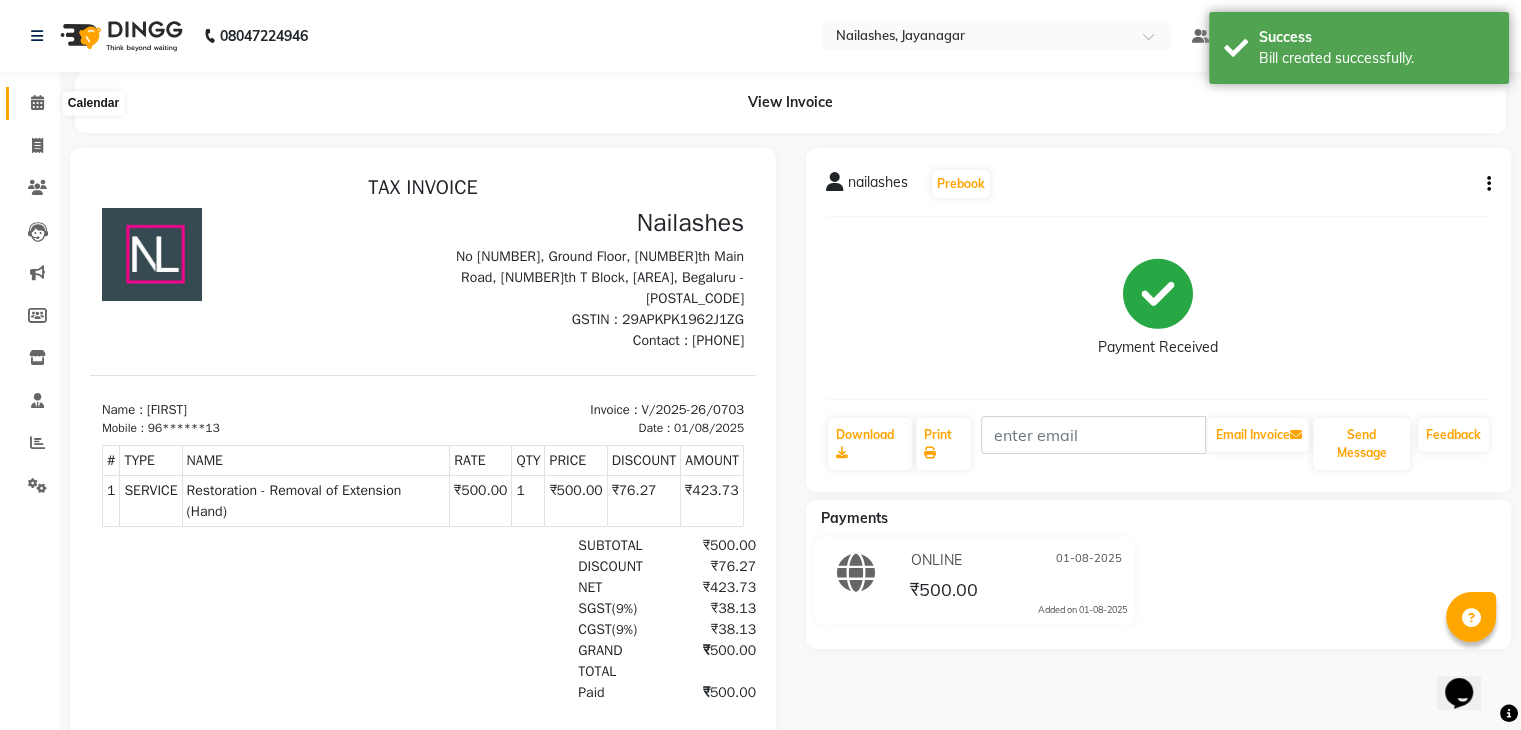 click 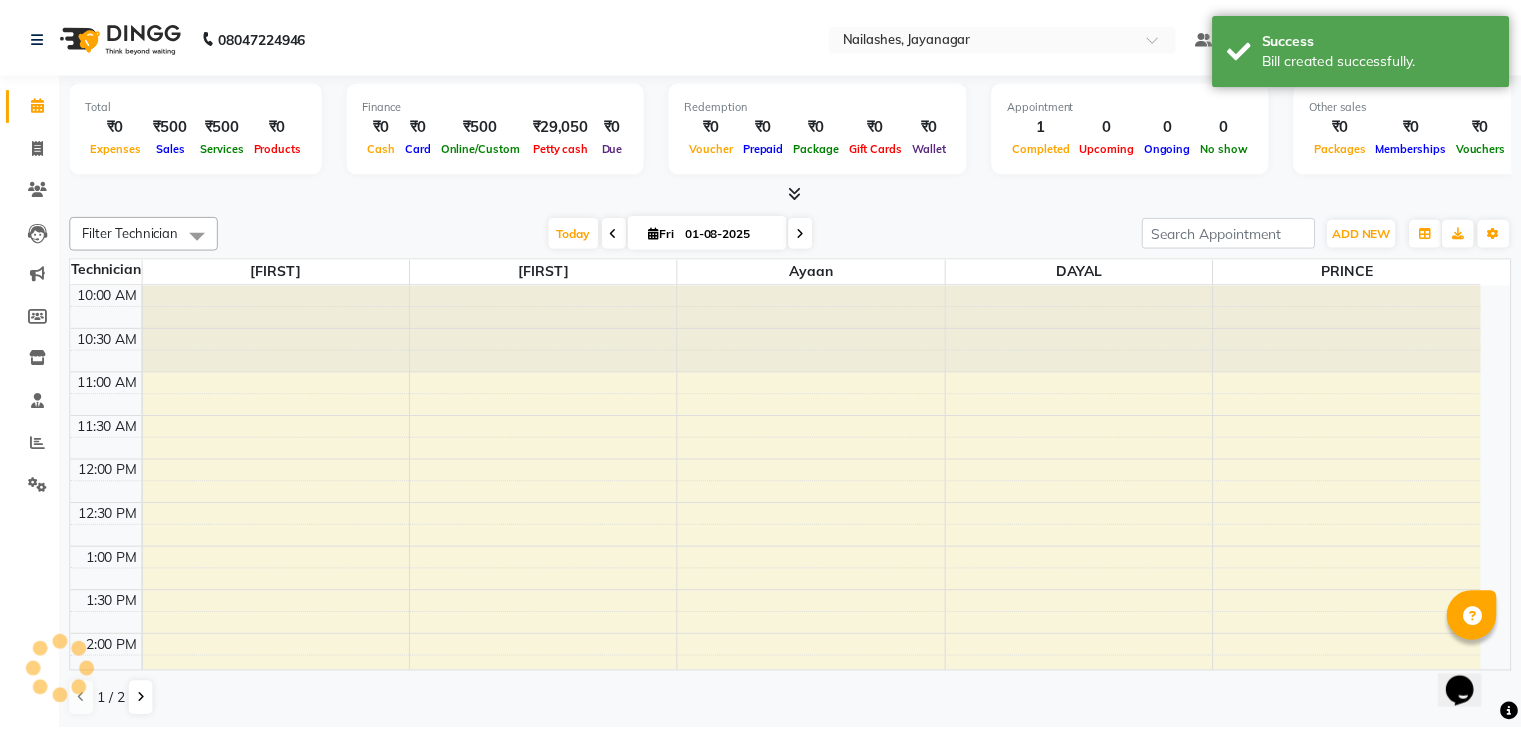 scroll, scrollTop: 436, scrollLeft: 0, axis: vertical 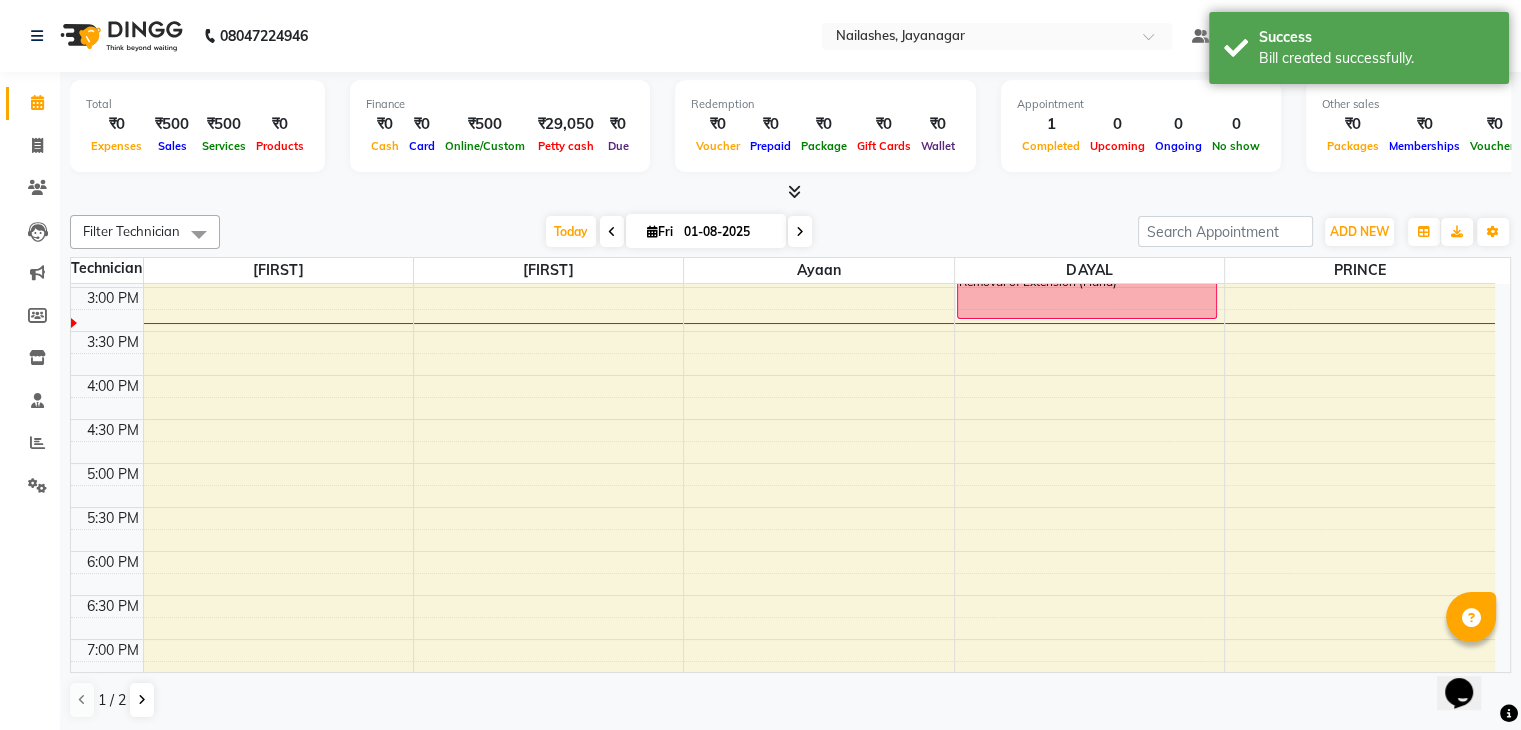click at bounding box center [790, 192] 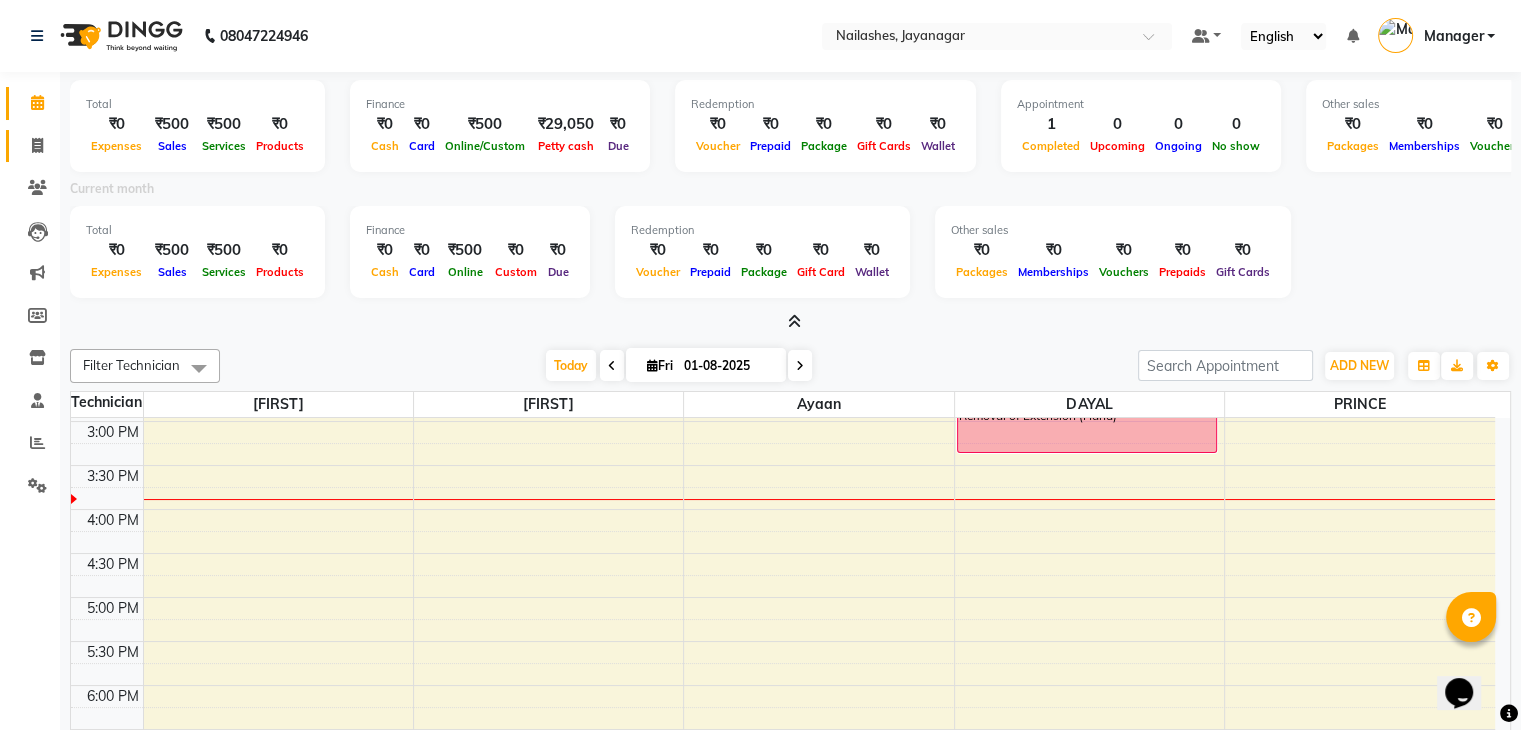 click on "Invoice" 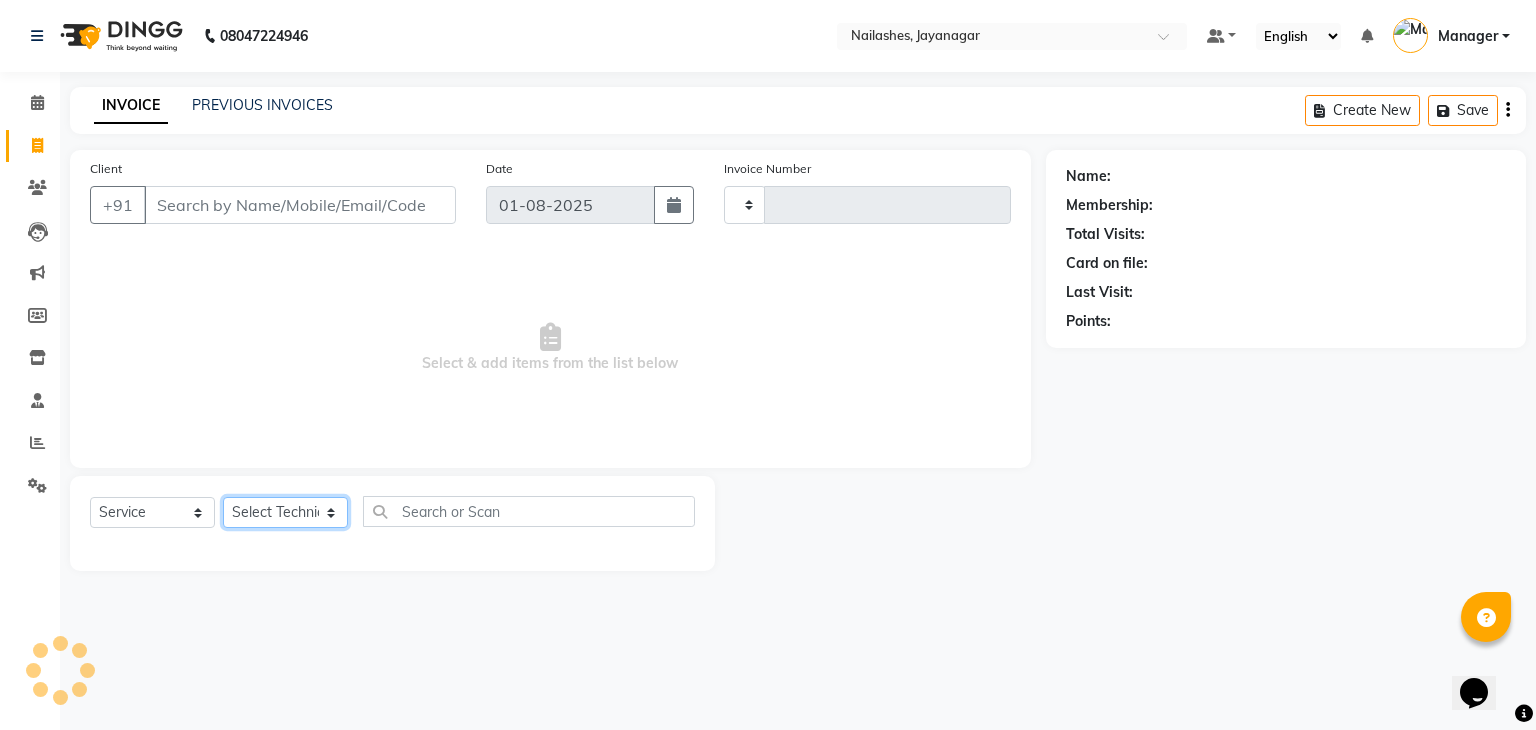 drag, startPoint x: 285, startPoint y: 526, endPoint x: 280, endPoint y: 512, distance: 14.866069 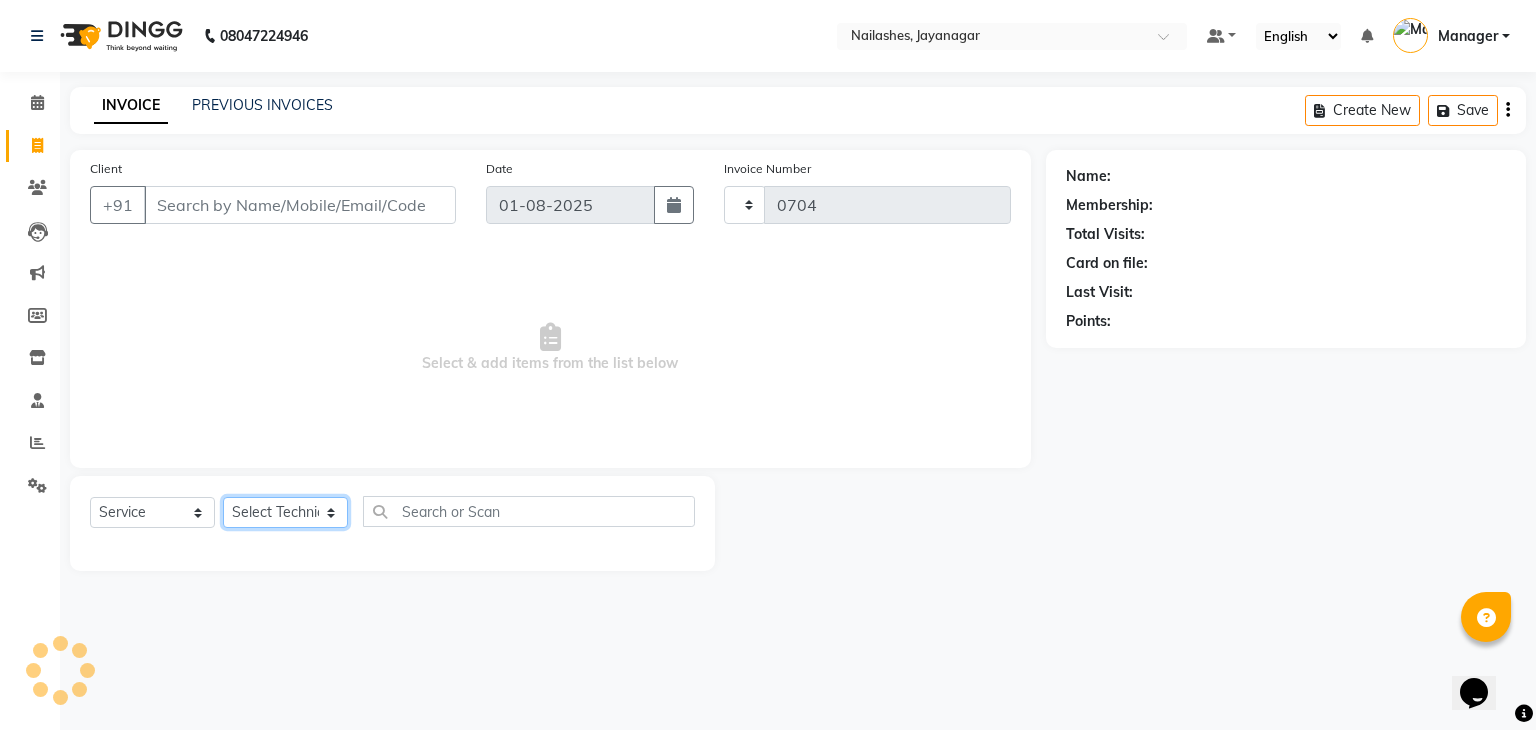 select on "4495" 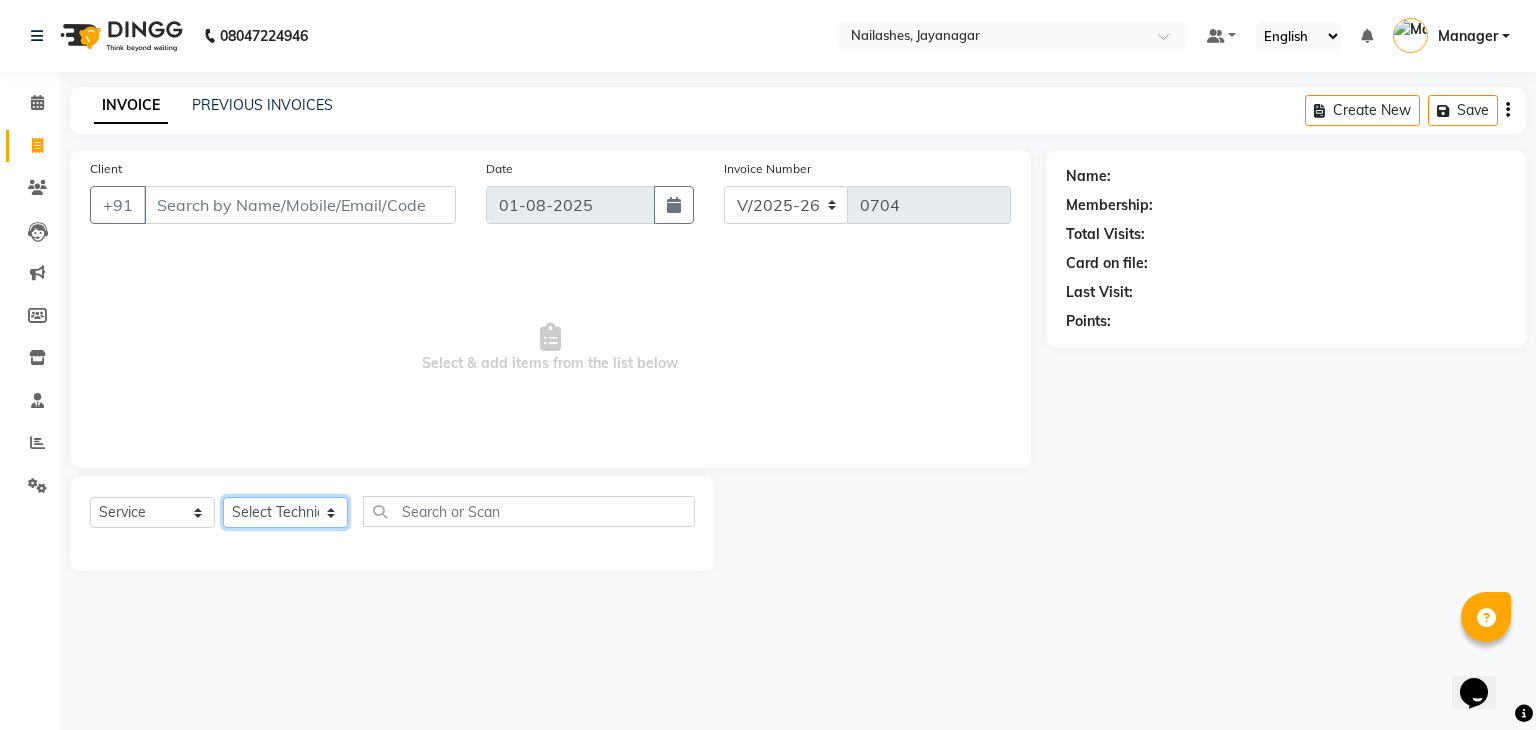 click on "Select Technician" 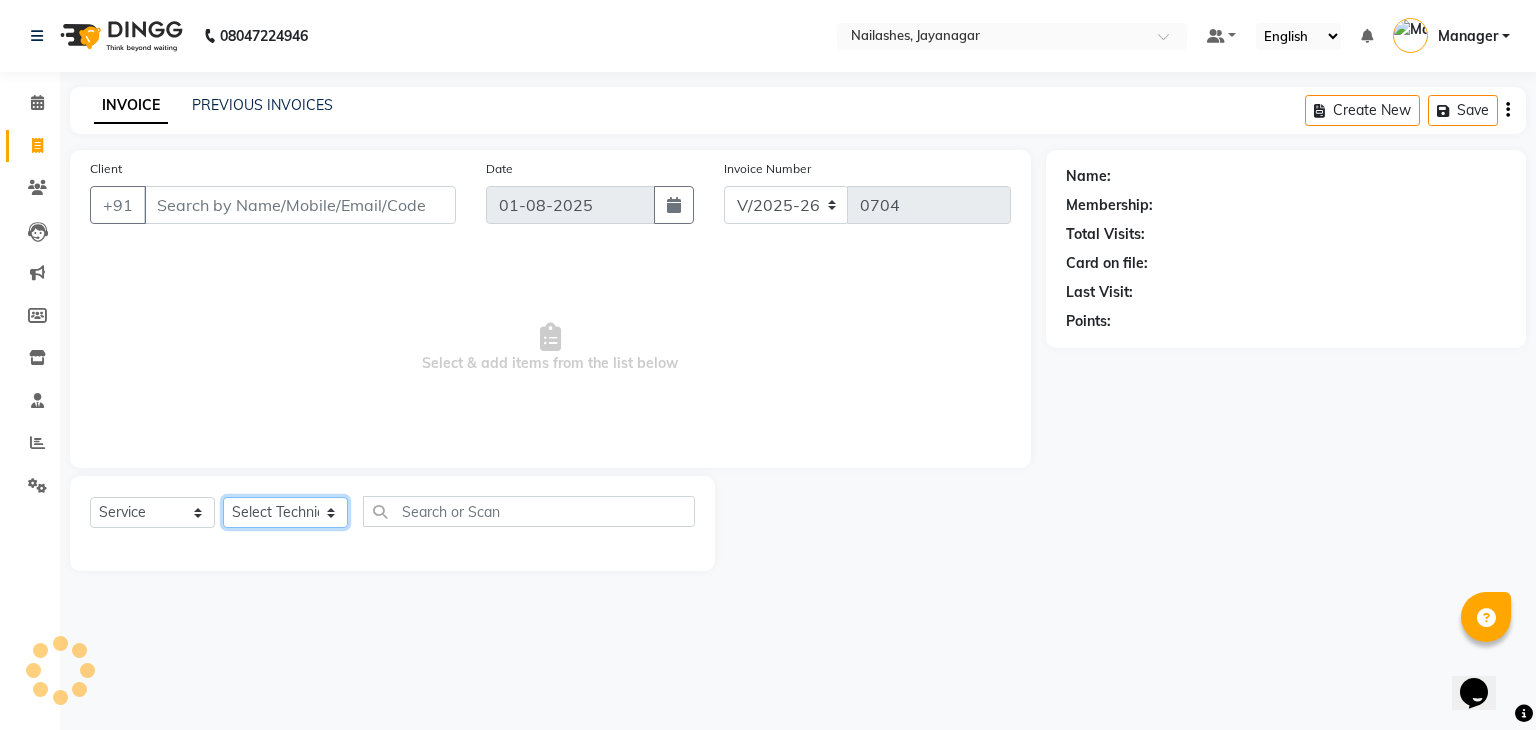 click on "Select Technician" 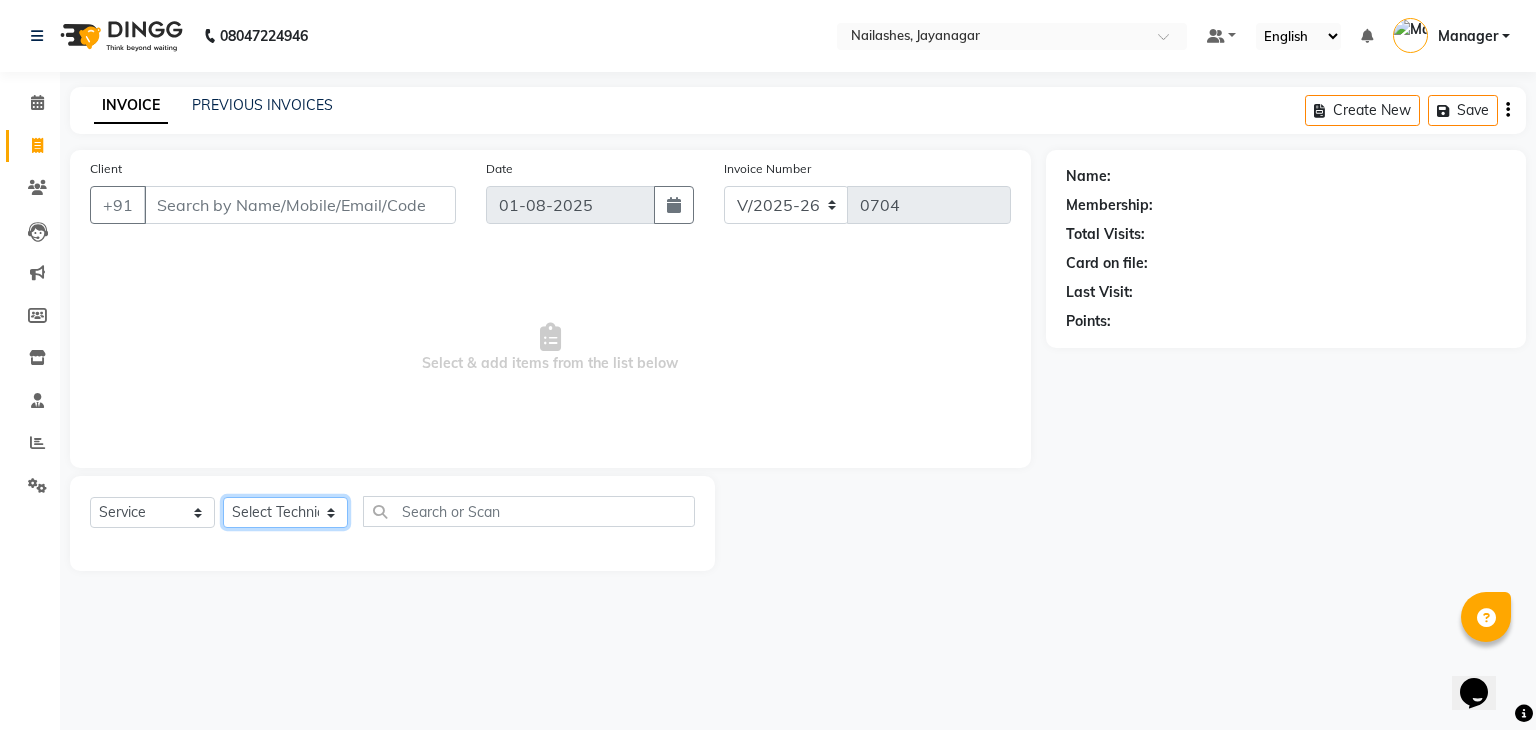 select on "63008" 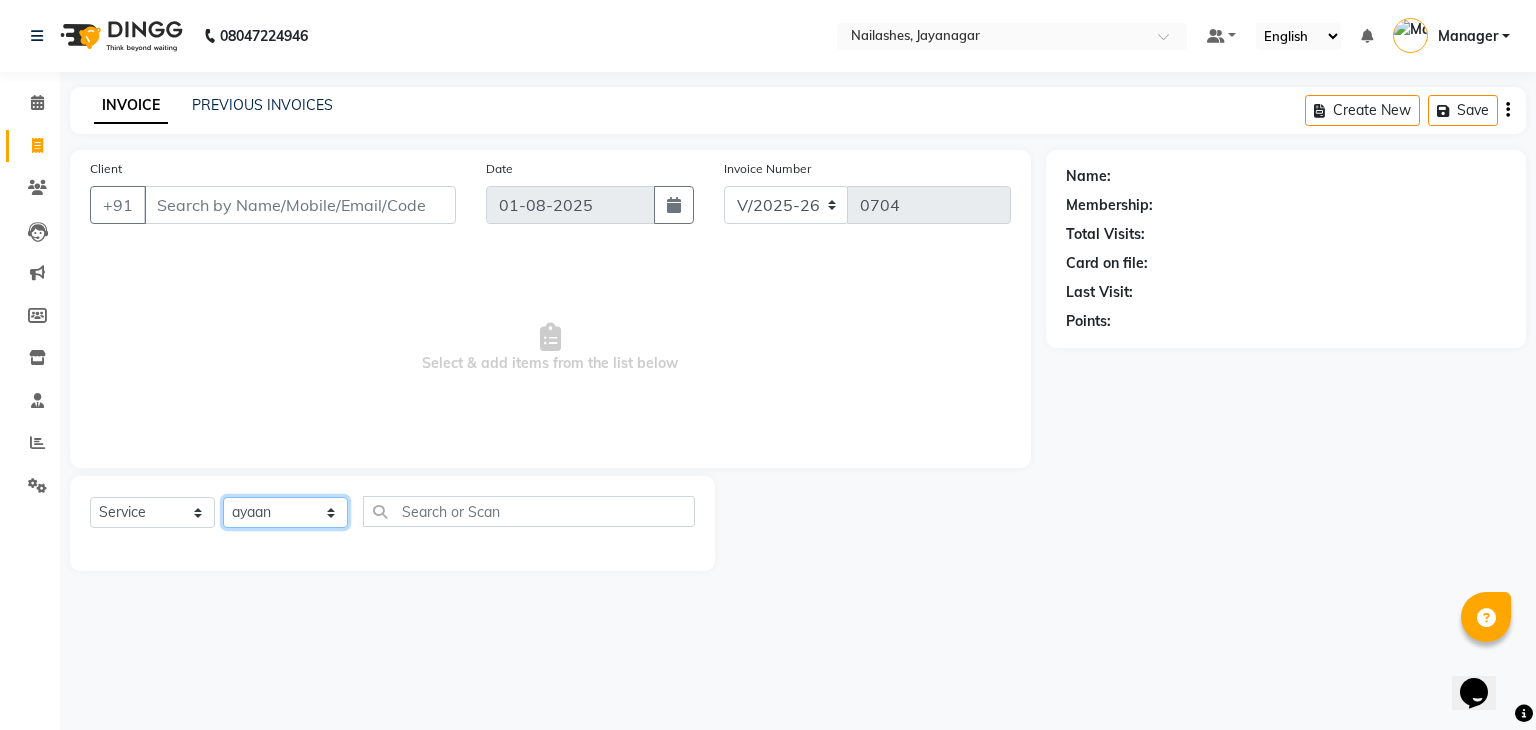 click on "Select Technician Admin ayaan DAYAL Manager mohith PRINCE Ranjitha Soundarya" 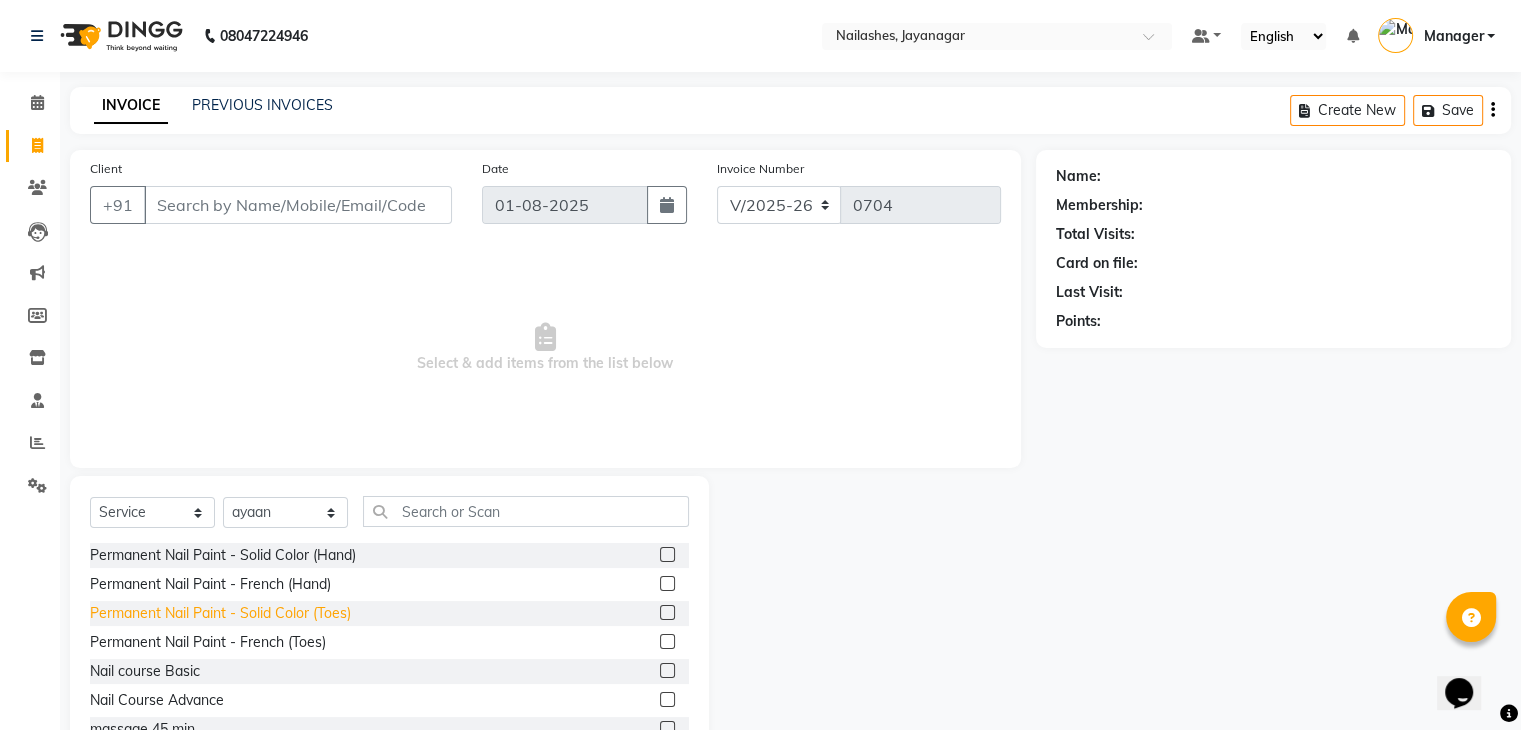 click on "Permanent Nail Paint - Solid Color (Toes)" 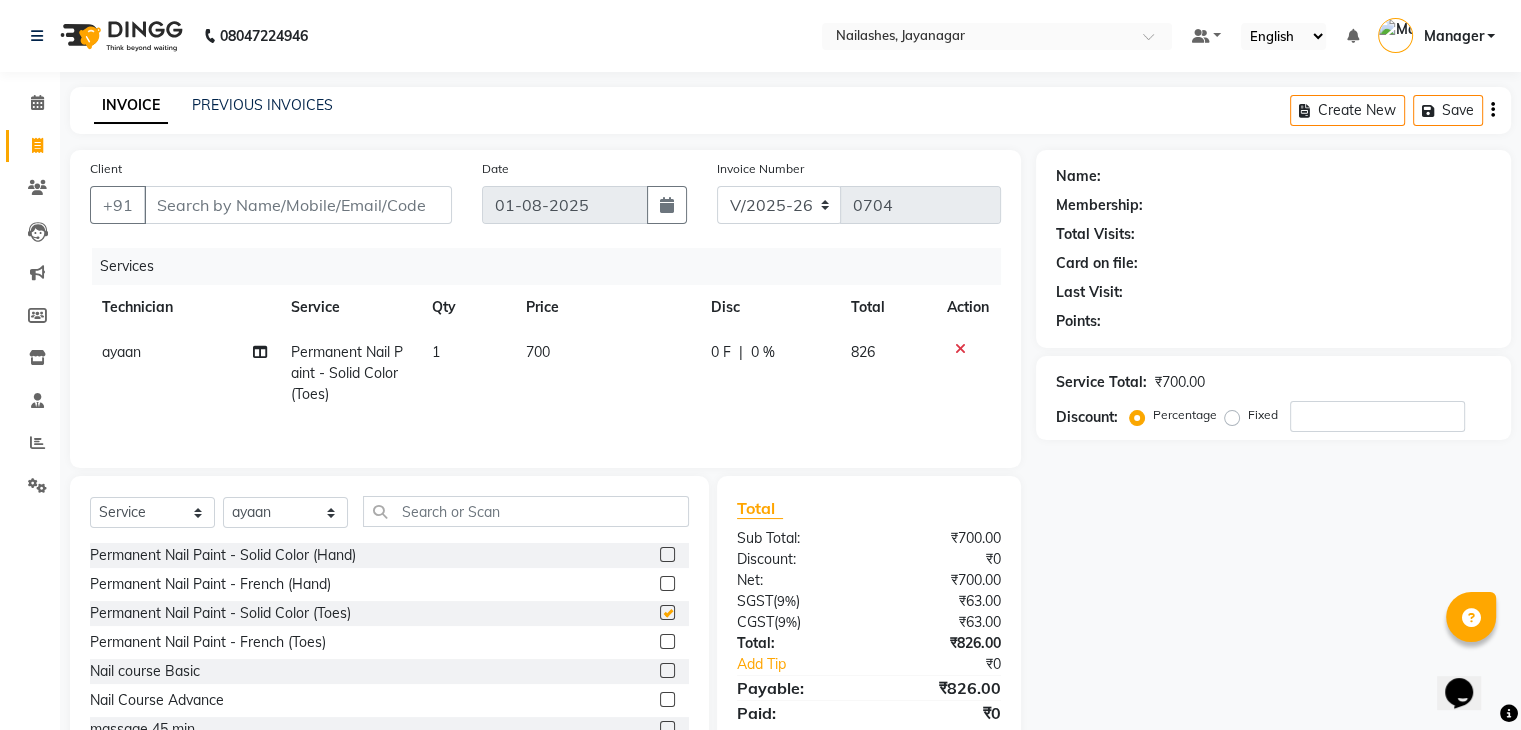 checkbox on "false" 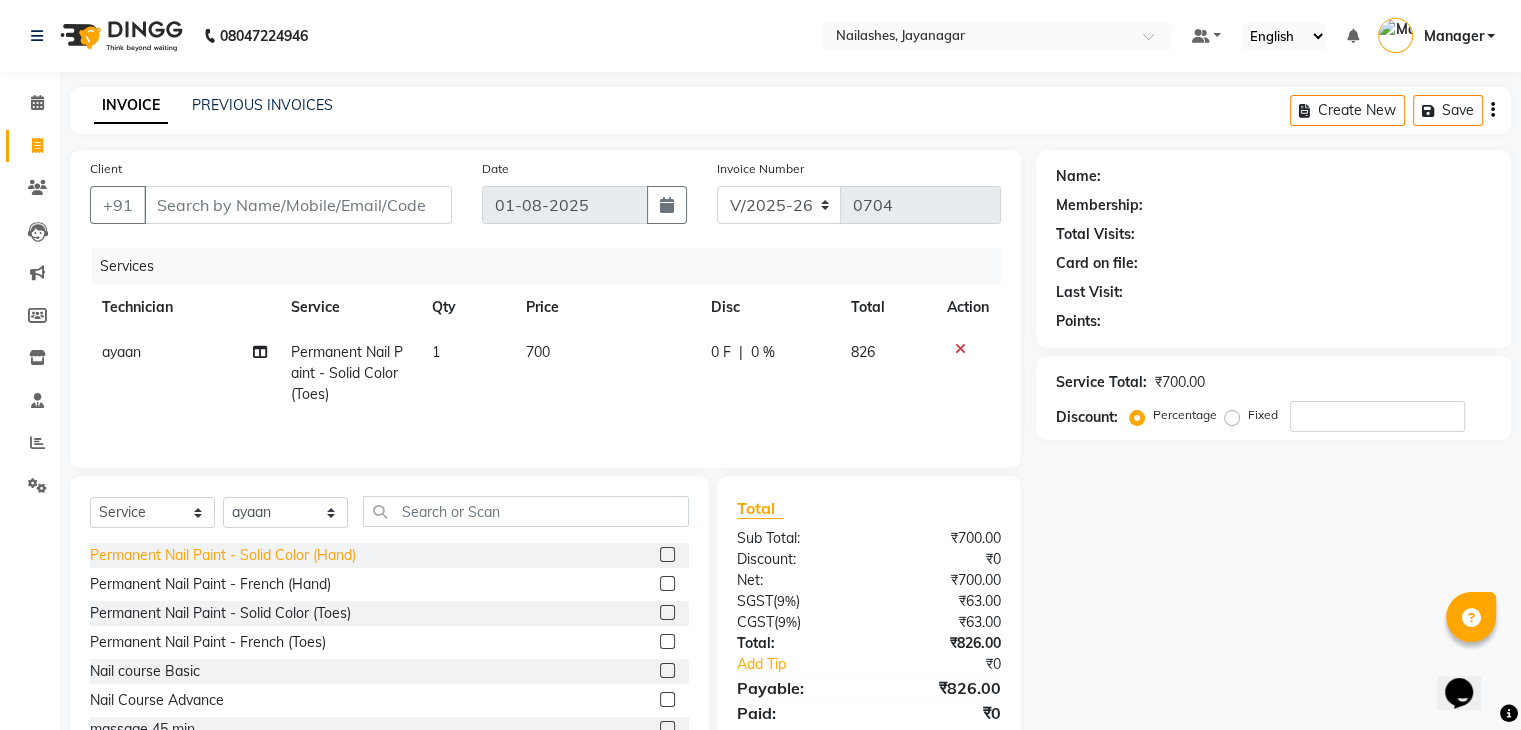 click on "Permanent Nail Paint - Solid Color (Hand)" 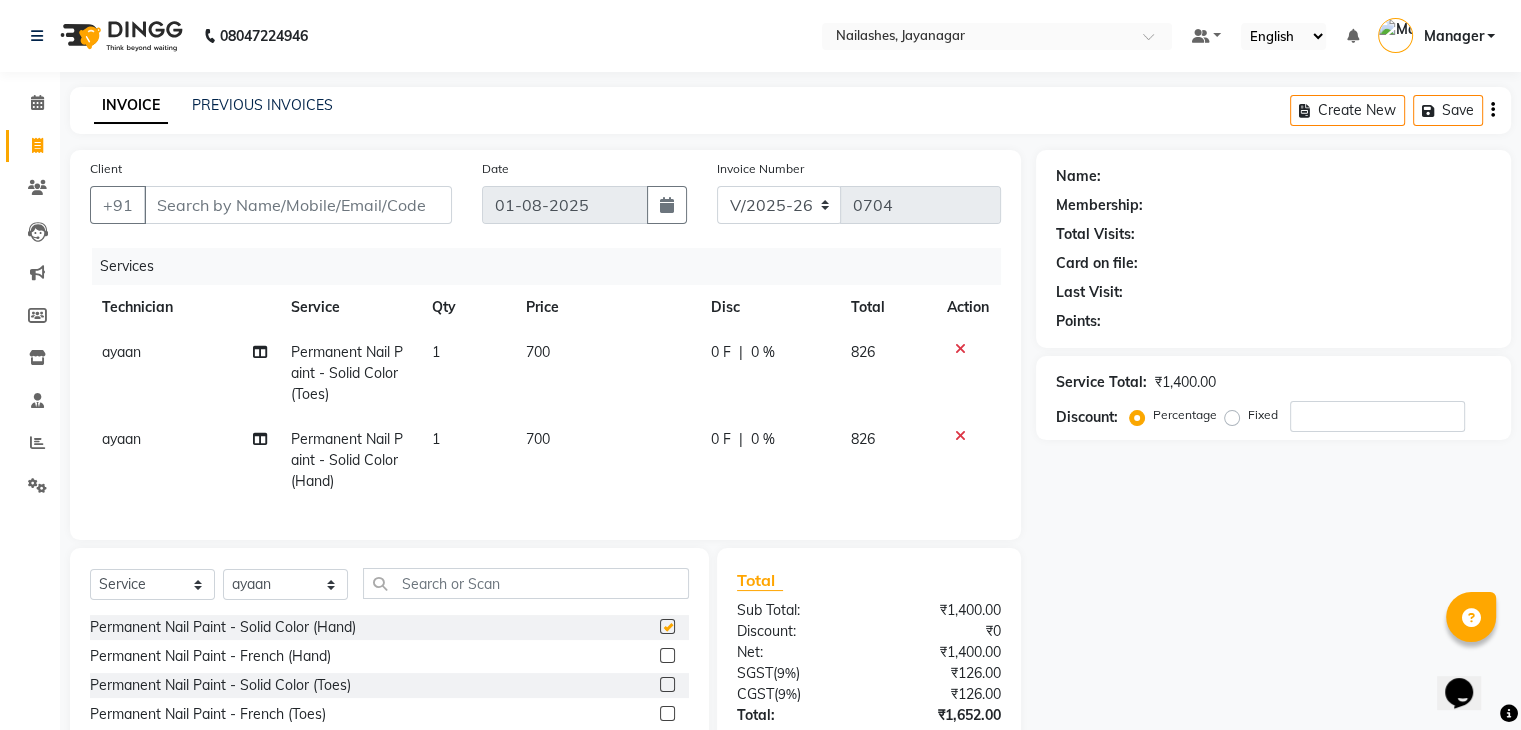 checkbox on "false" 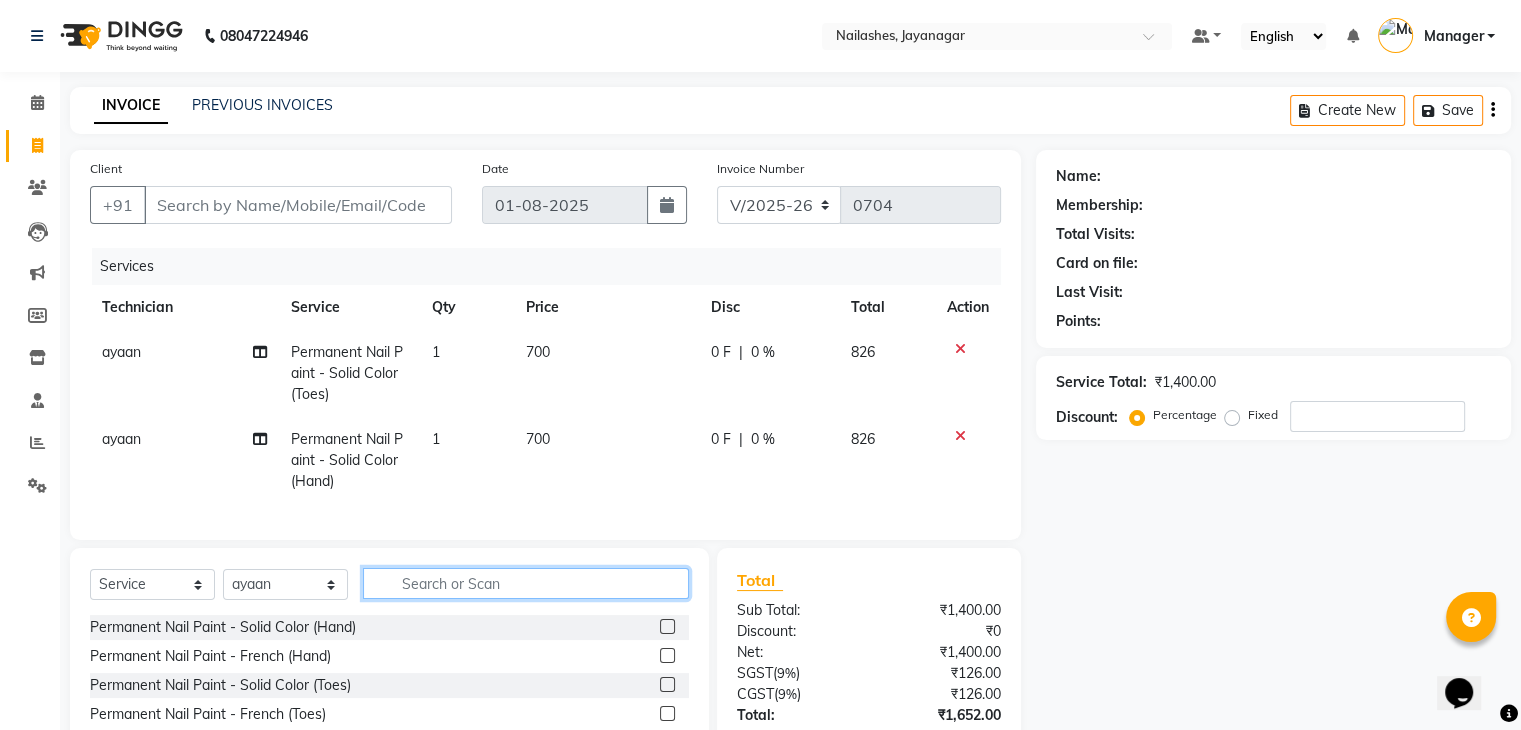 click 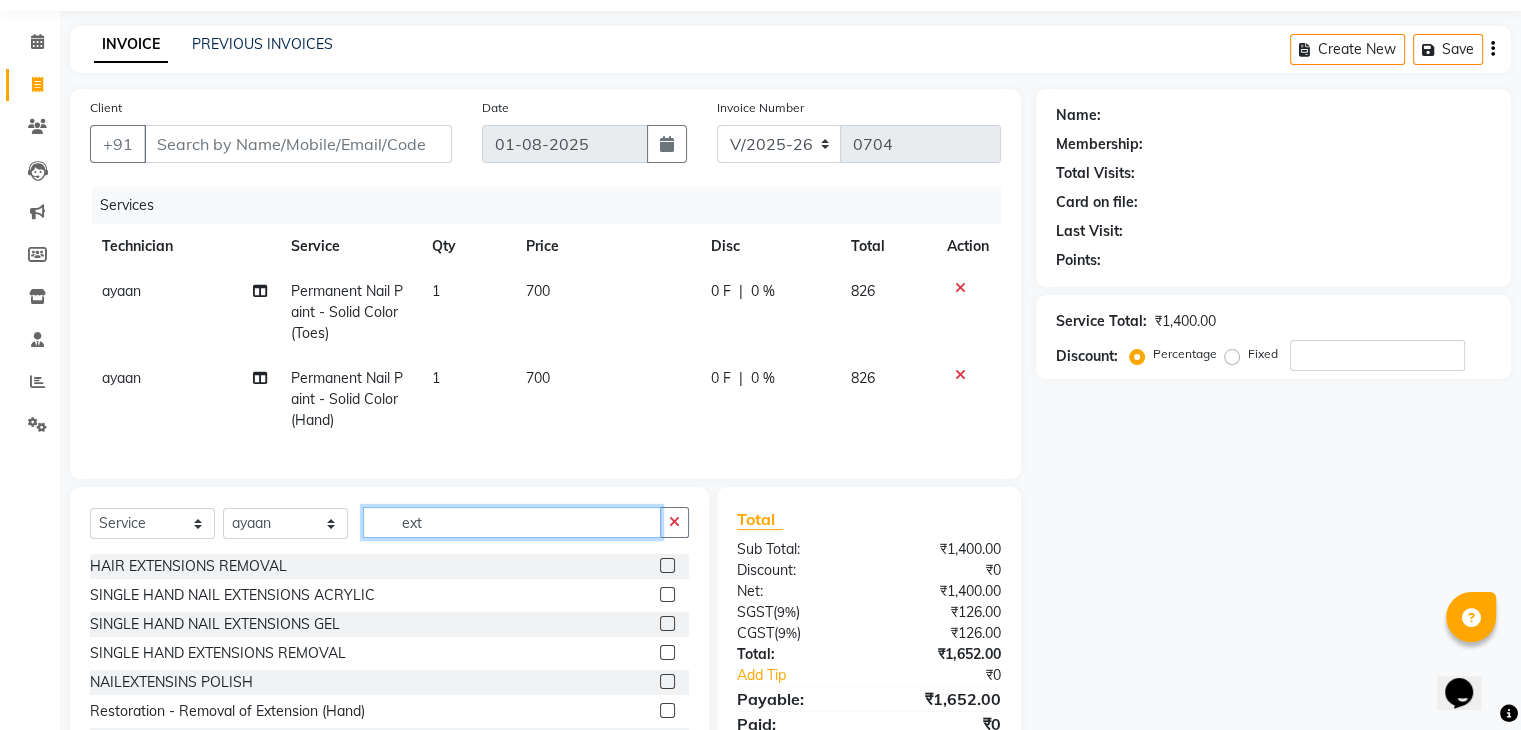 scroll, scrollTop: 159, scrollLeft: 0, axis: vertical 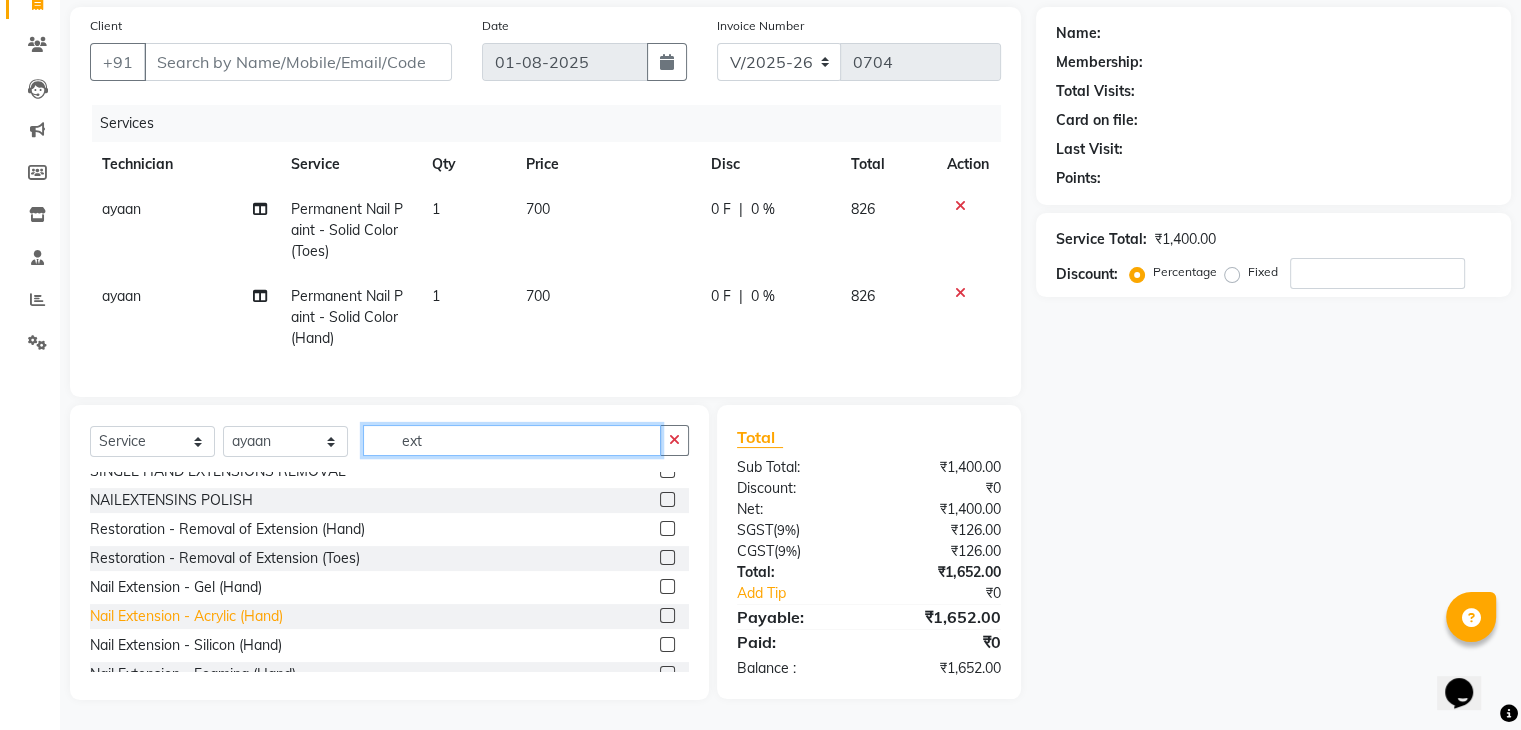 type on "ext" 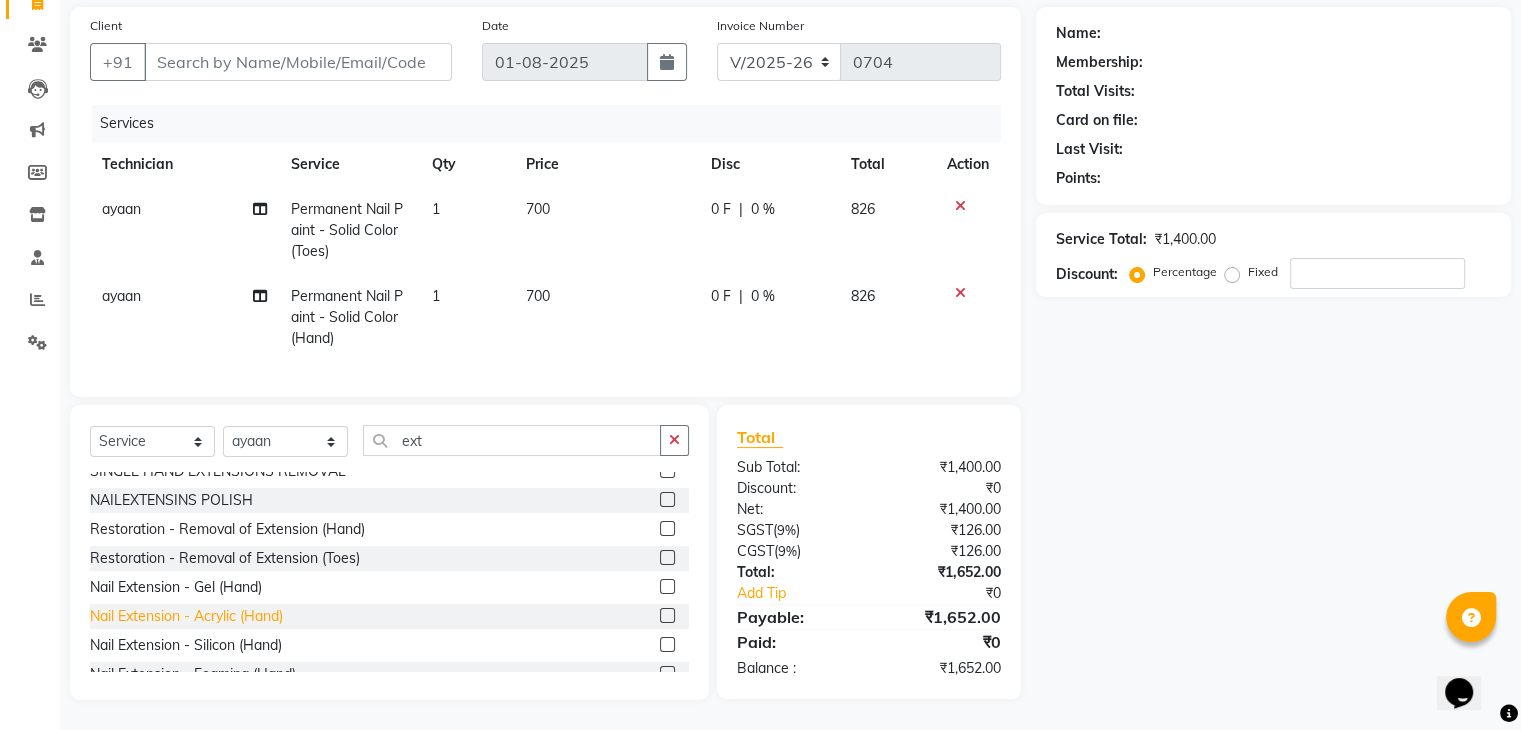 click on "Nail Extension - Acrylic (Hand)" 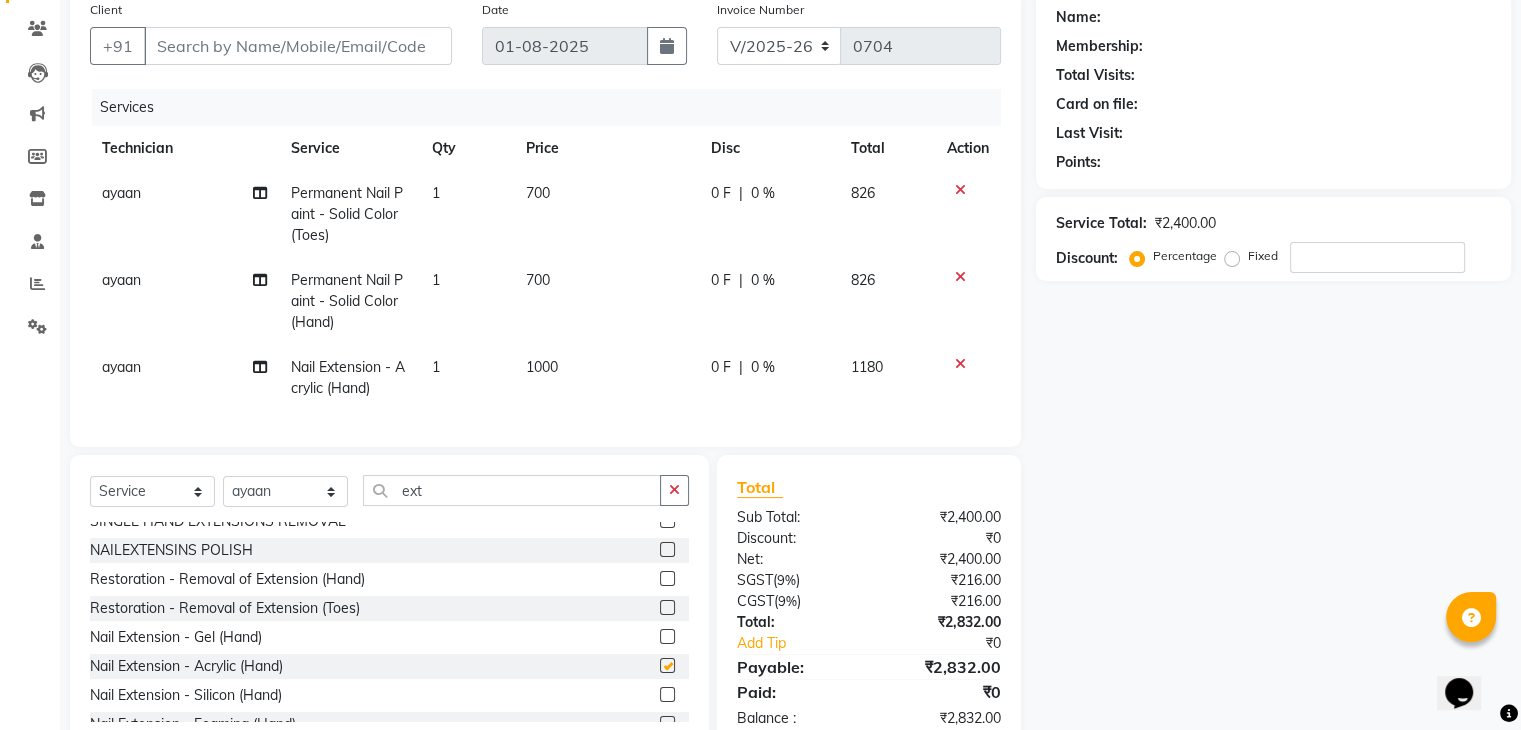 checkbox on "false" 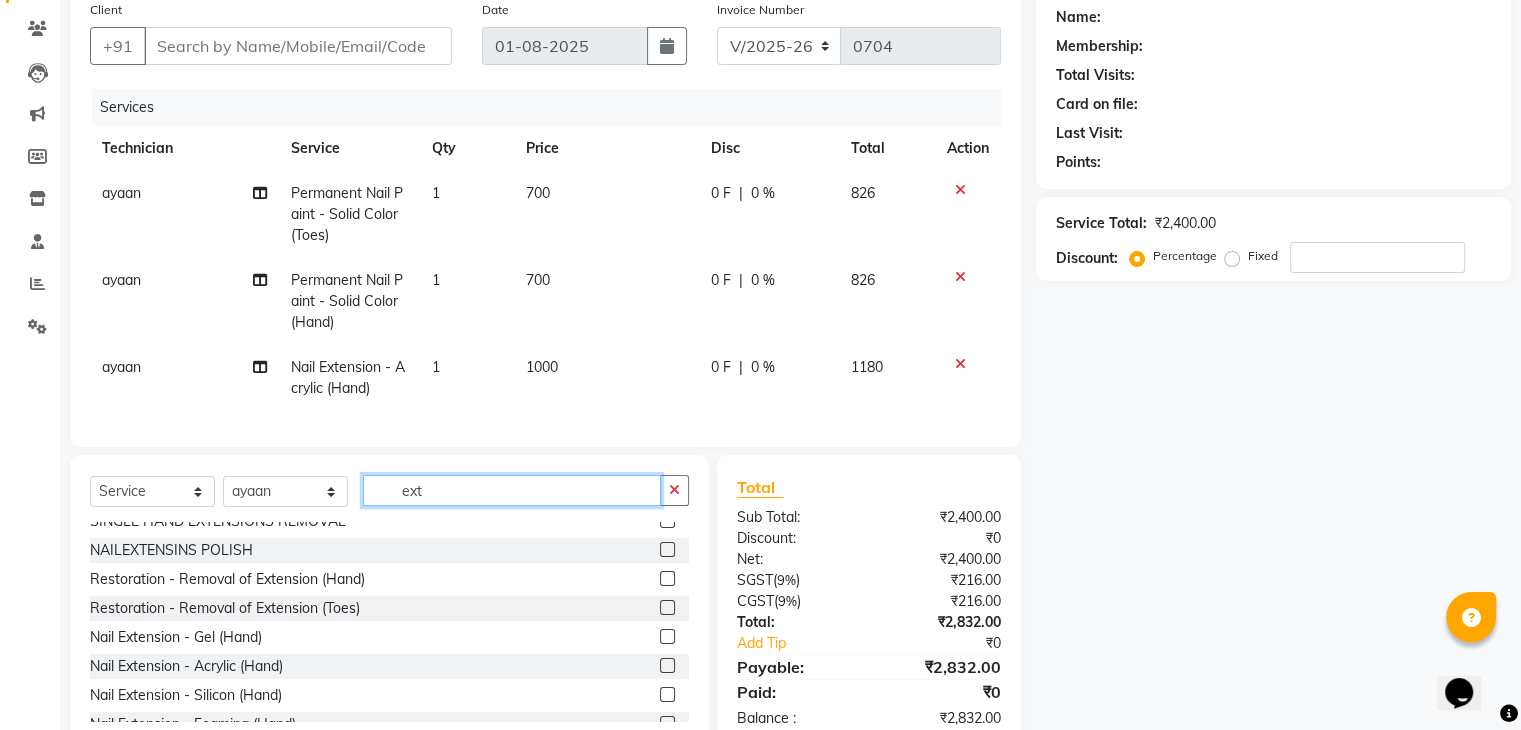 click on "ext" 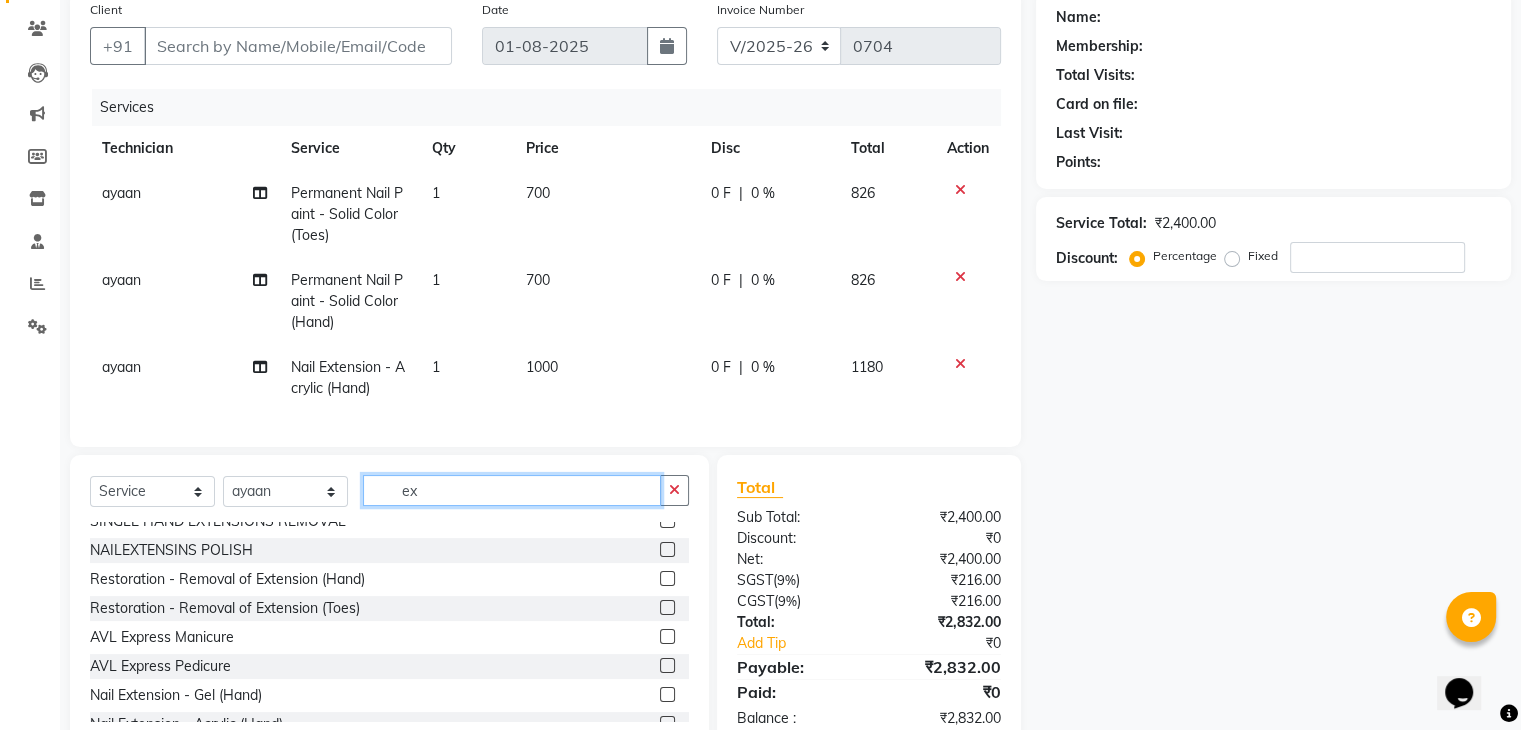 type on "e" 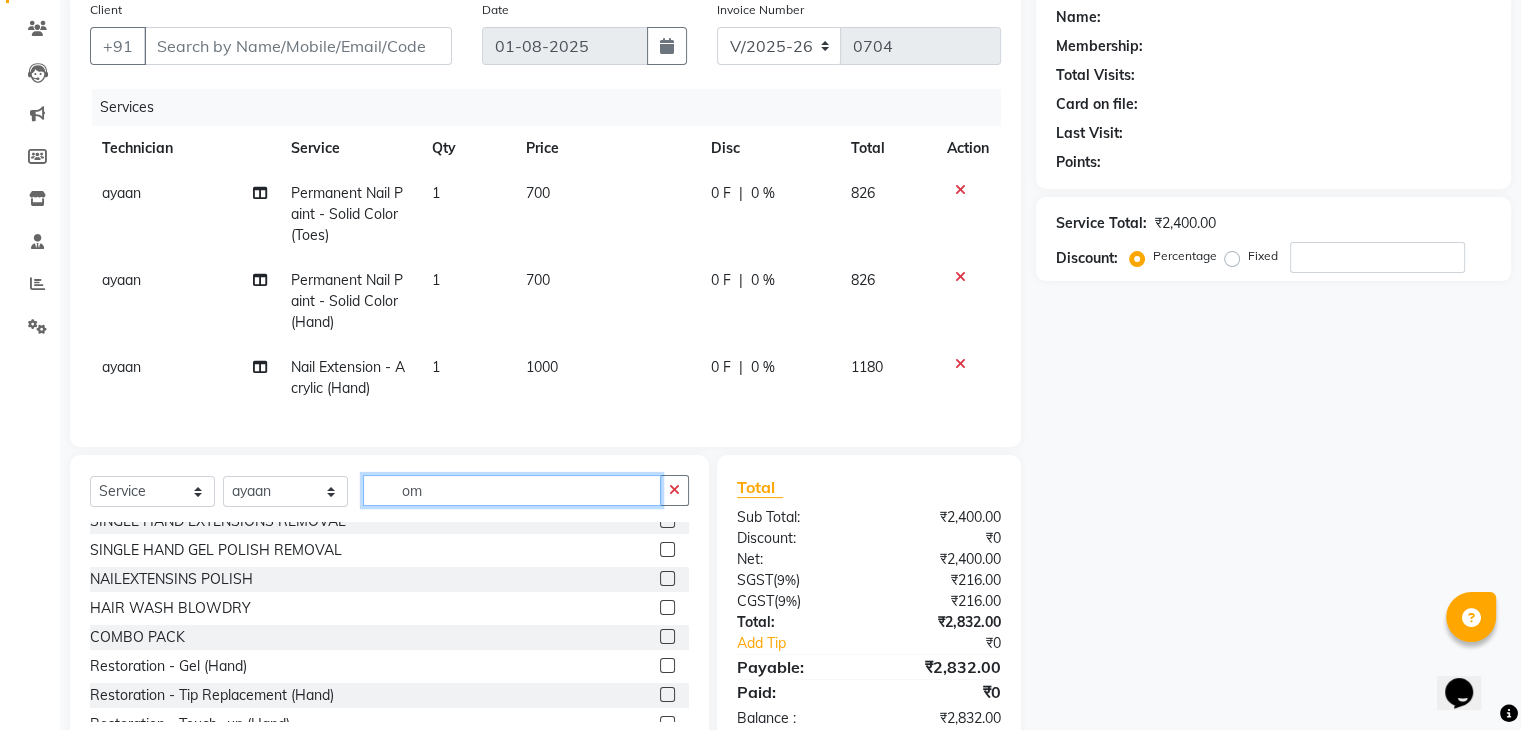 scroll, scrollTop: 0, scrollLeft: 0, axis: both 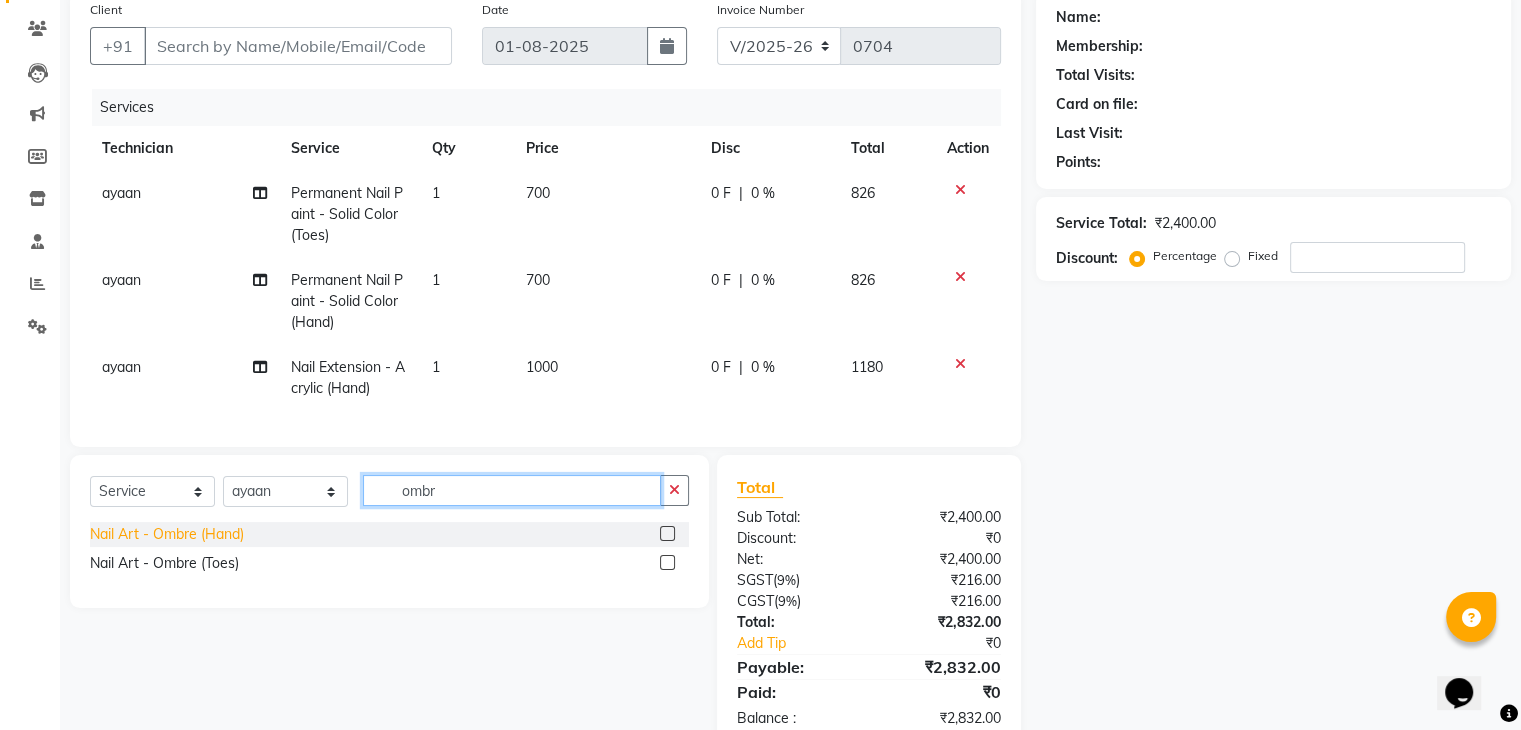 type on "ombr" 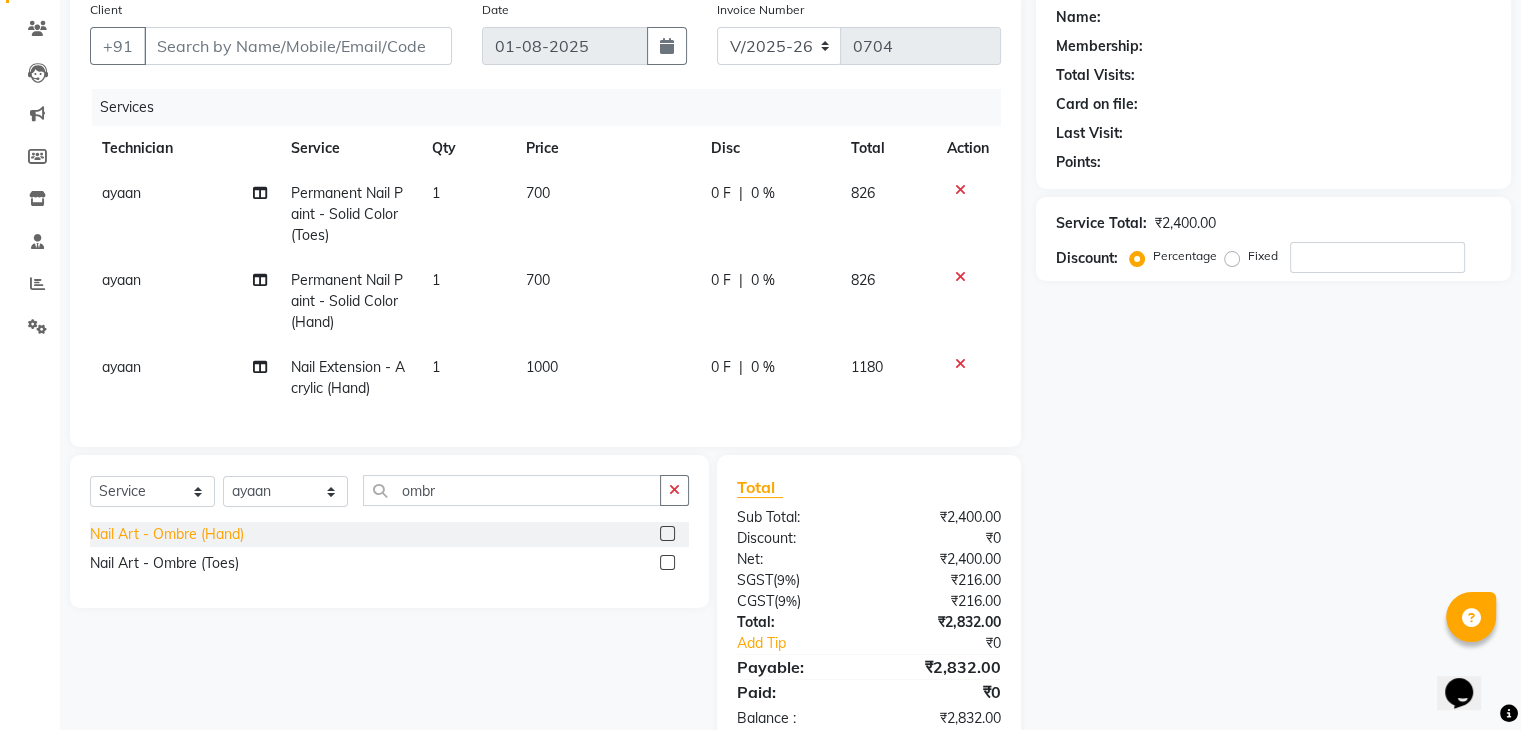 click on "Nail Art - Ombre (Hand)" 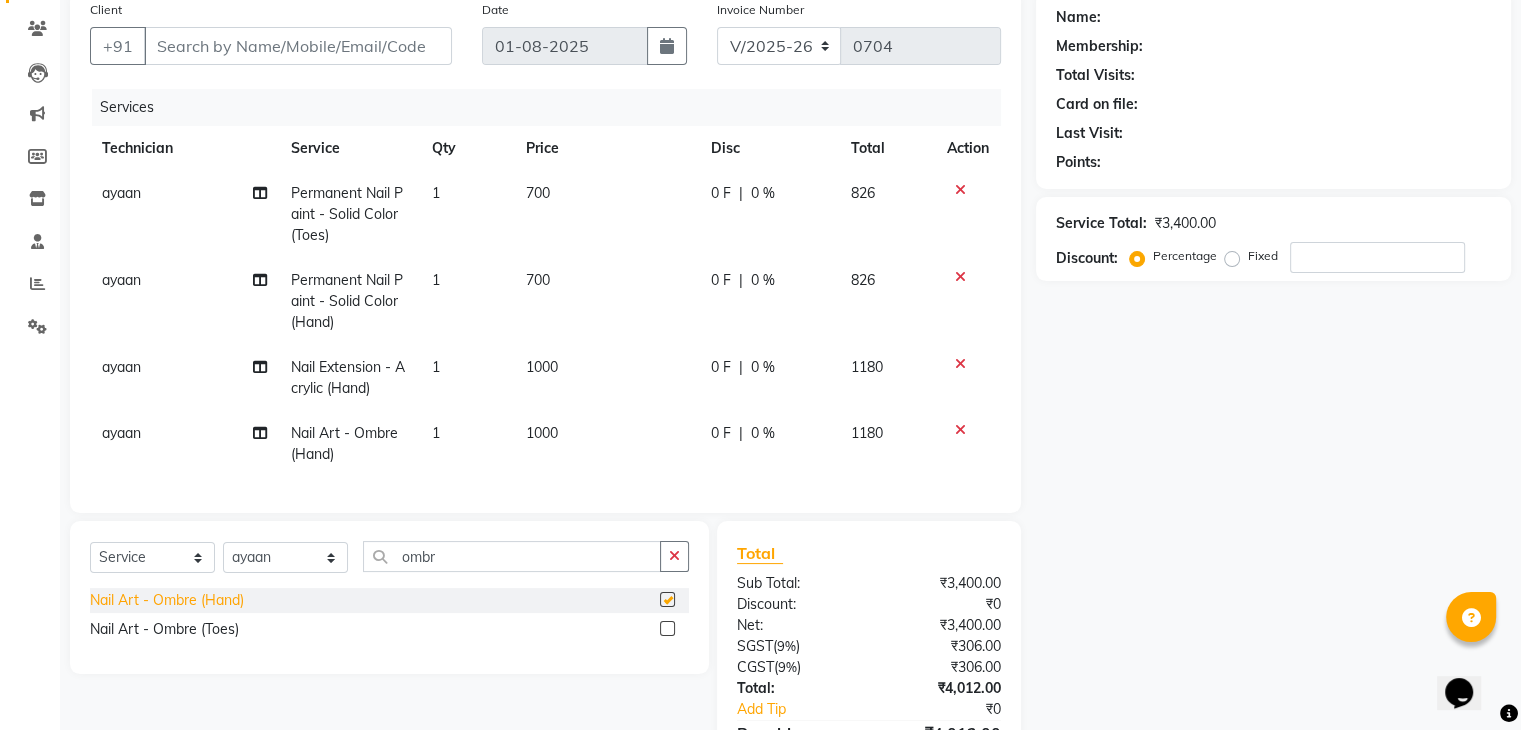 checkbox on "false" 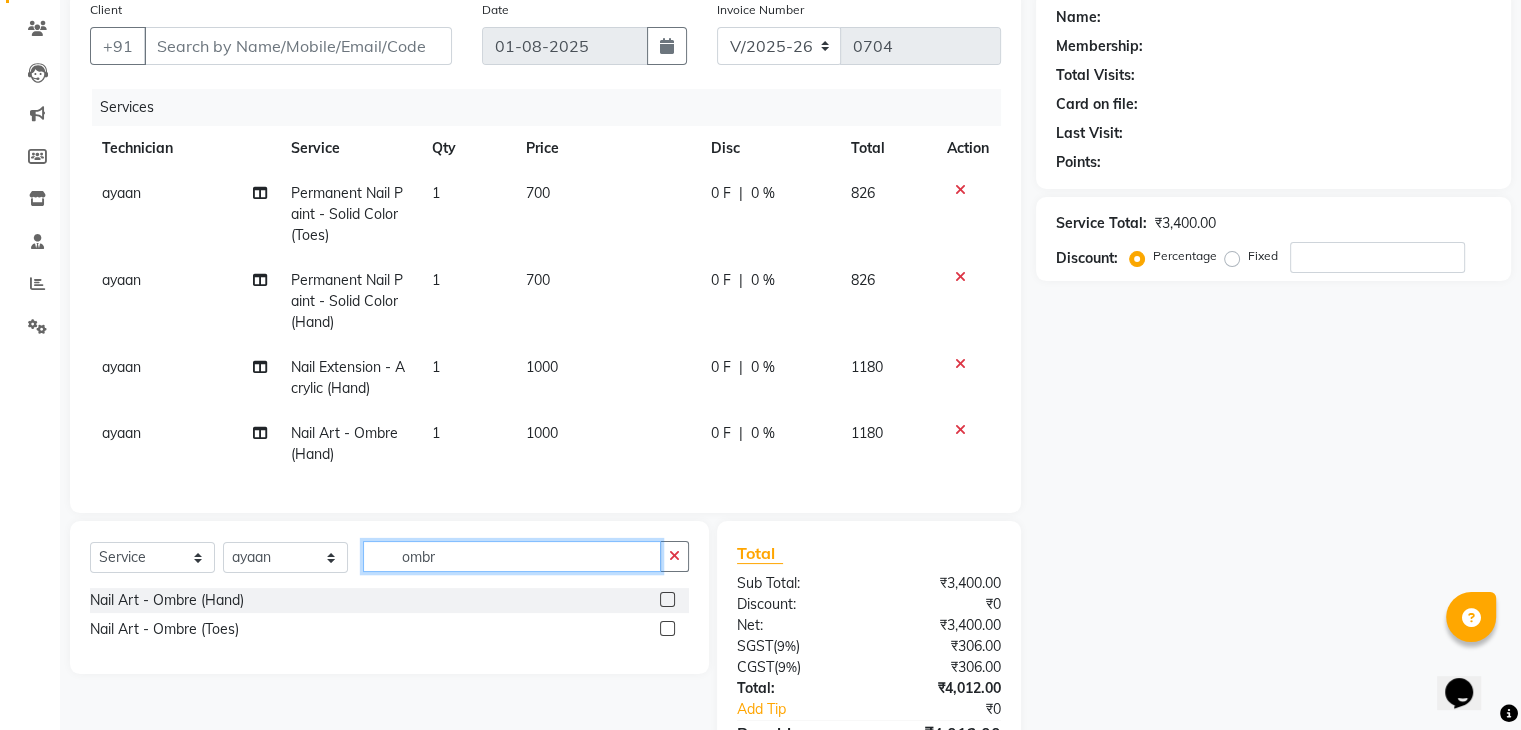 click on "ombr" 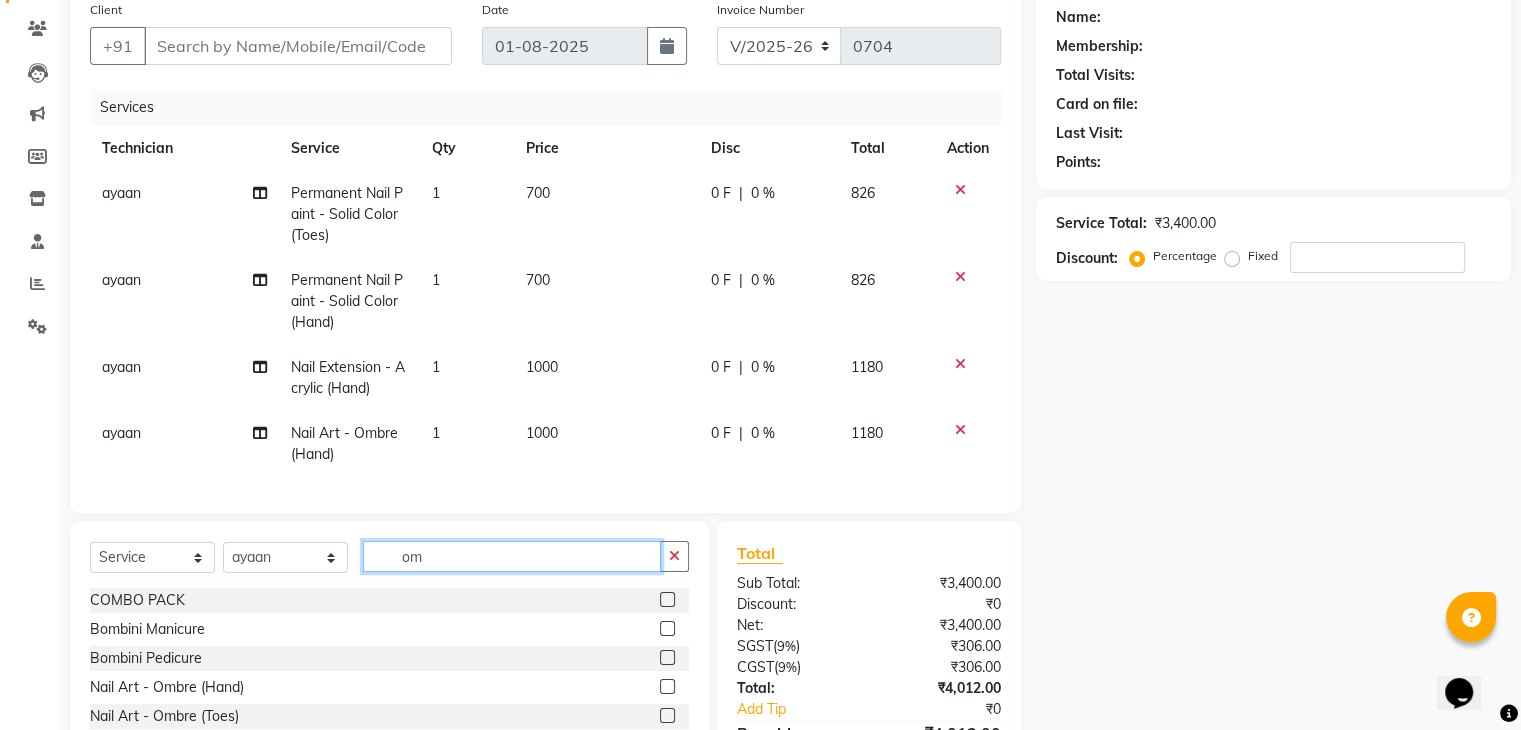 type on "o" 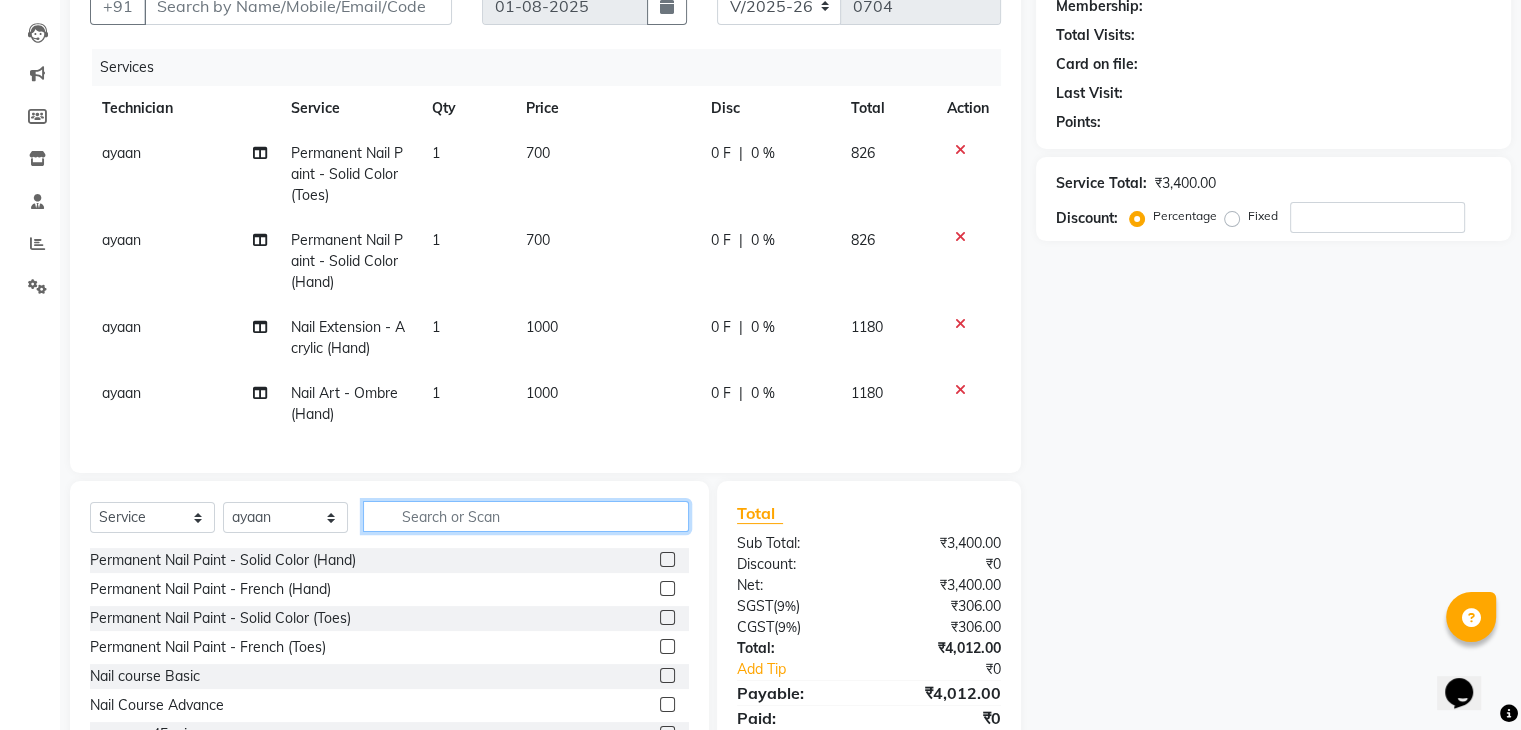 scroll, scrollTop: 91, scrollLeft: 0, axis: vertical 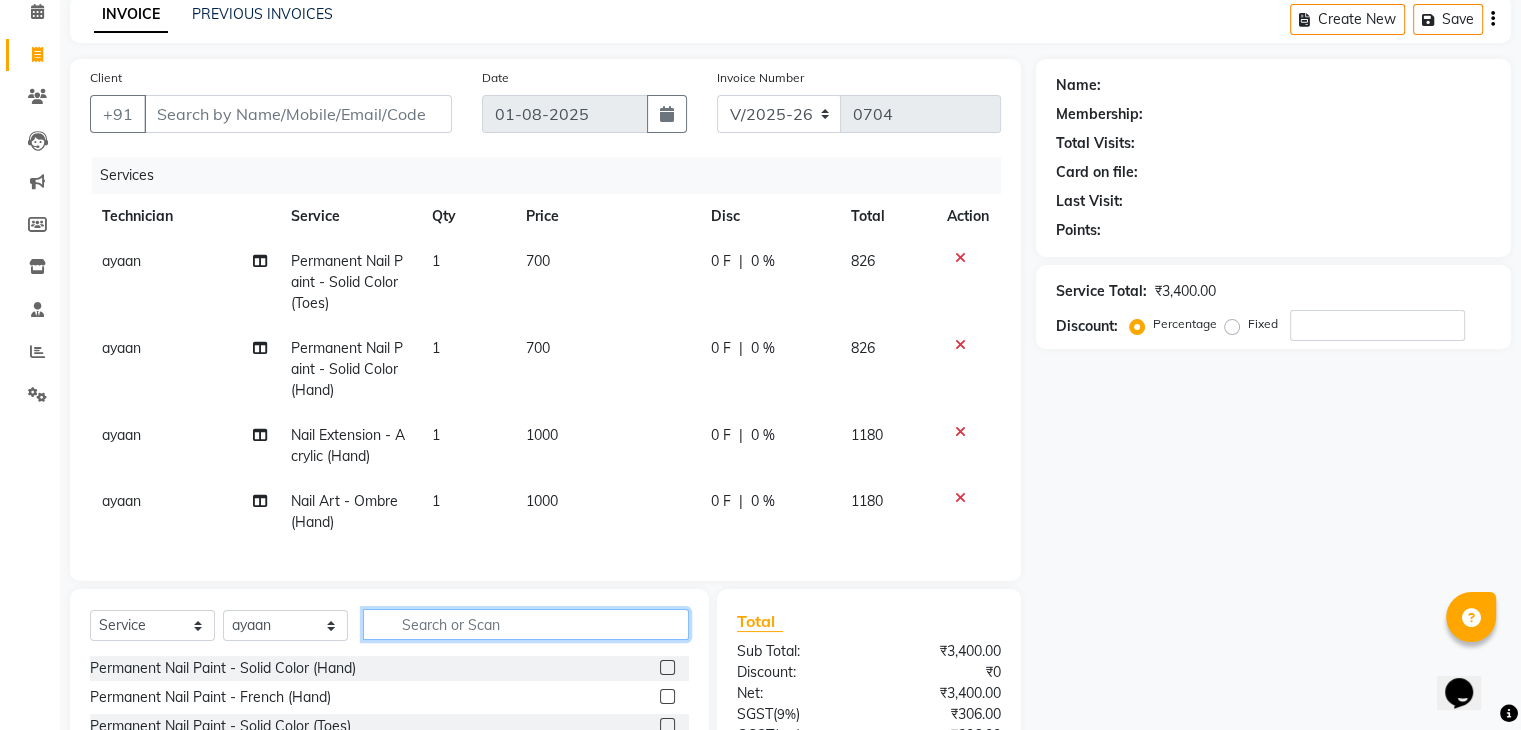 type 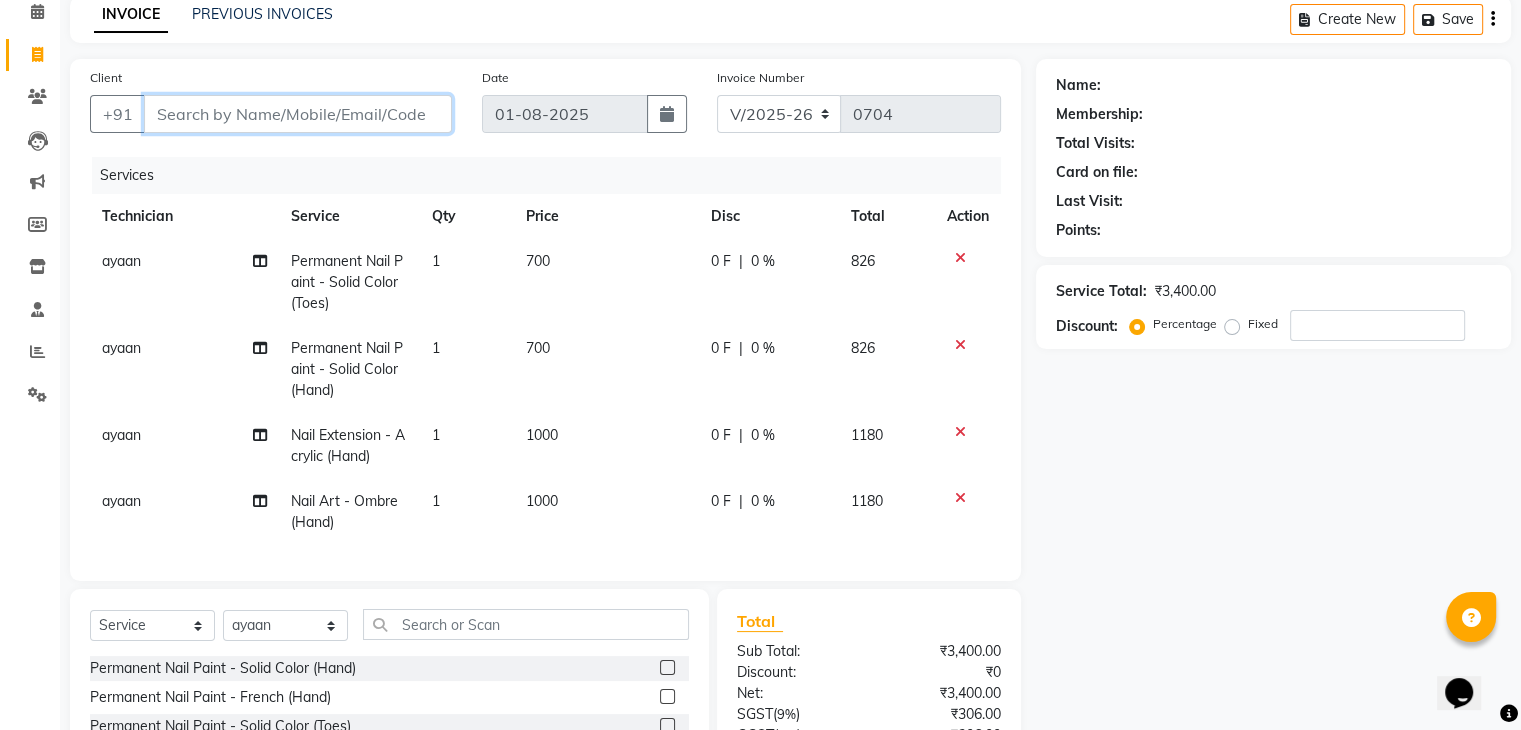 click on "Client" at bounding box center [298, 114] 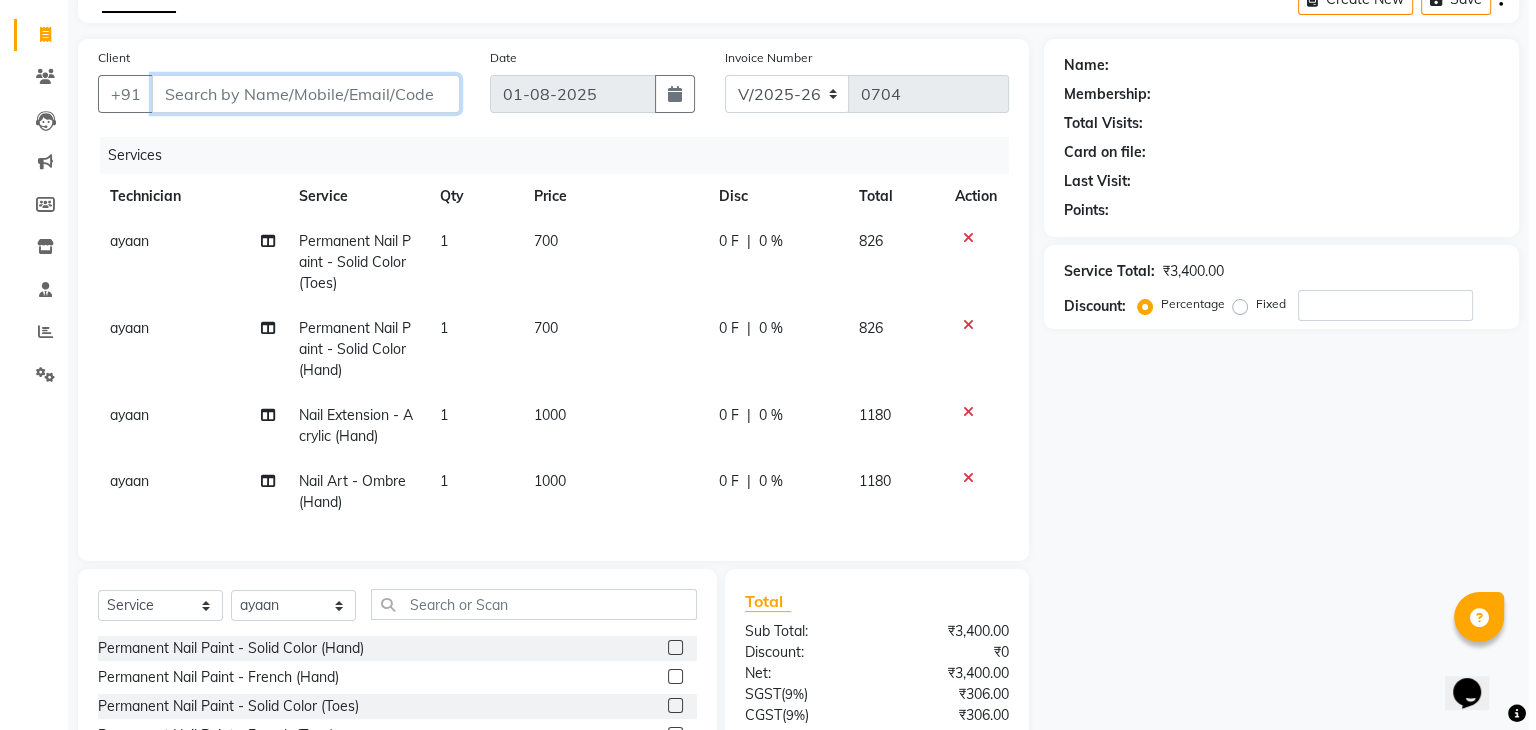 scroll, scrollTop: 0, scrollLeft: 0, axis: both 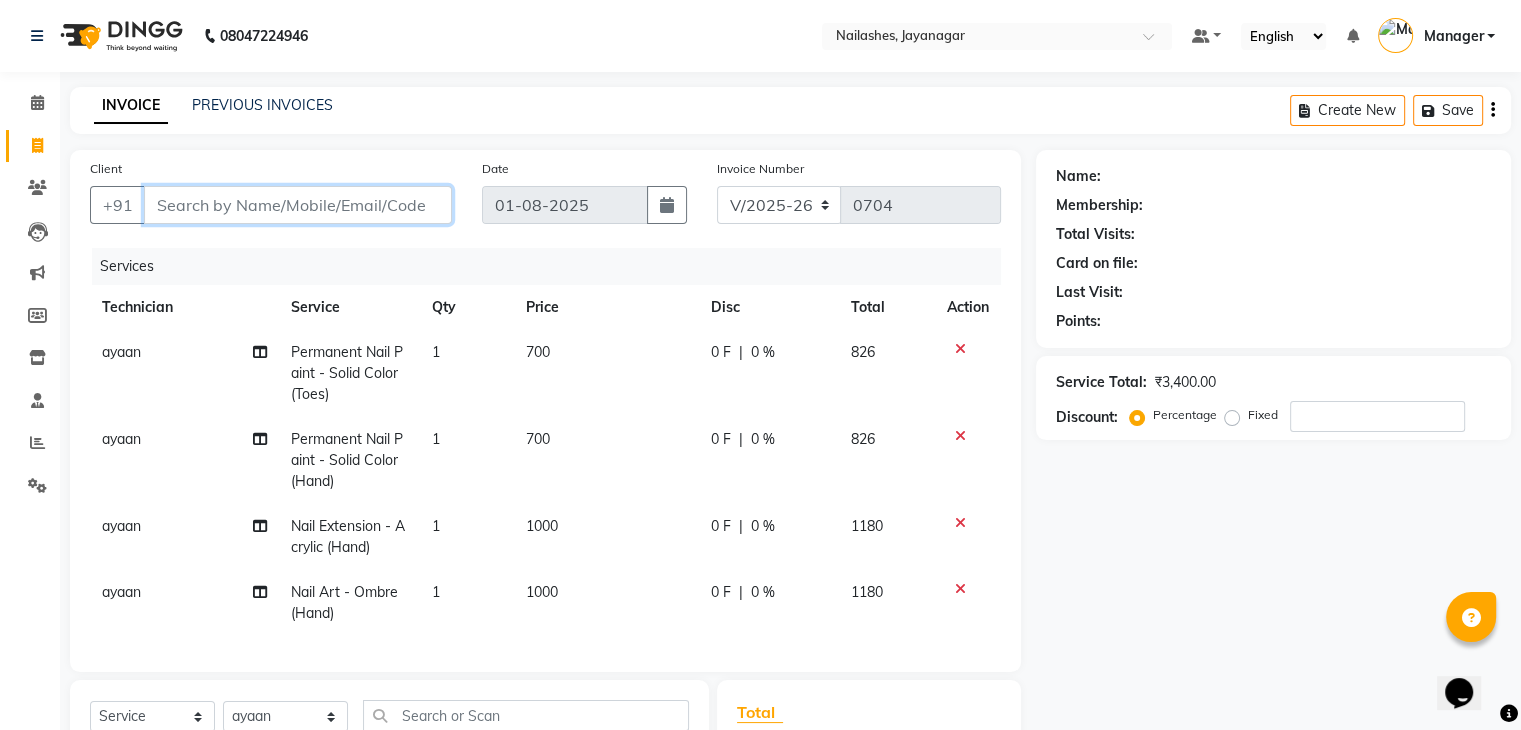 click on "Client" at bounding box center [298, 205] 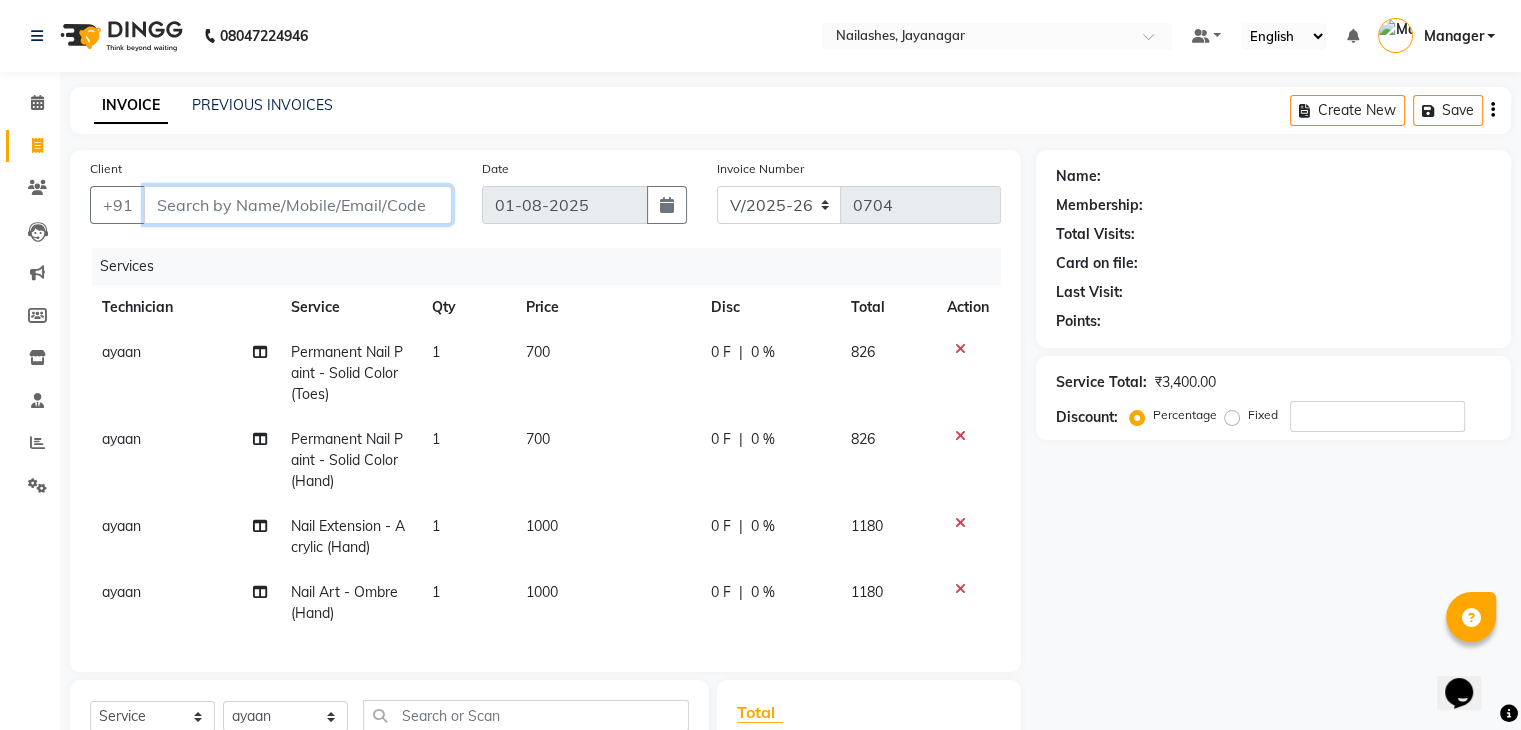 type on "9" 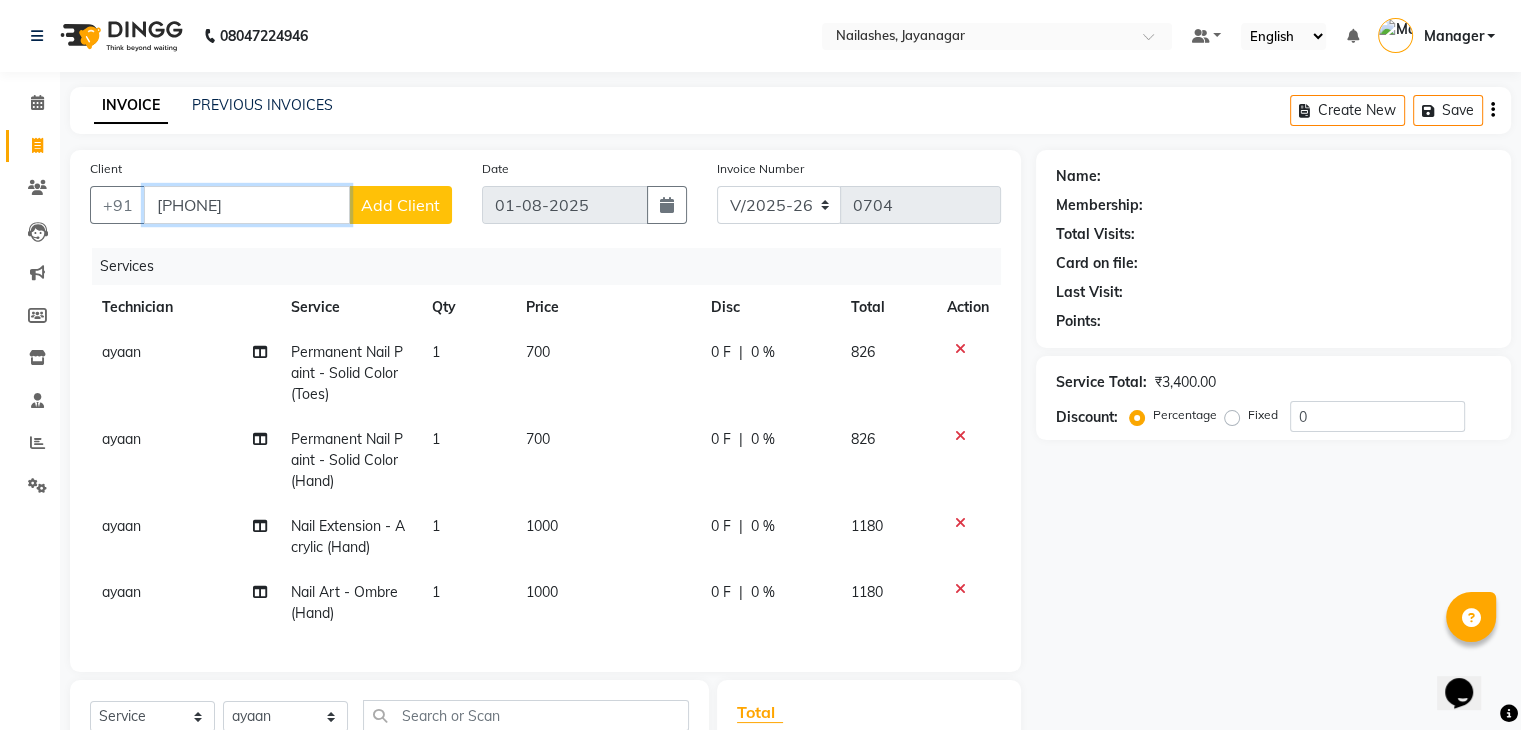 type on "[PHONE]" 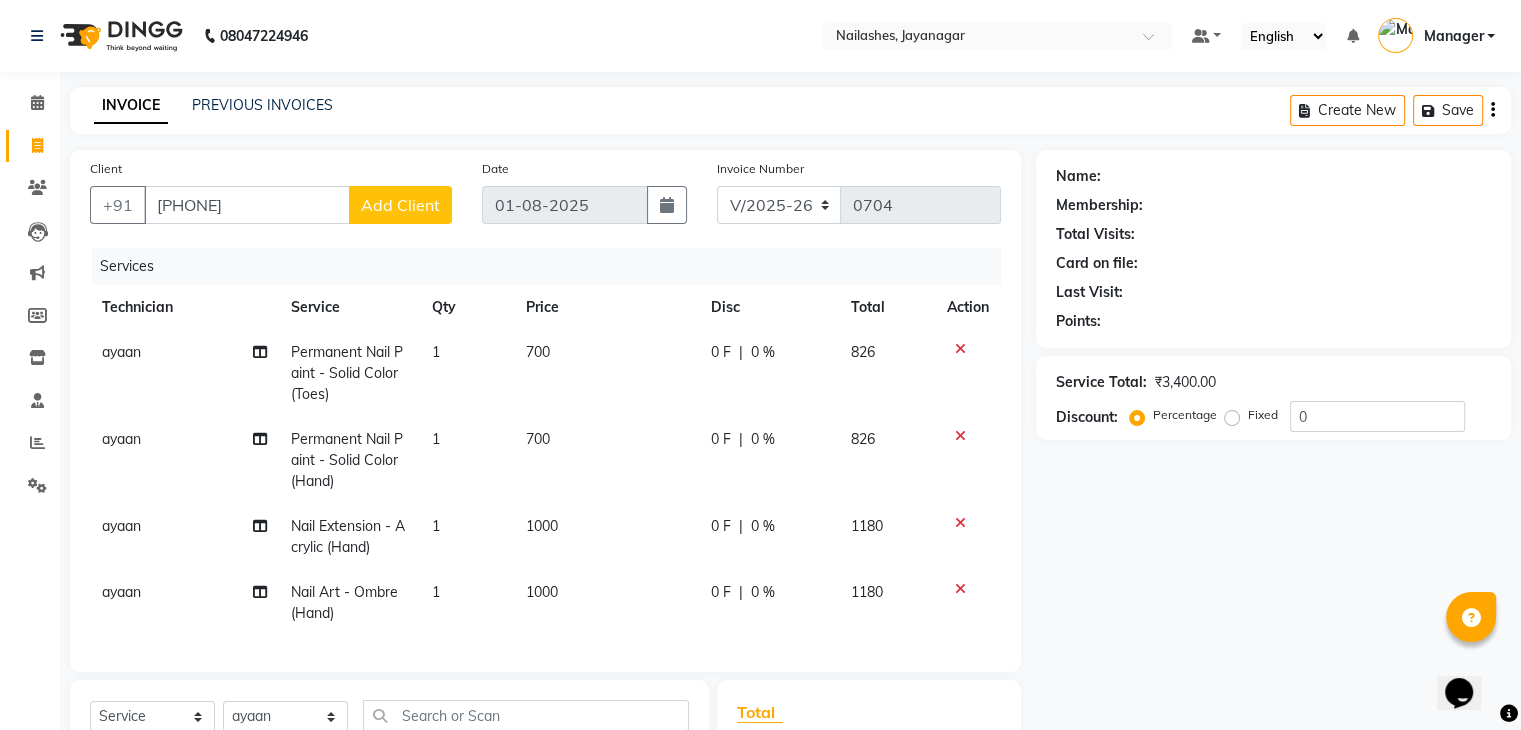 click on "Add Client" 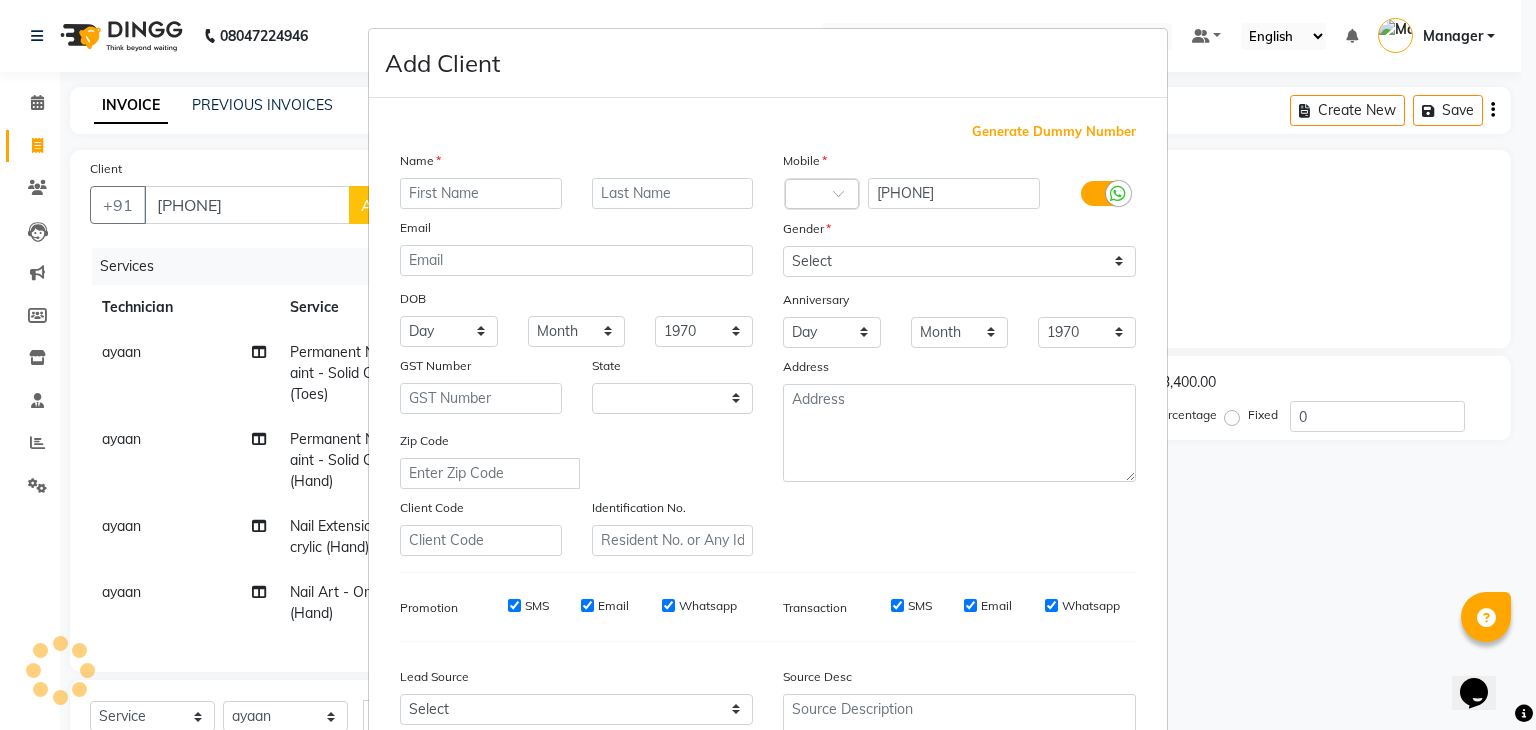 select on "21" 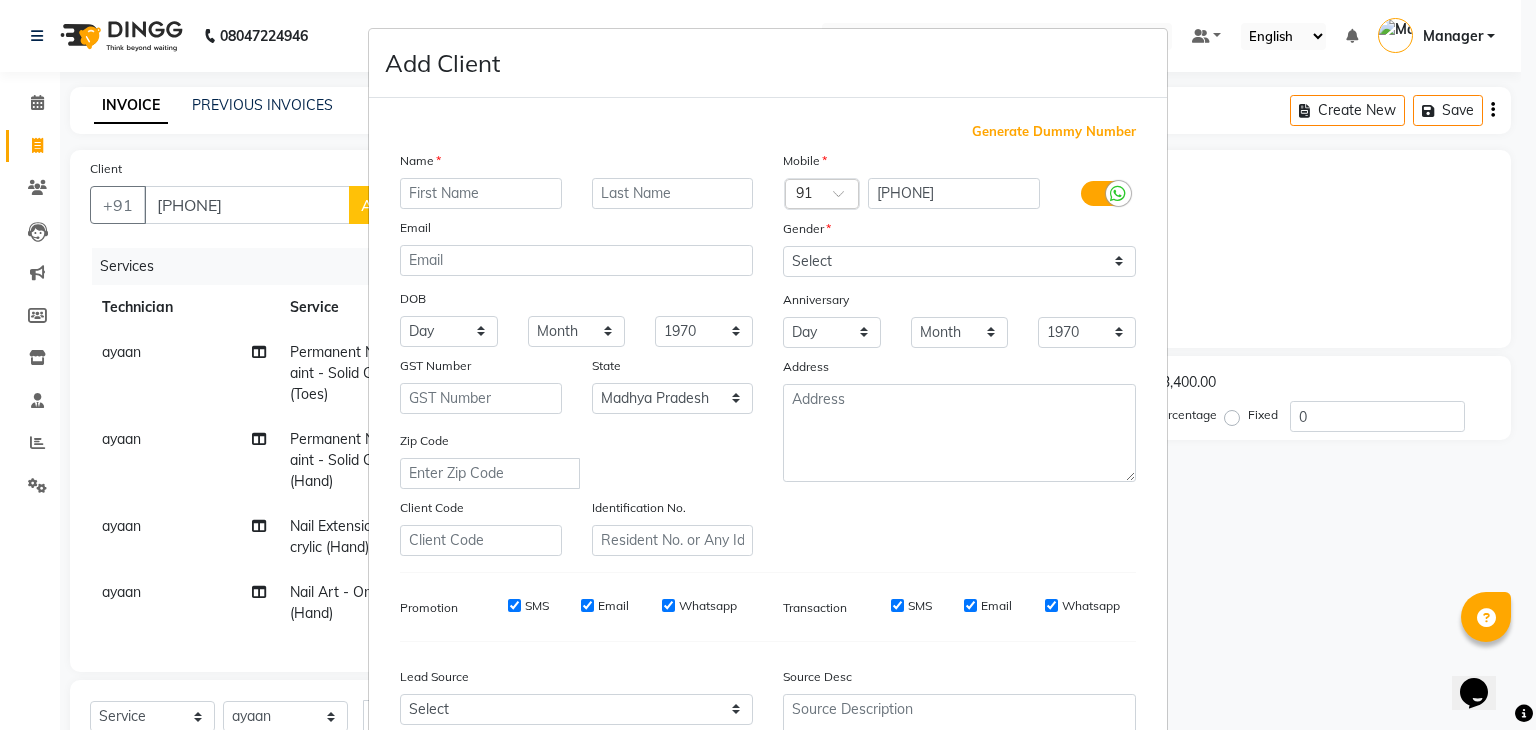 click at bounding box center (481, 193) 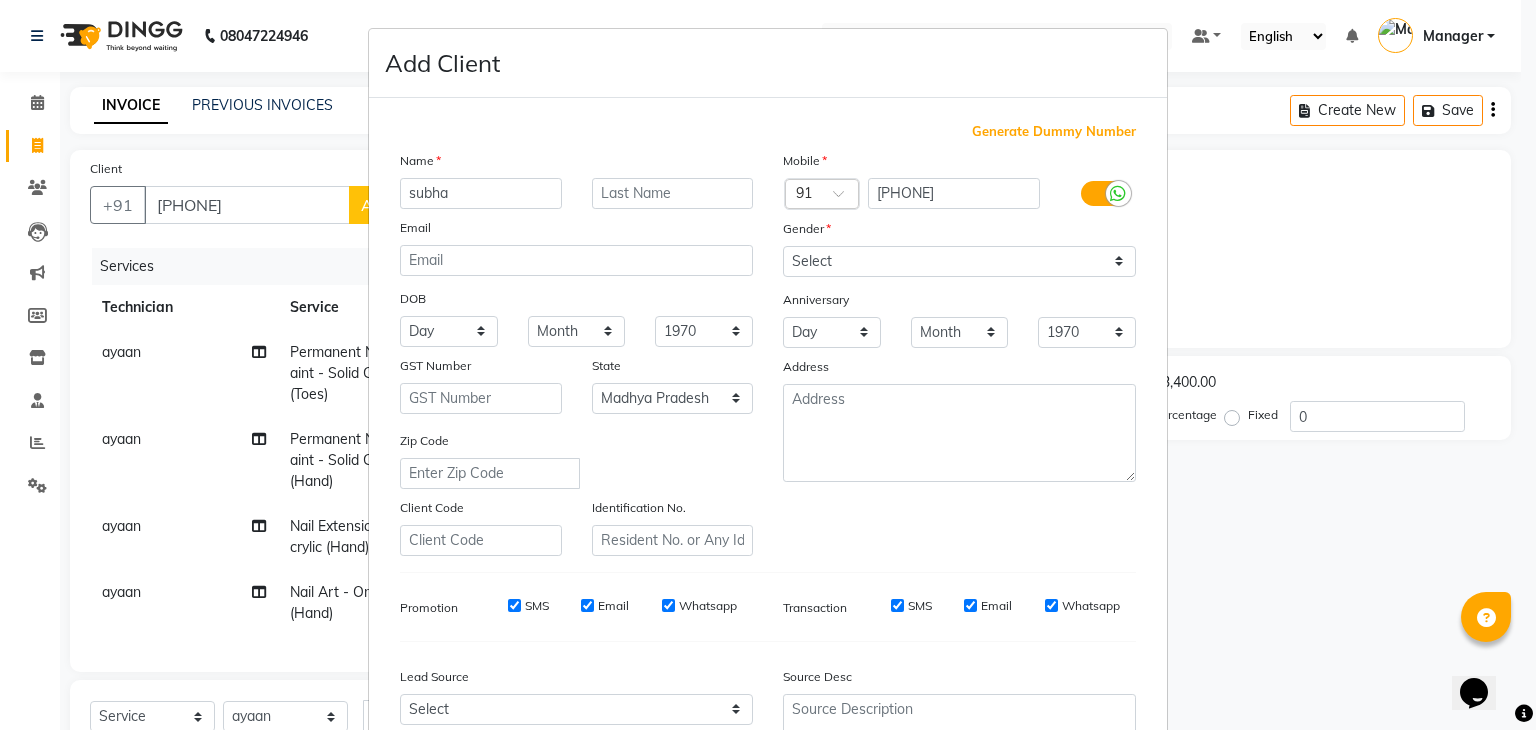 type on "subha" 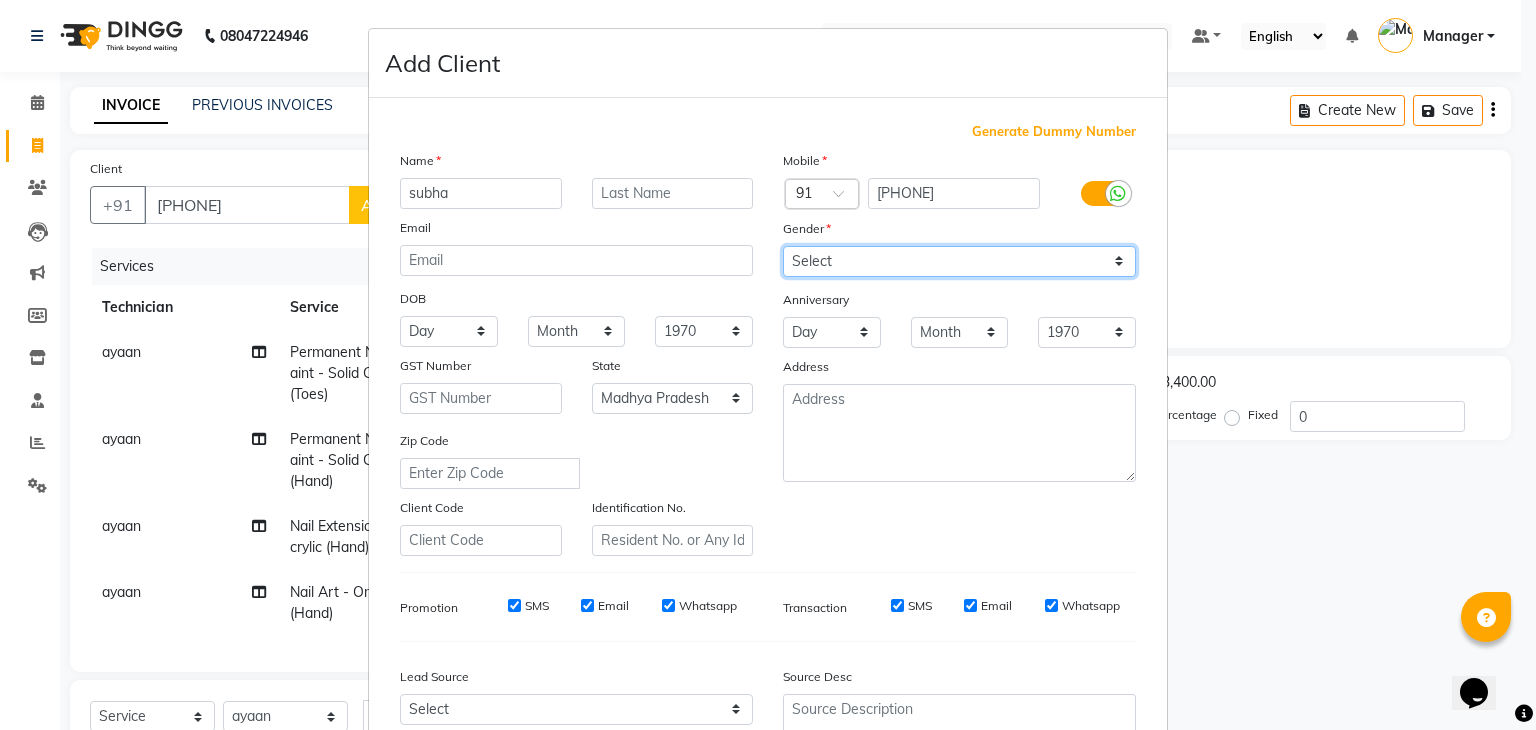click on "Select Male Female Other Prefer Not To Say" at bounding box center (959, 261) 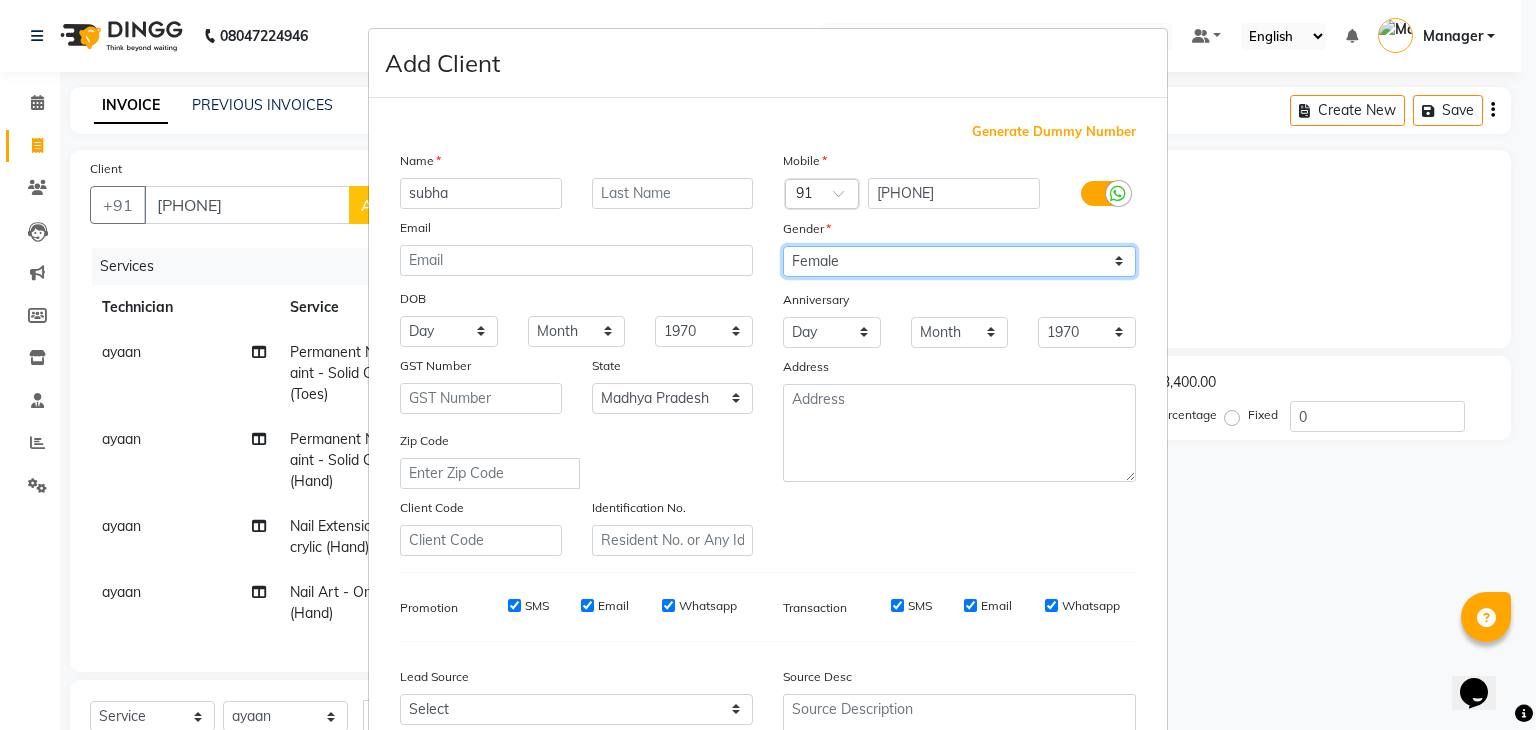 click on "Select Male Female Other Prefer Not To Say" at bounding box center (959, 261) 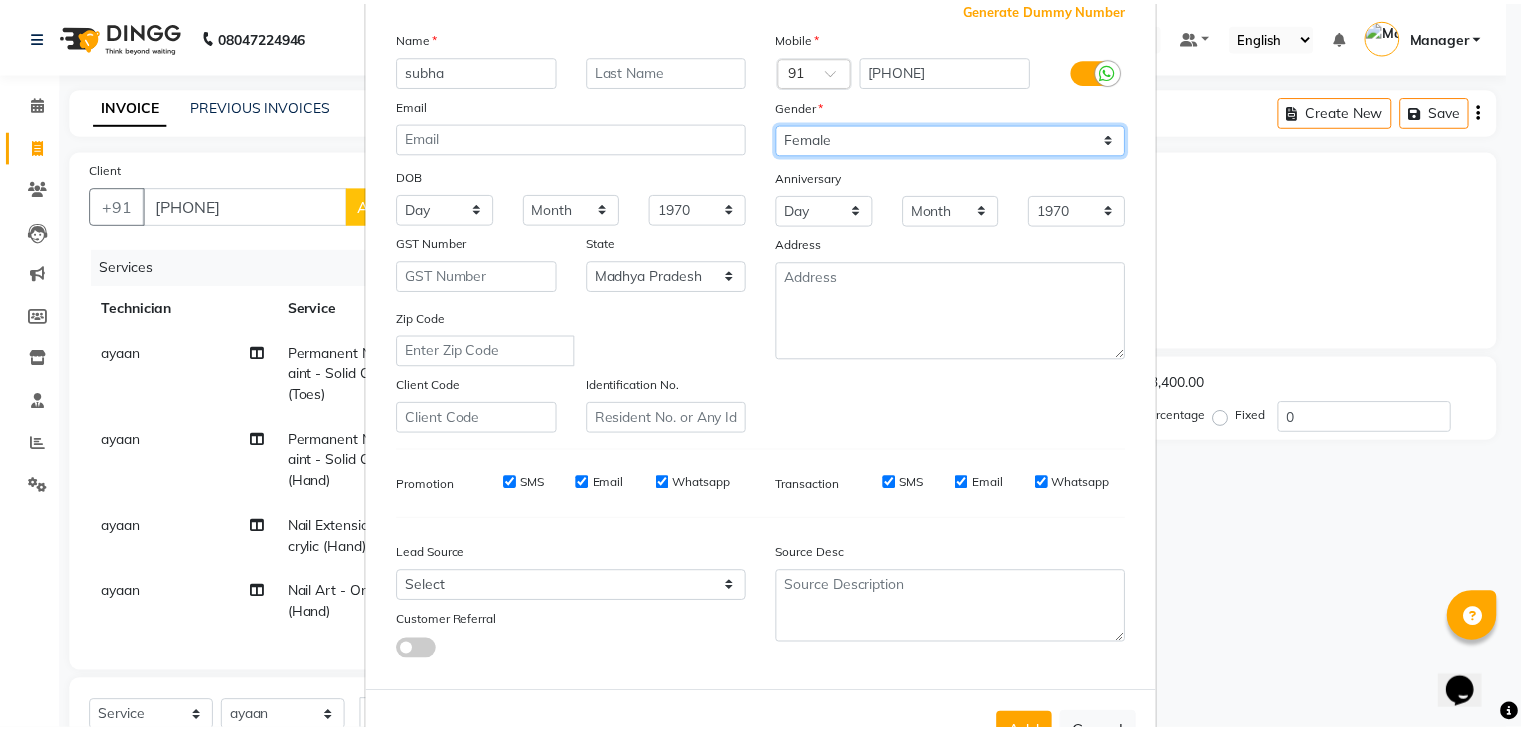scroll, scrollTop: 203, scrollLeft: 0, axis: vertical 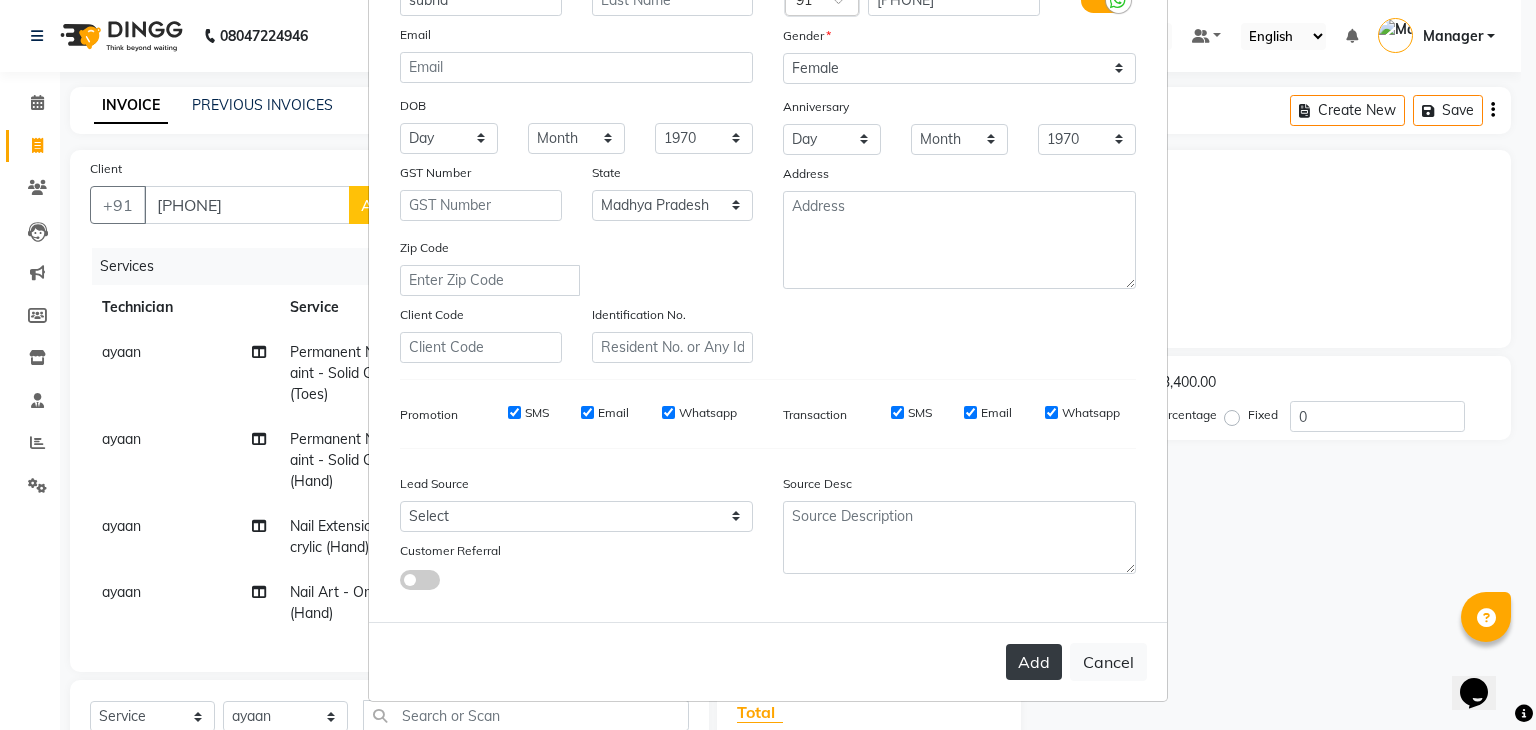click on "Add" at bounding box center [1034, 662] 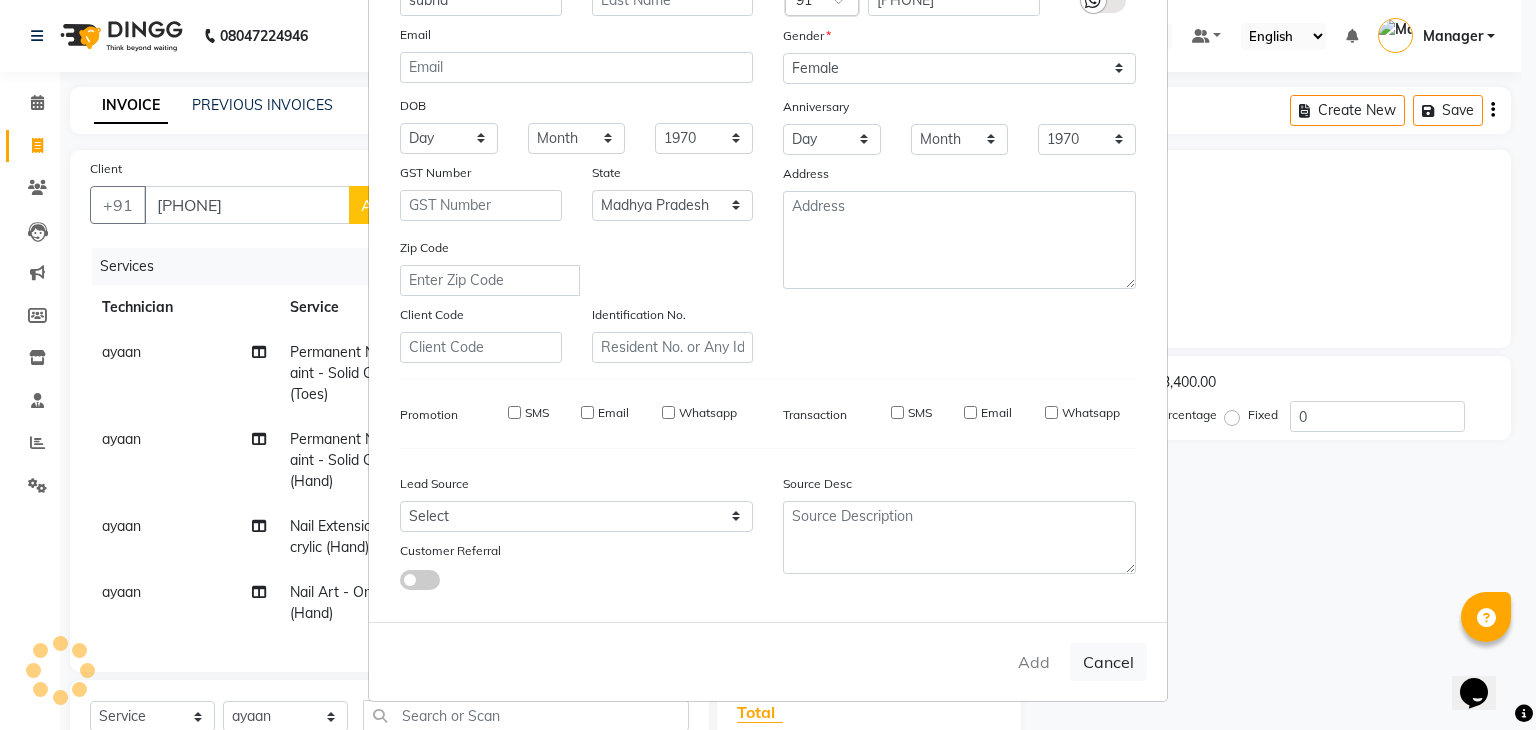 type on "98******78" 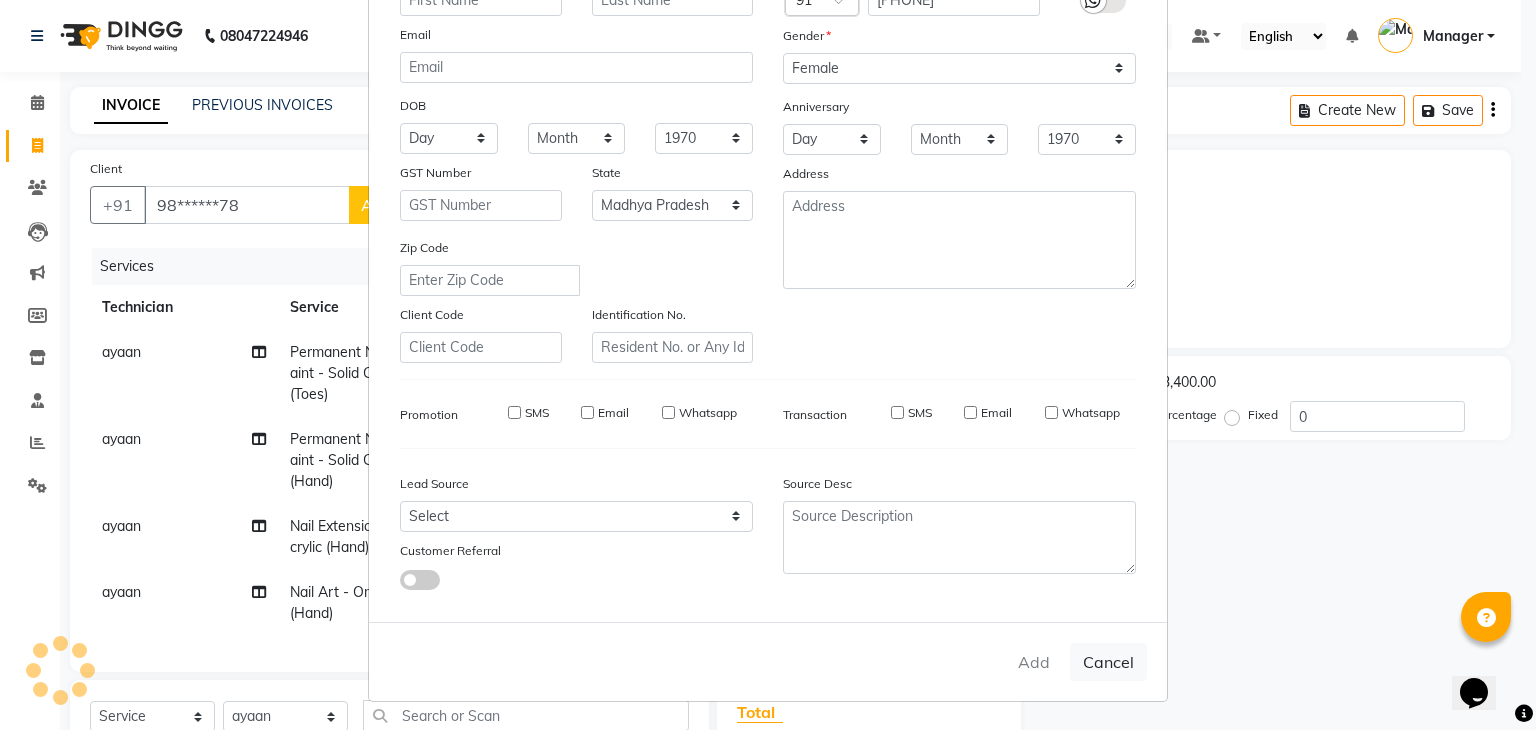 select 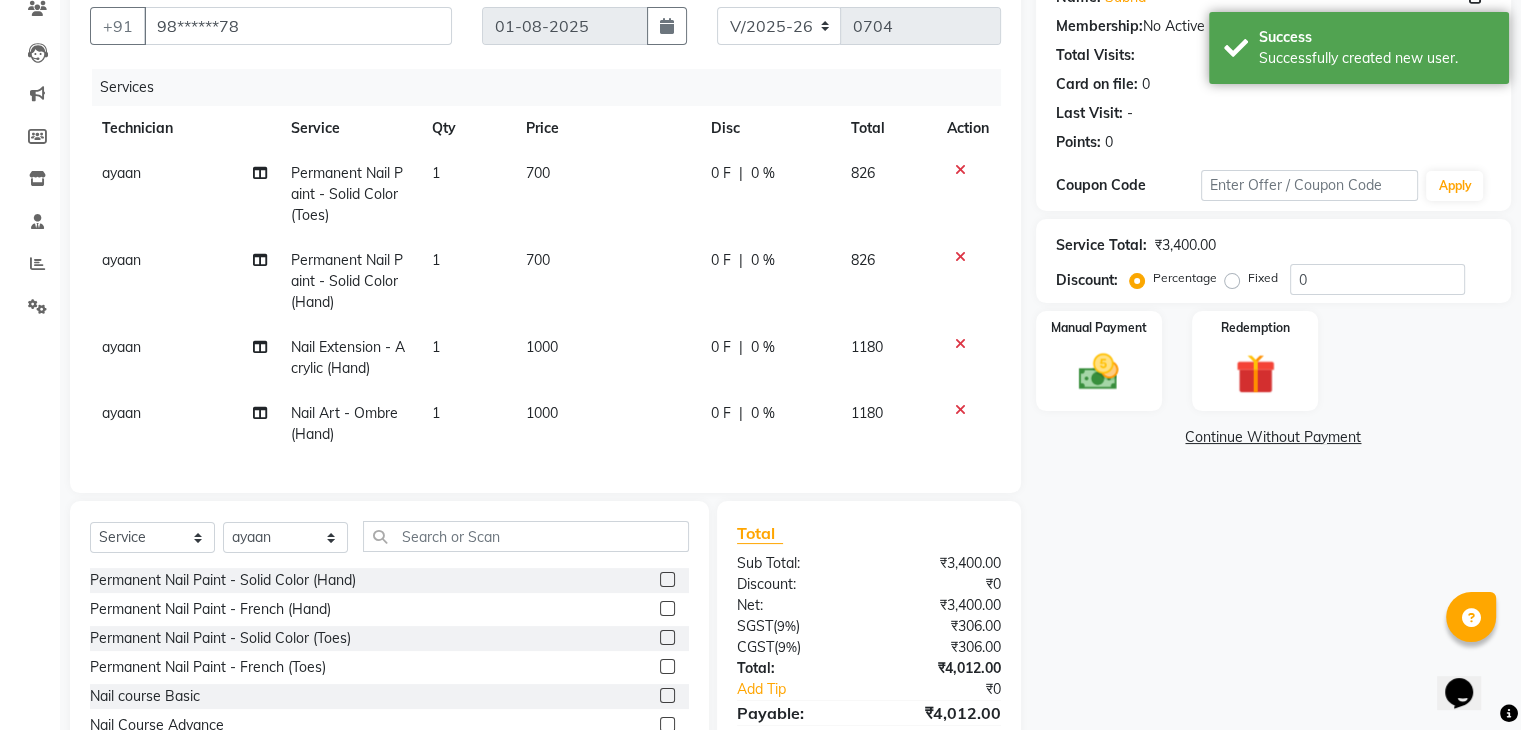 scroll, scrollTop: 291, scrollLeft: 0, axis: vertical 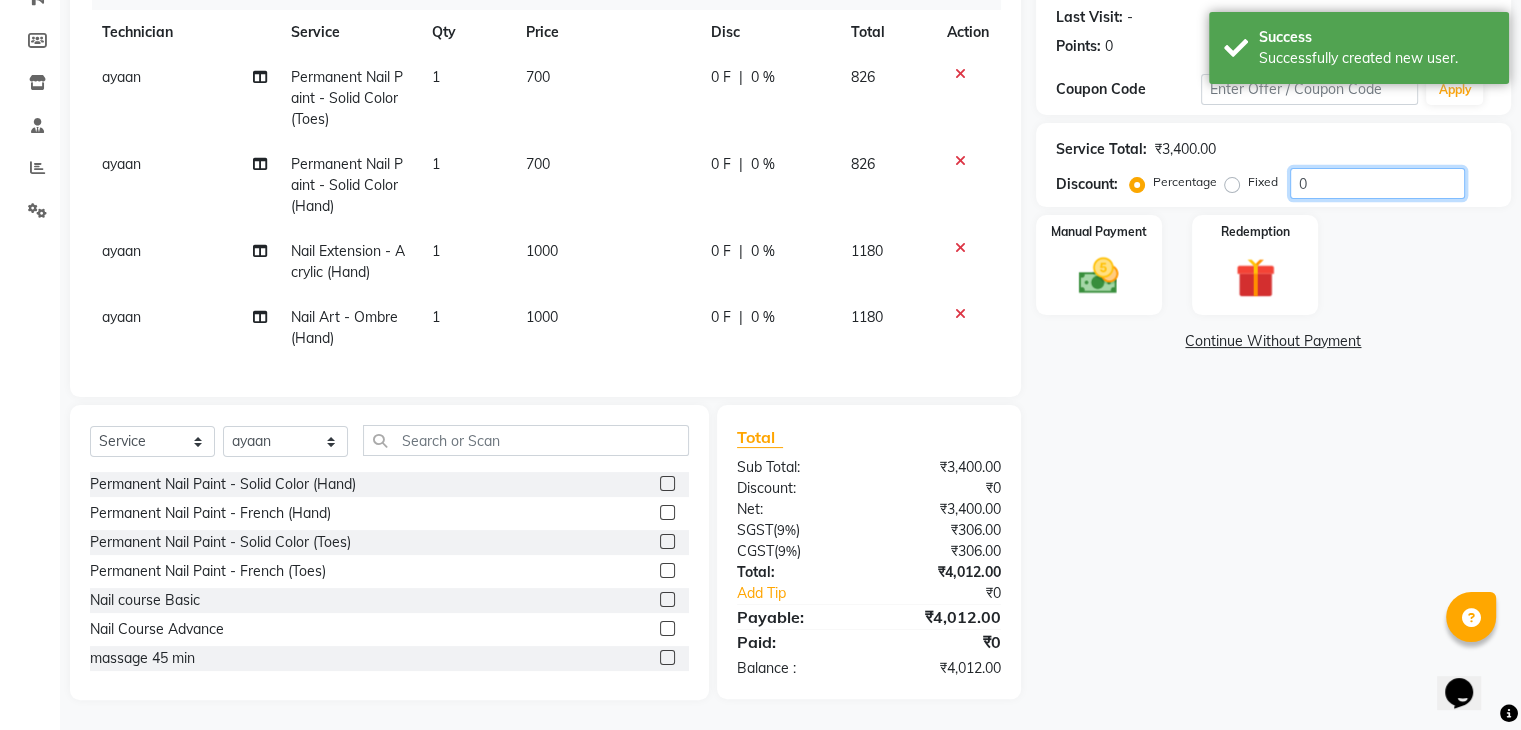 click on "0" 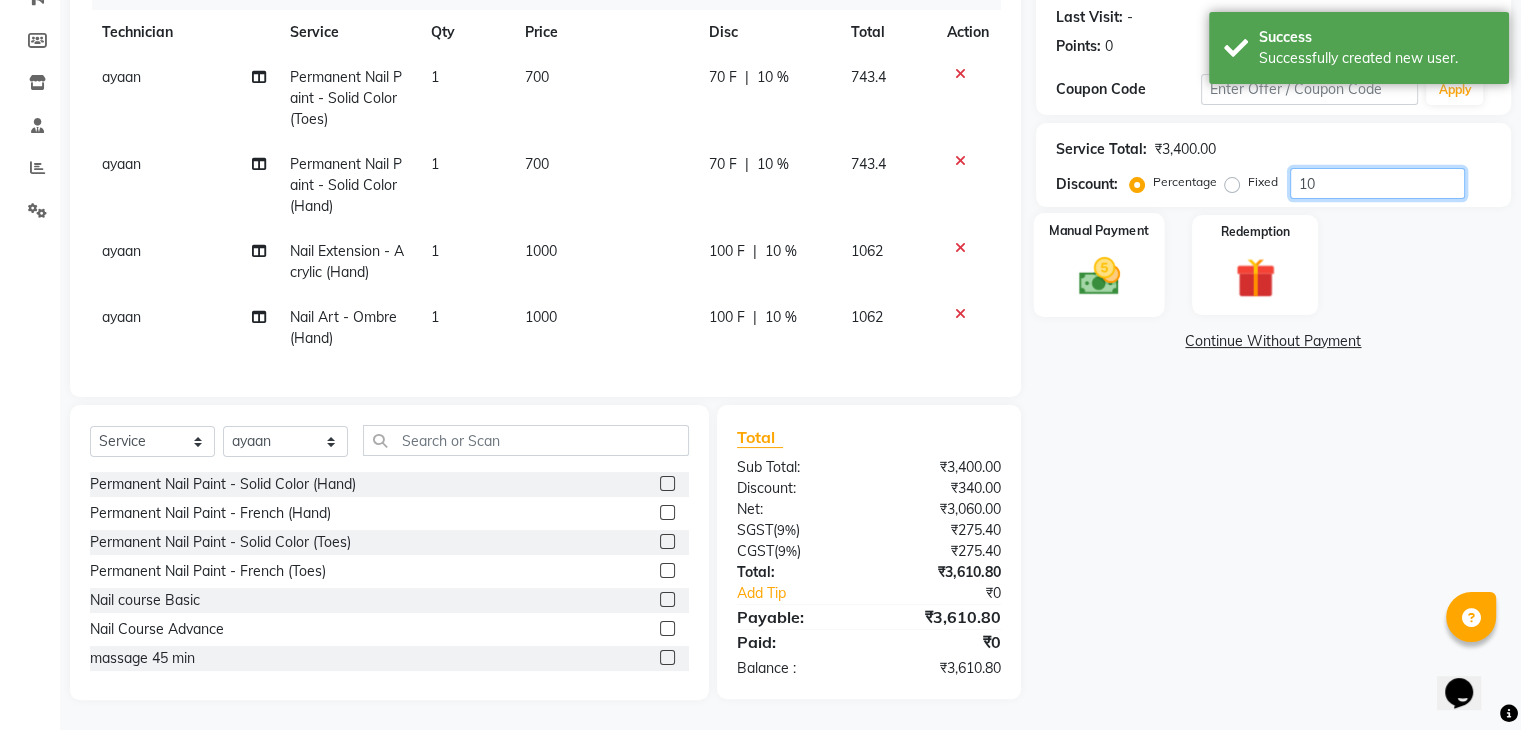 type on "10" 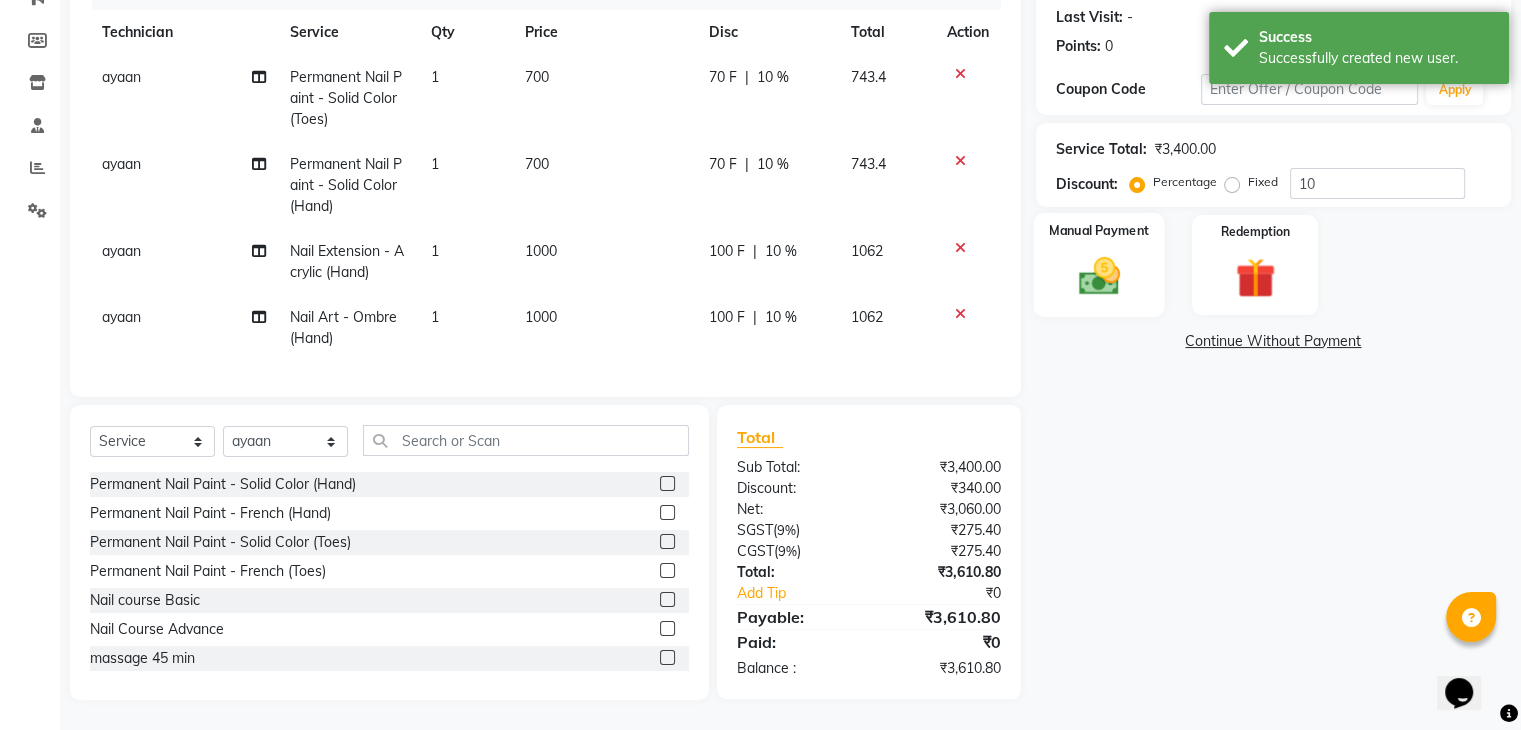 click 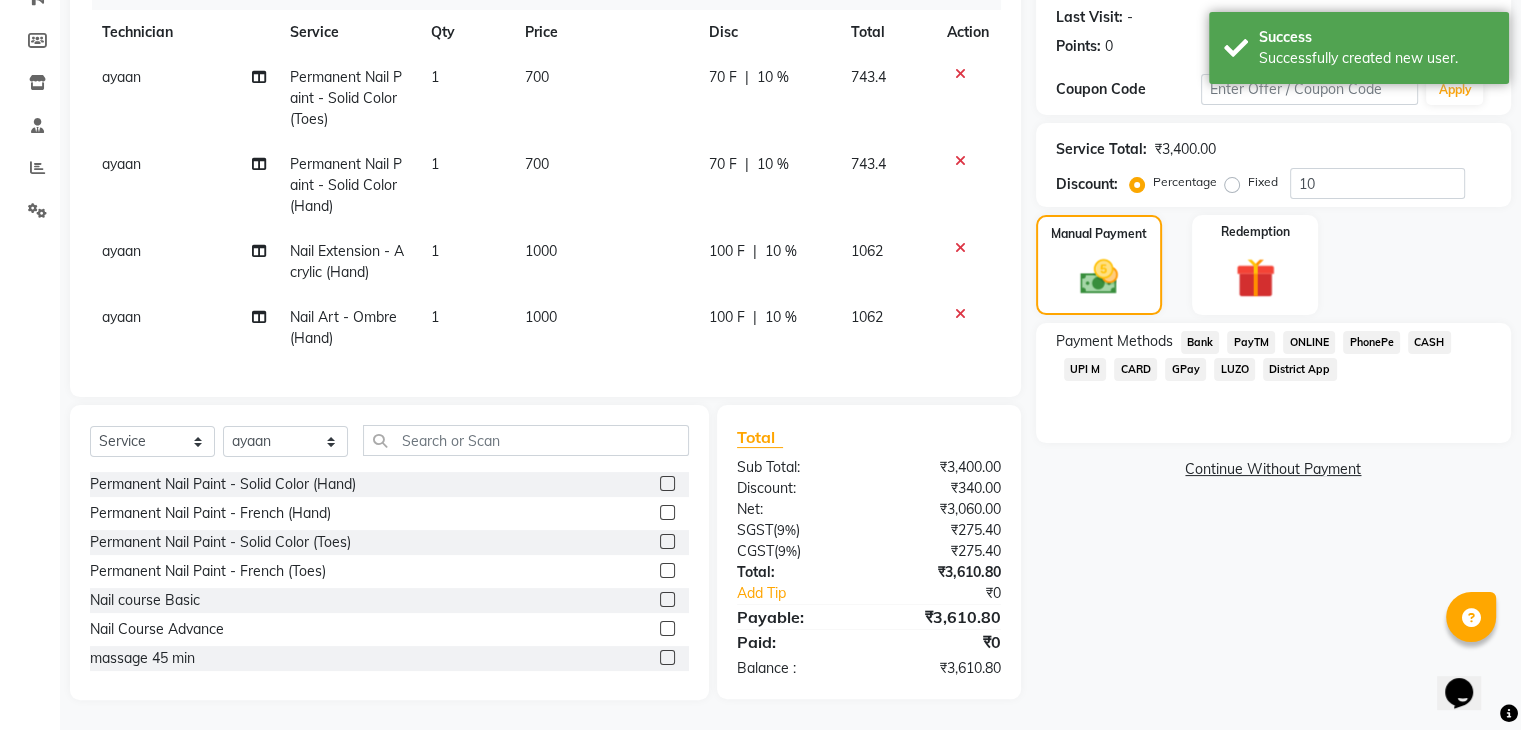 click on "ONLINE" 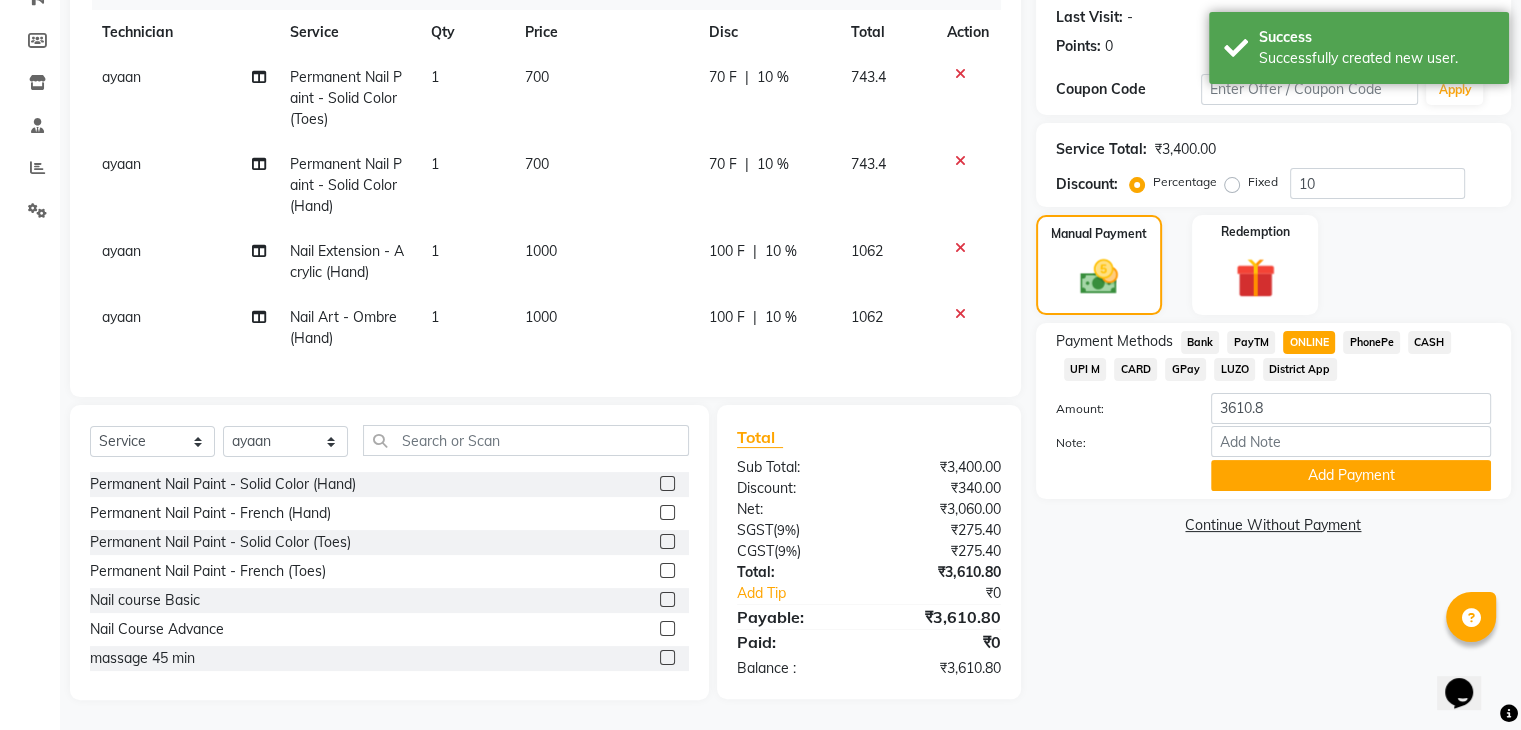 click on "CARD" 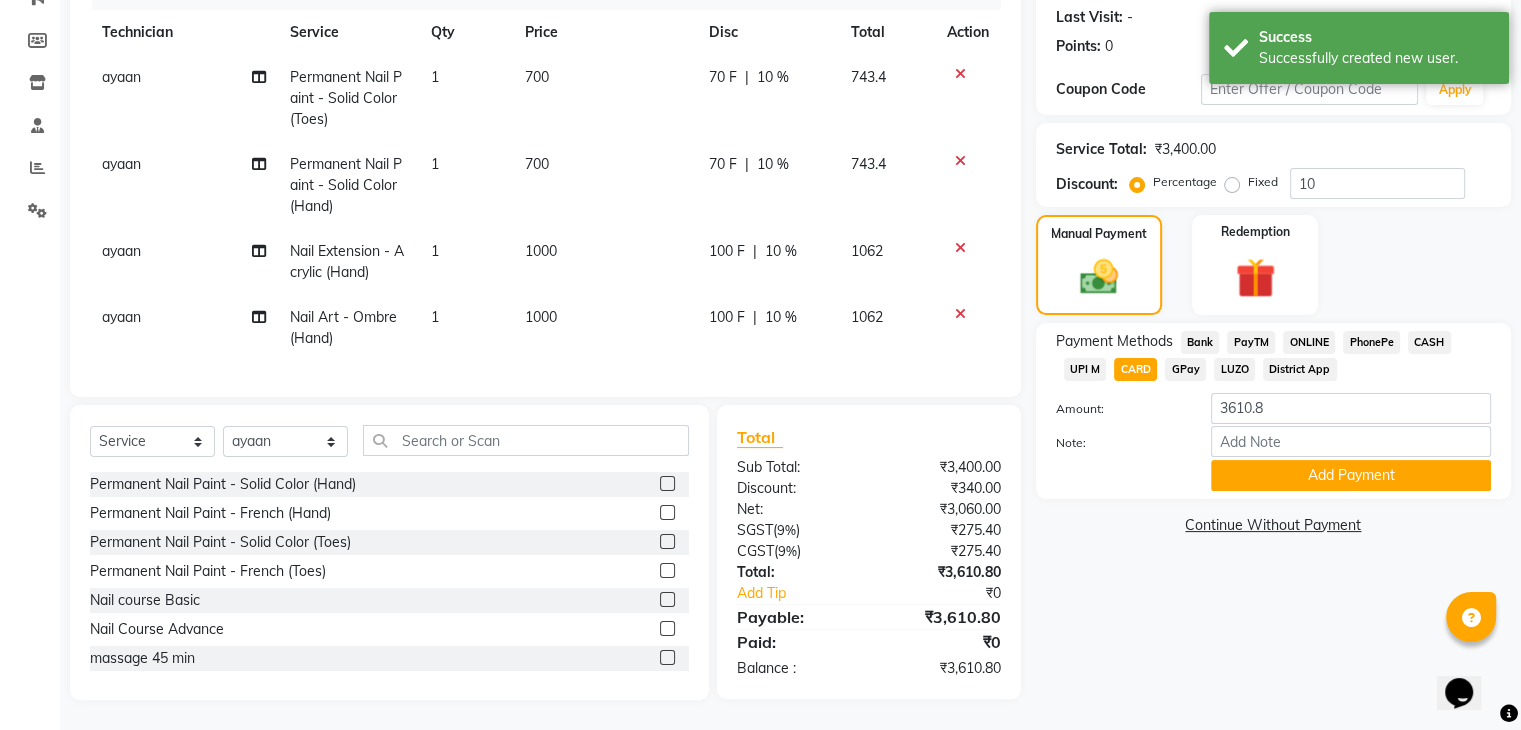click on "CARD" 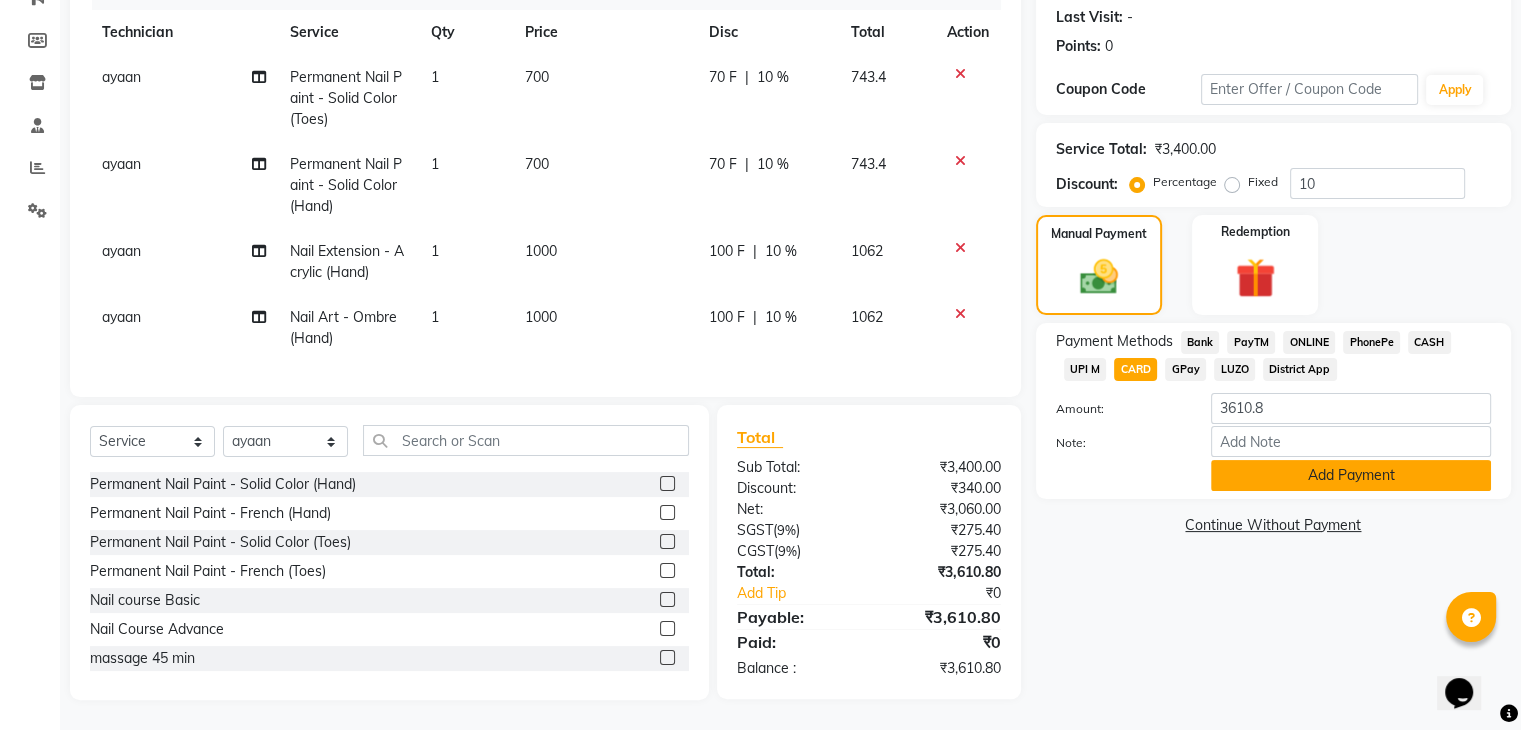 click on "Add Payment" 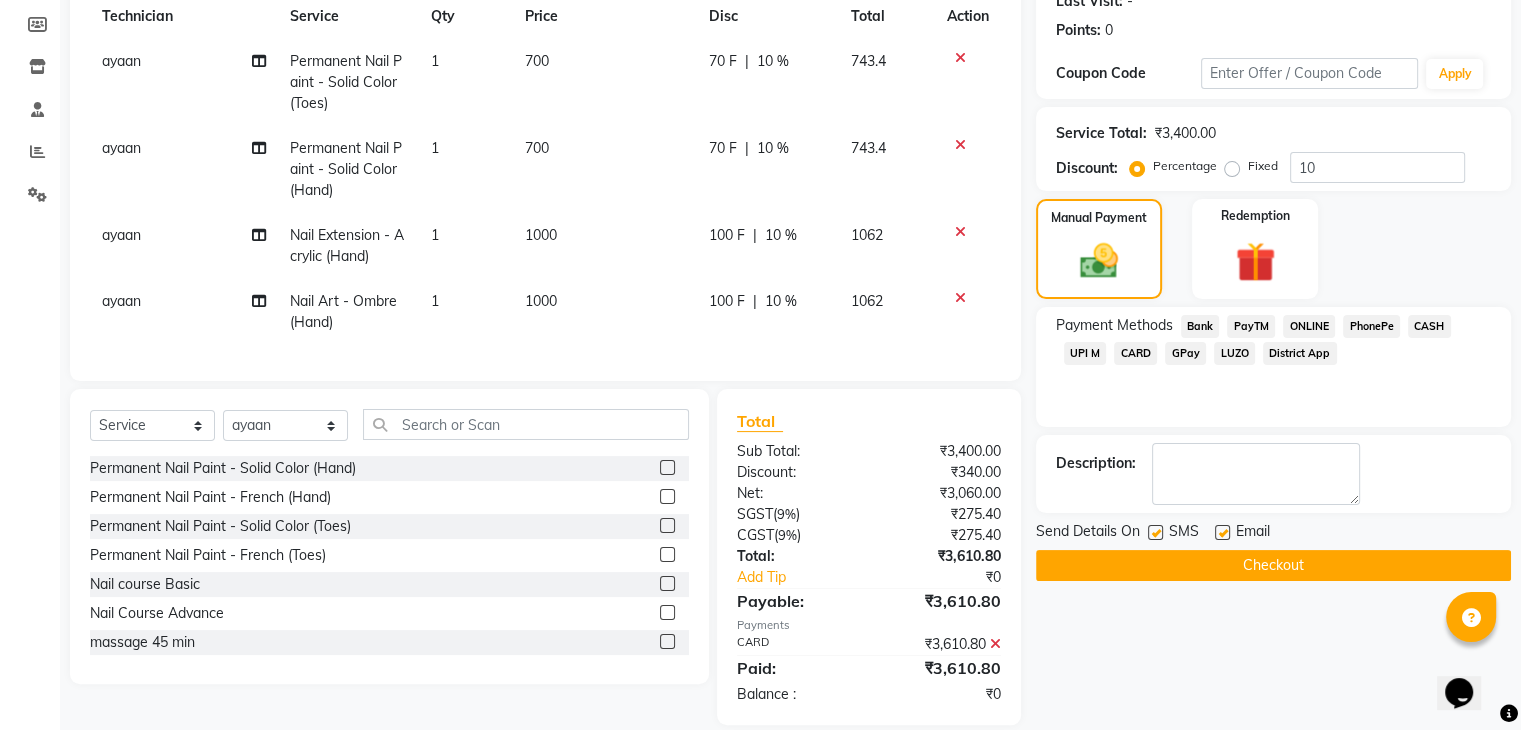 click on "Checkout" 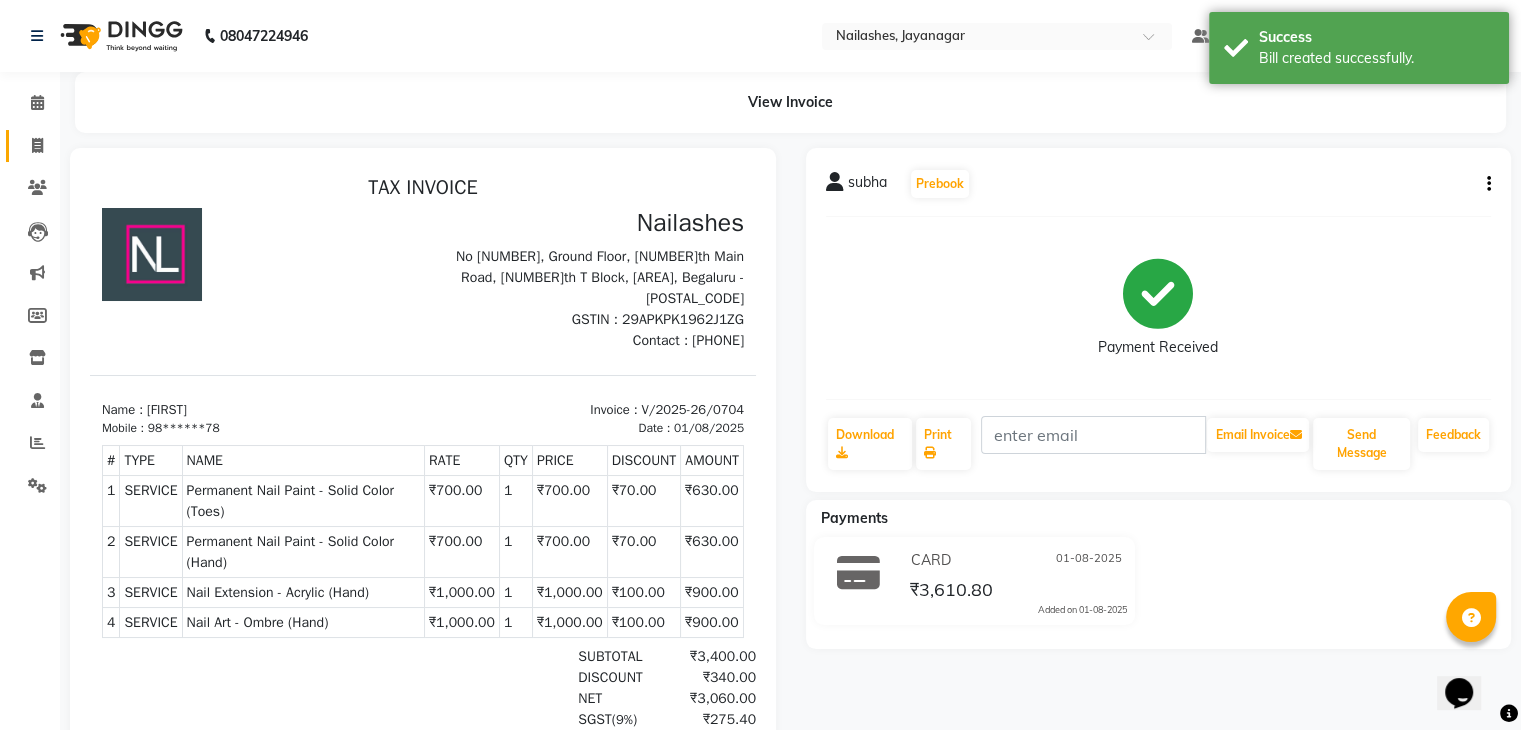 scroll, scrollTop: 0, scrollLeft: 0, axis: both 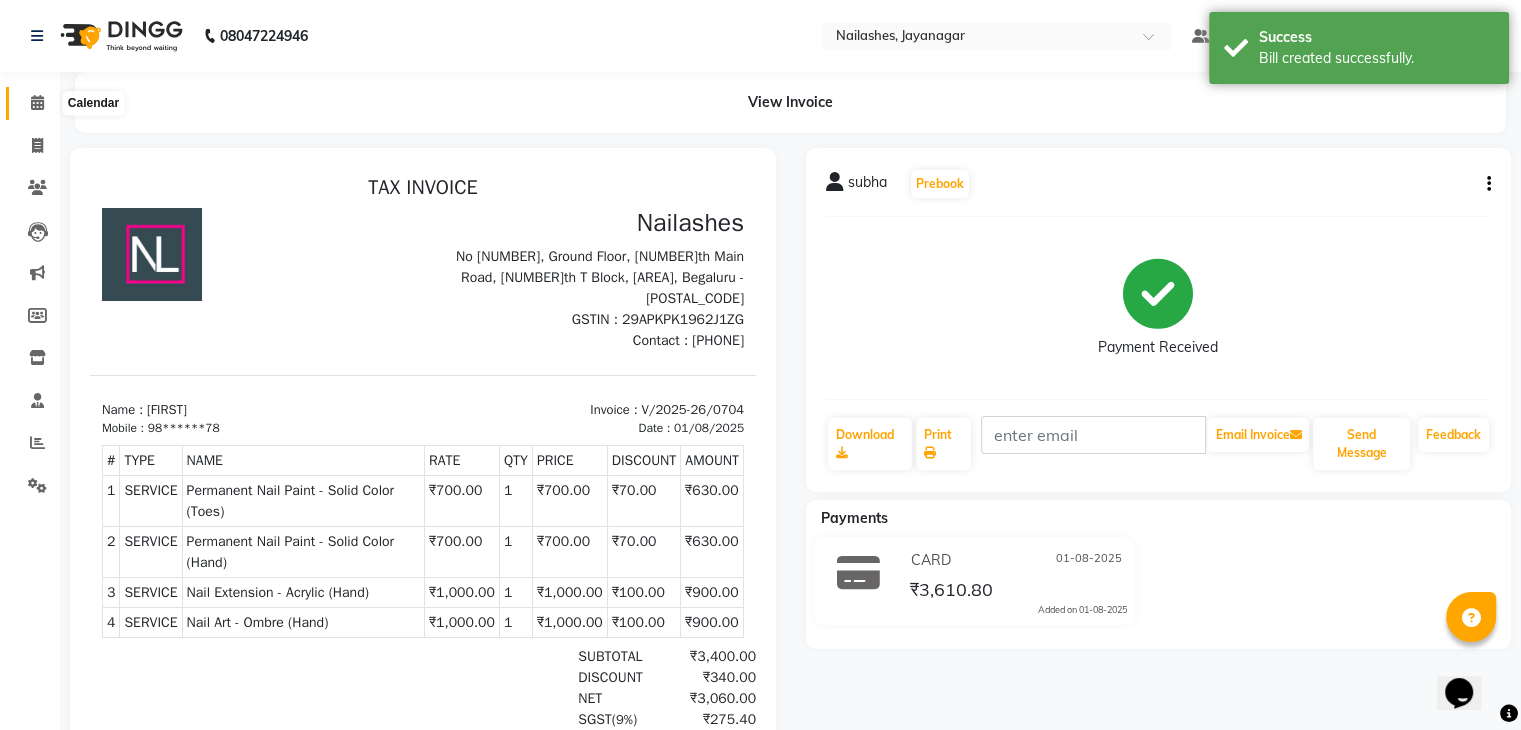 click 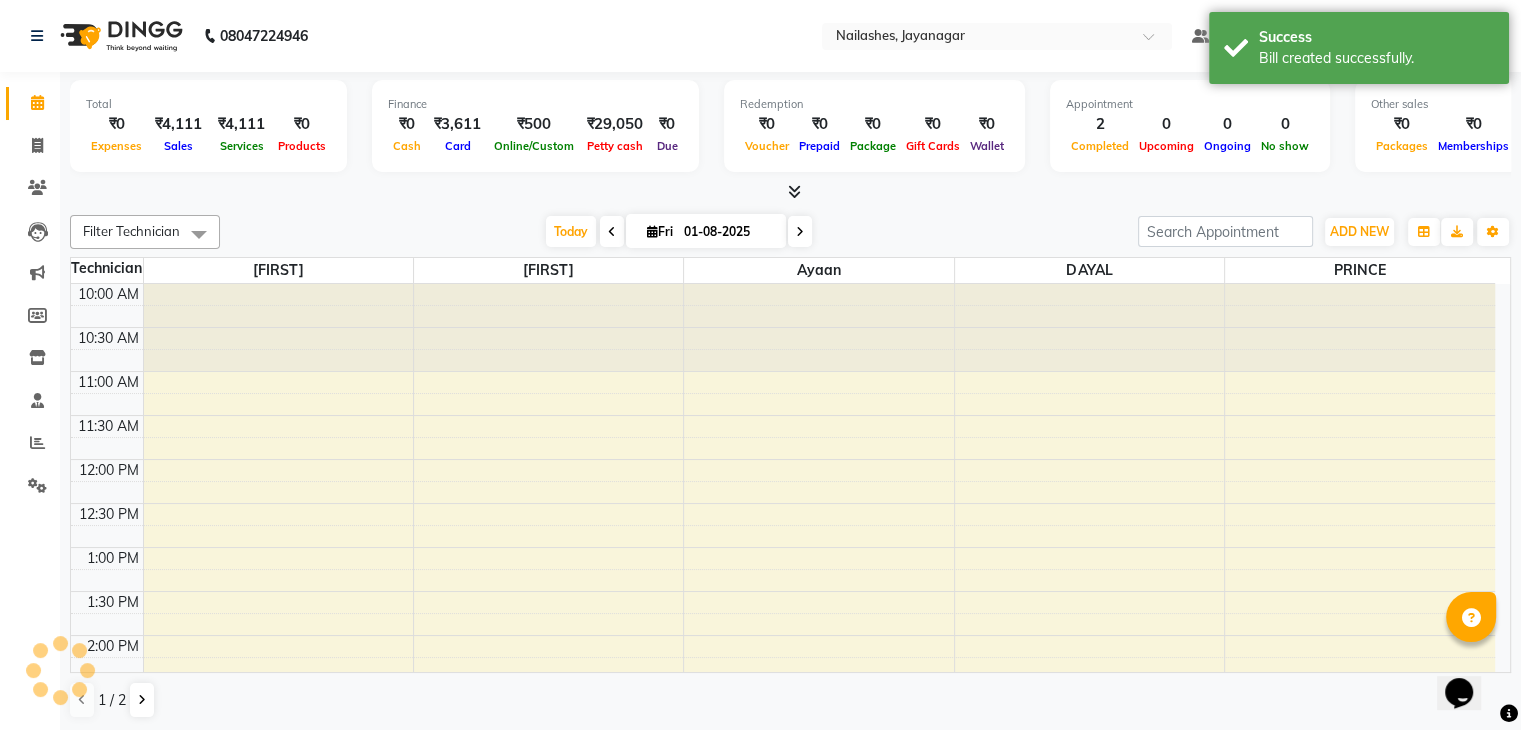 scroll, scrollTop: 0, scrollLeft: 0, axis: both 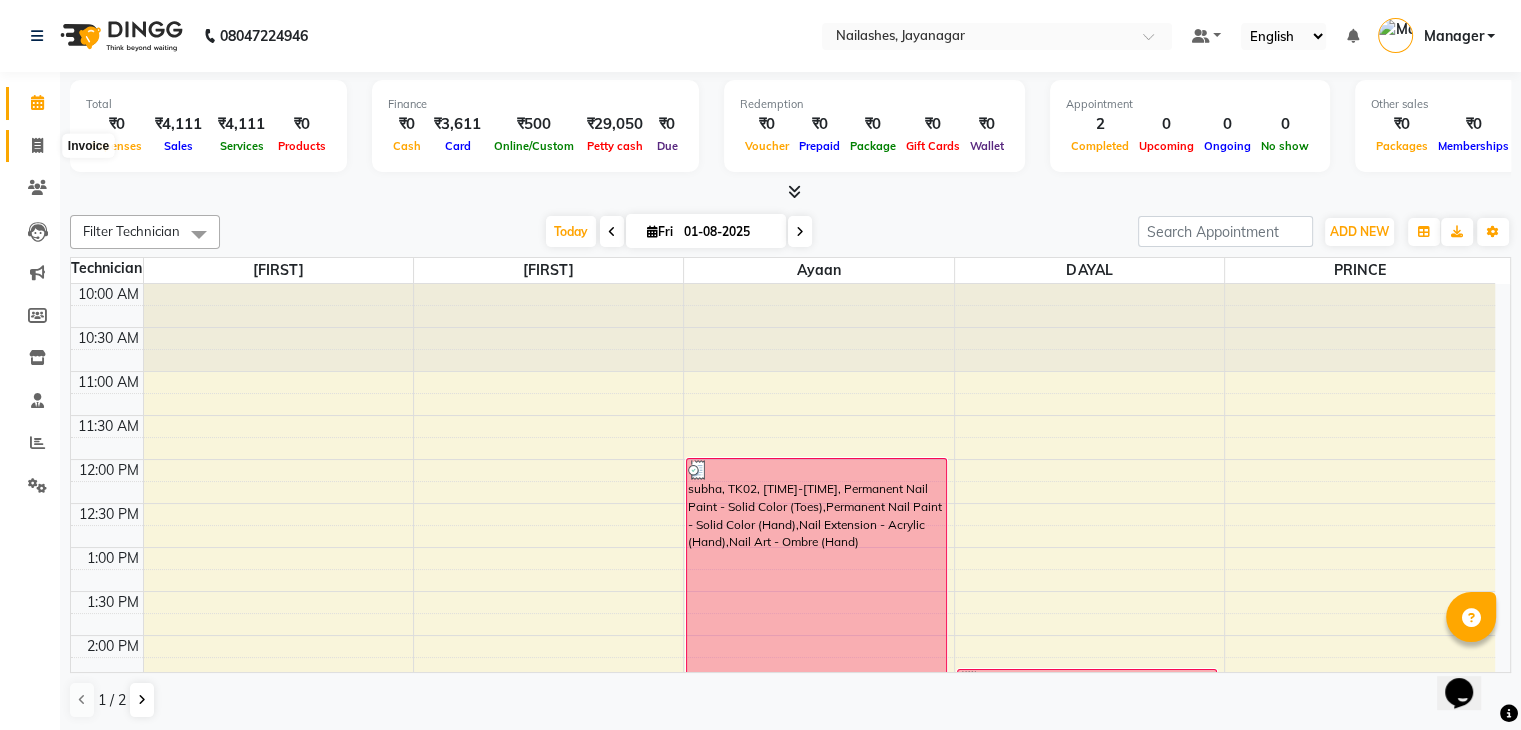 click 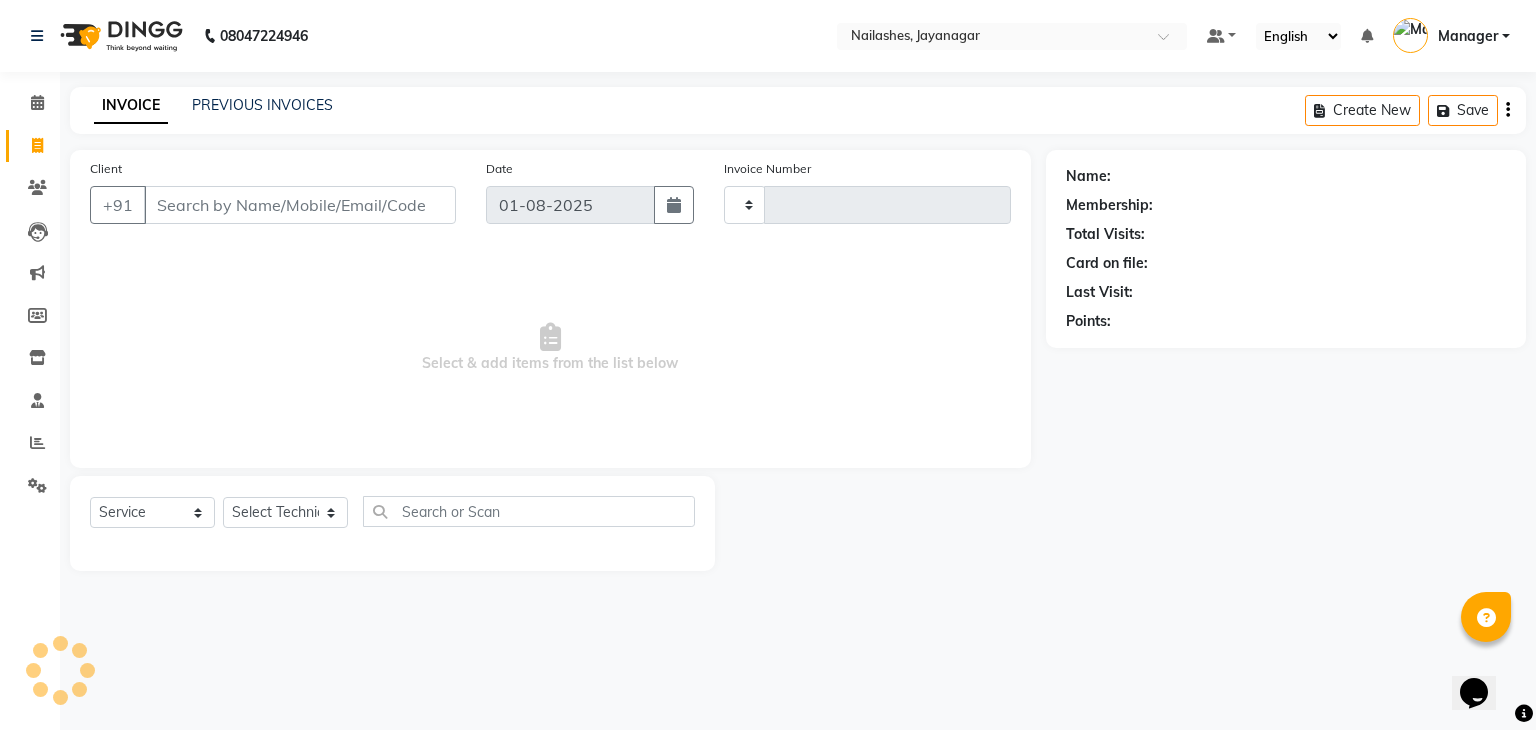 type on "0705" 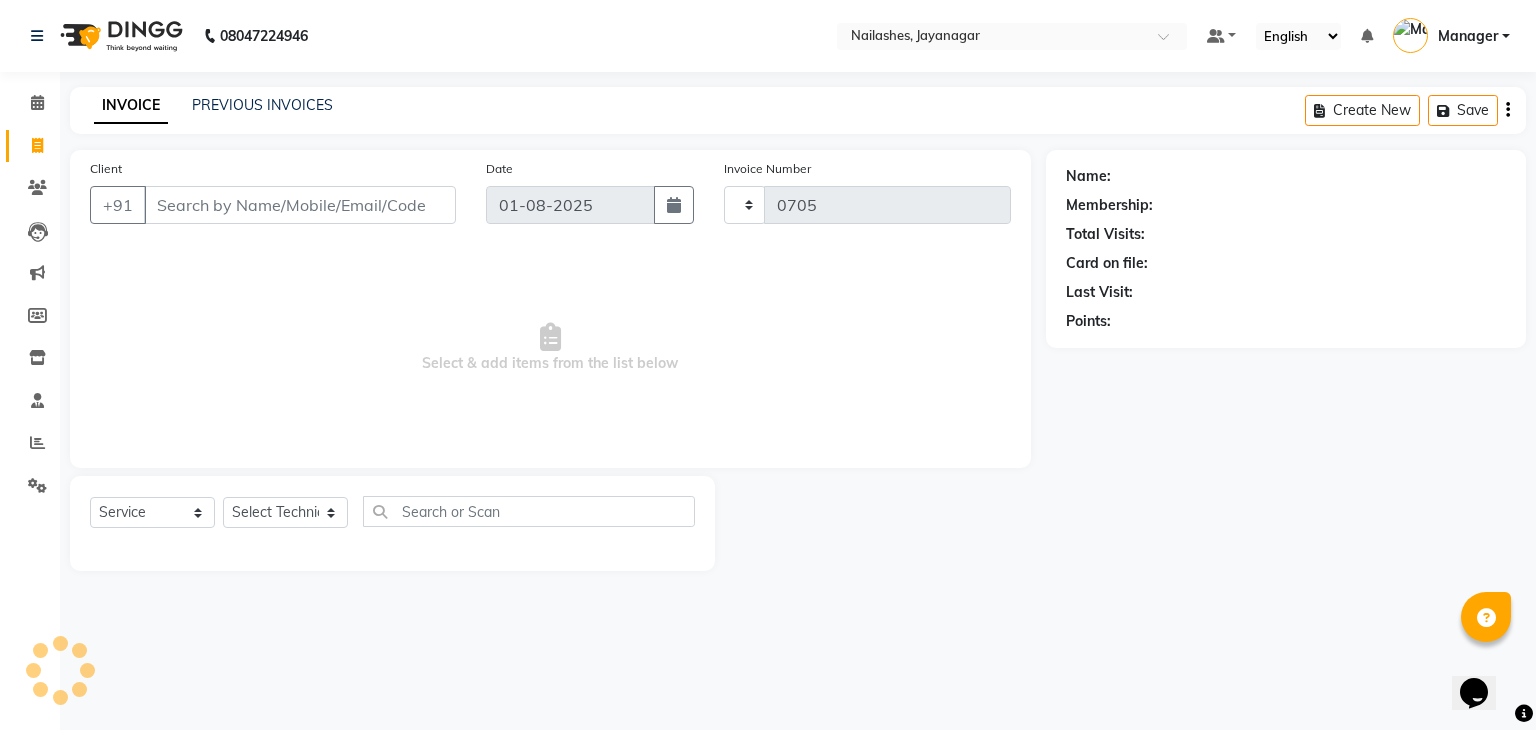 select on "4495" 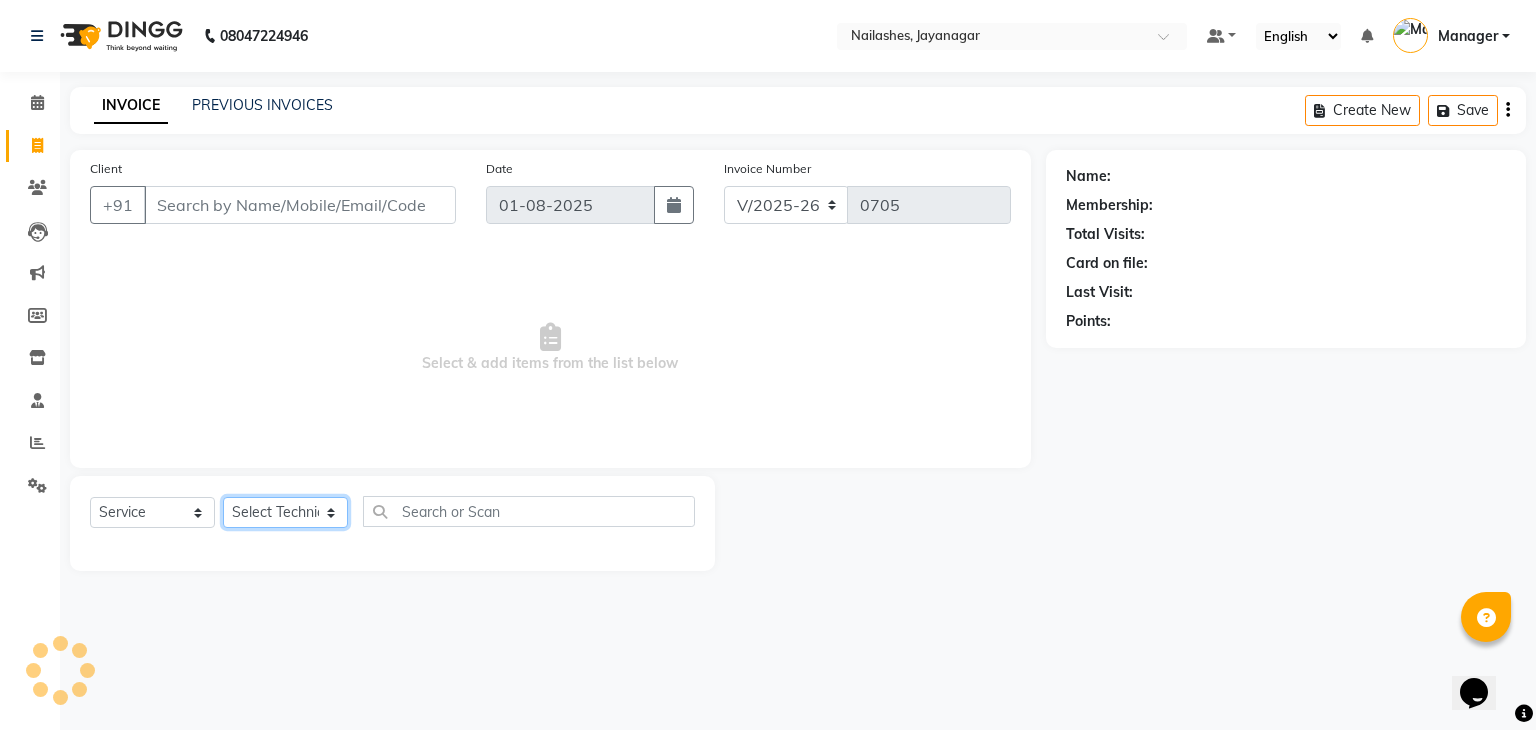 click on "Select Technician" 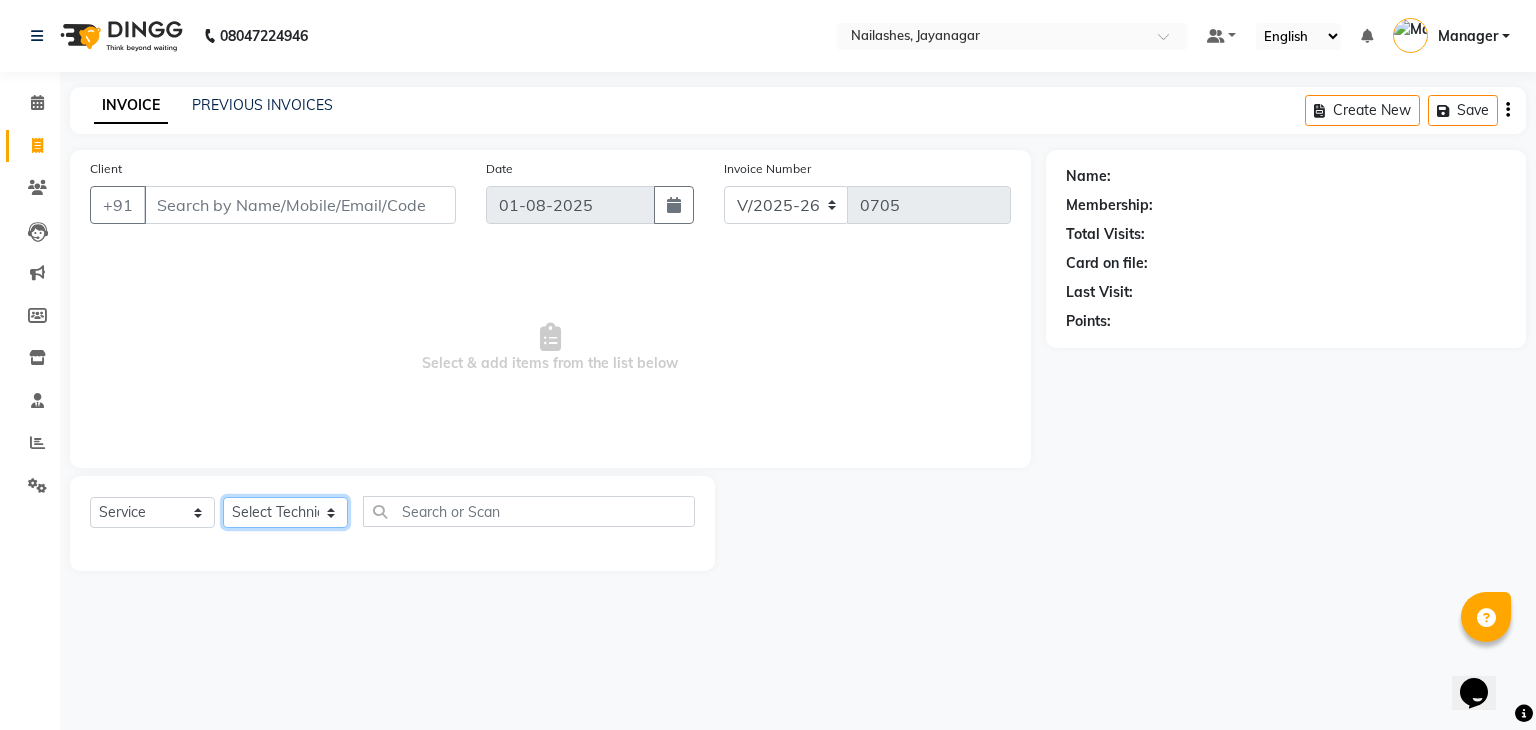 select on "25632" 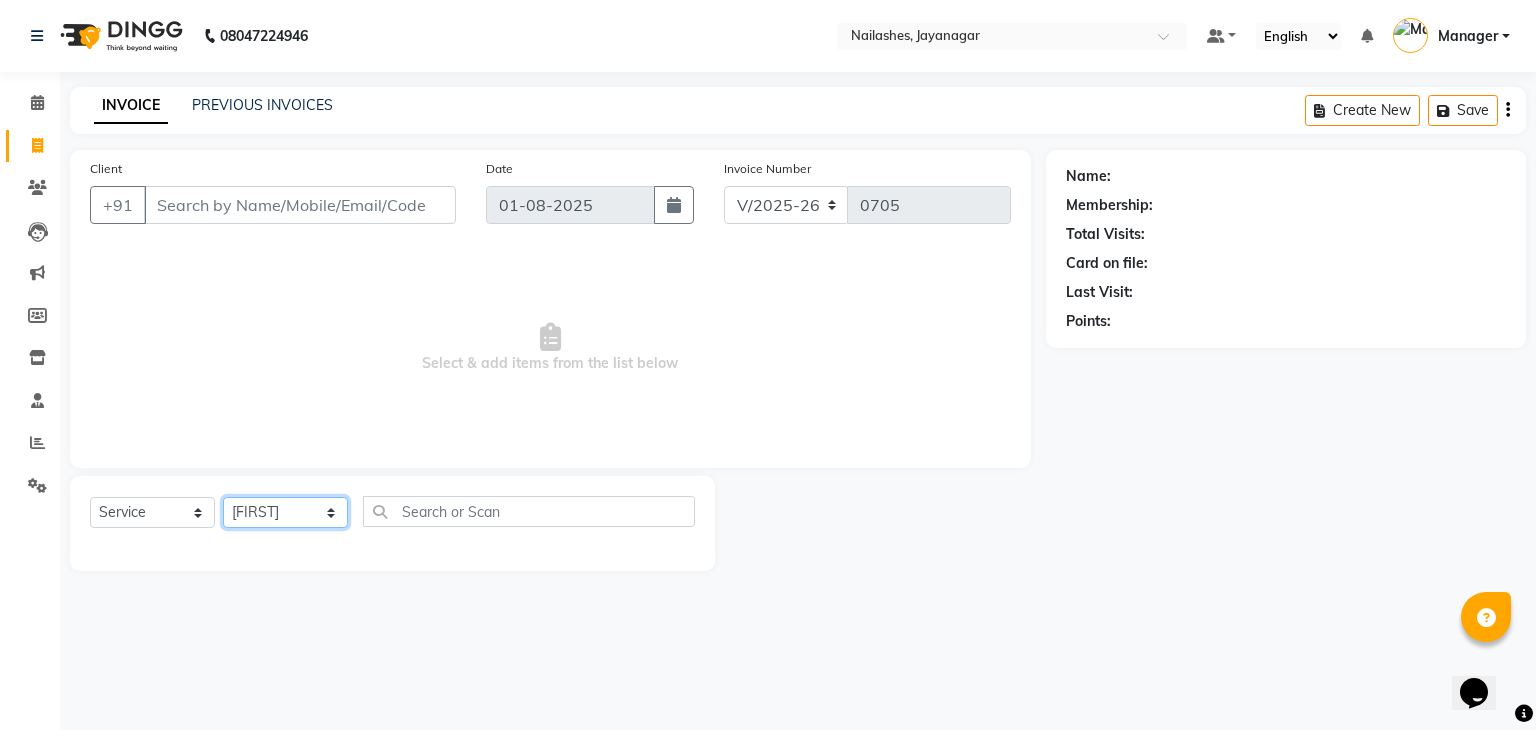 click on "Select Technician Admin ayaan DAYAL Manager mohith PRINCE Ranjitha Soundarya" 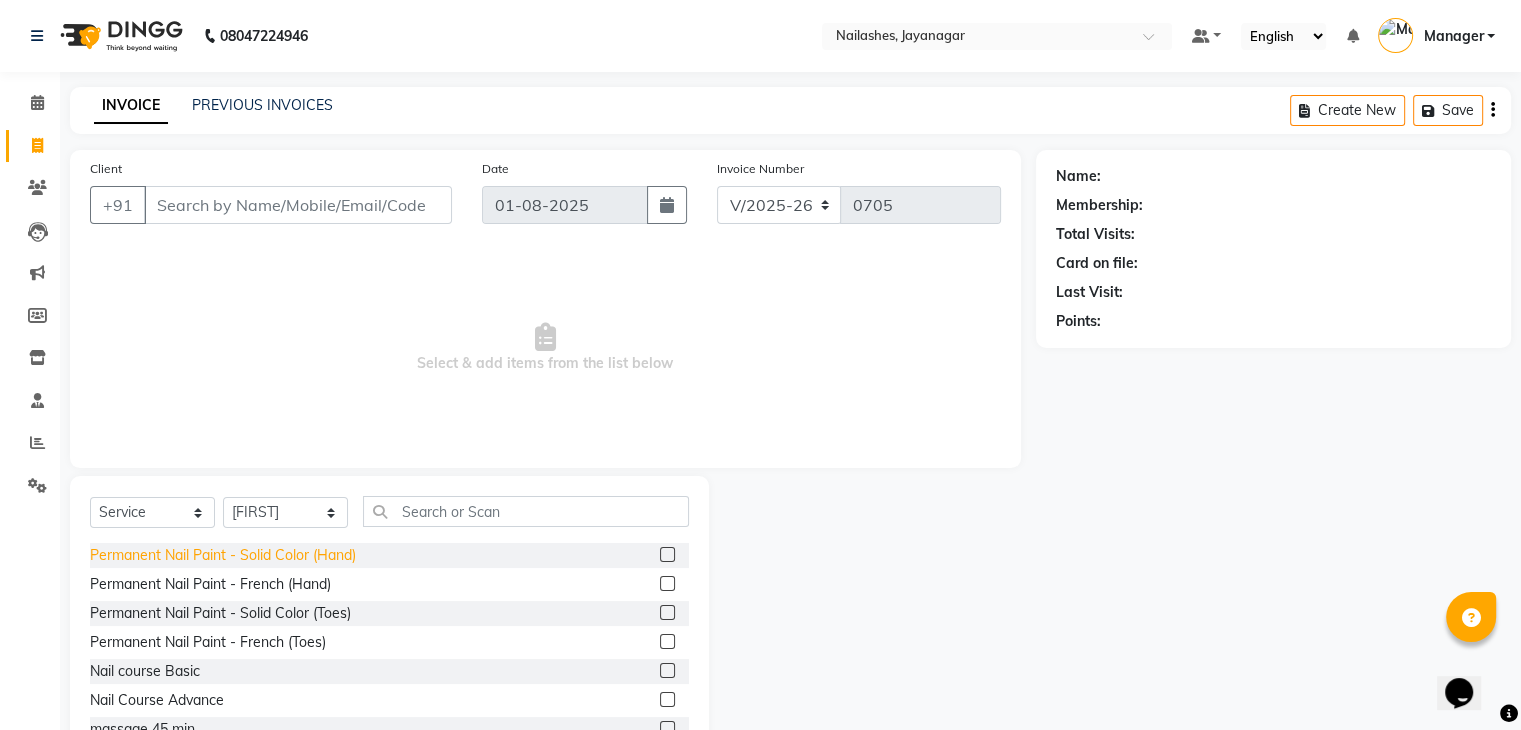 click on "Permanent Nail Paint - Solid Color (Hand)" 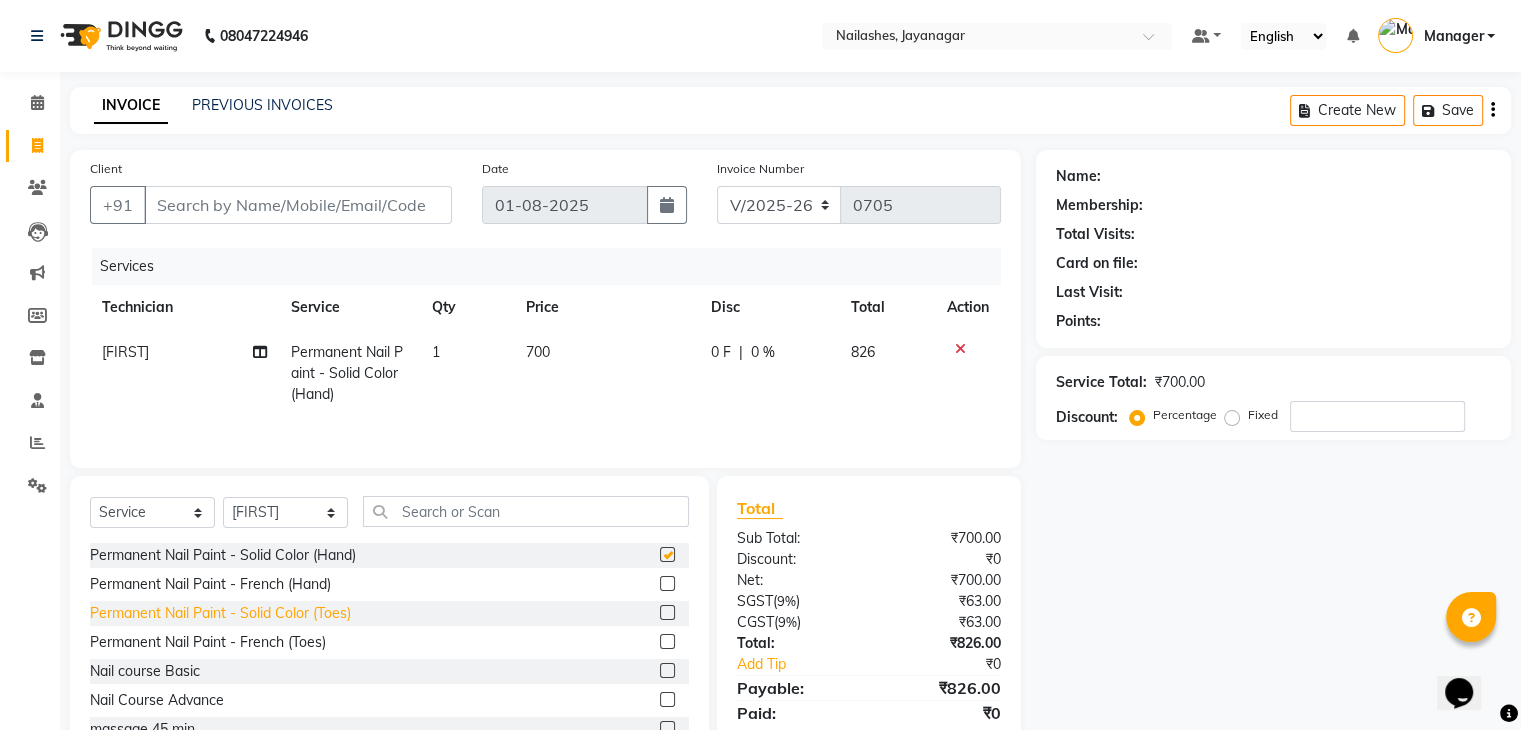 checkbox on "false" 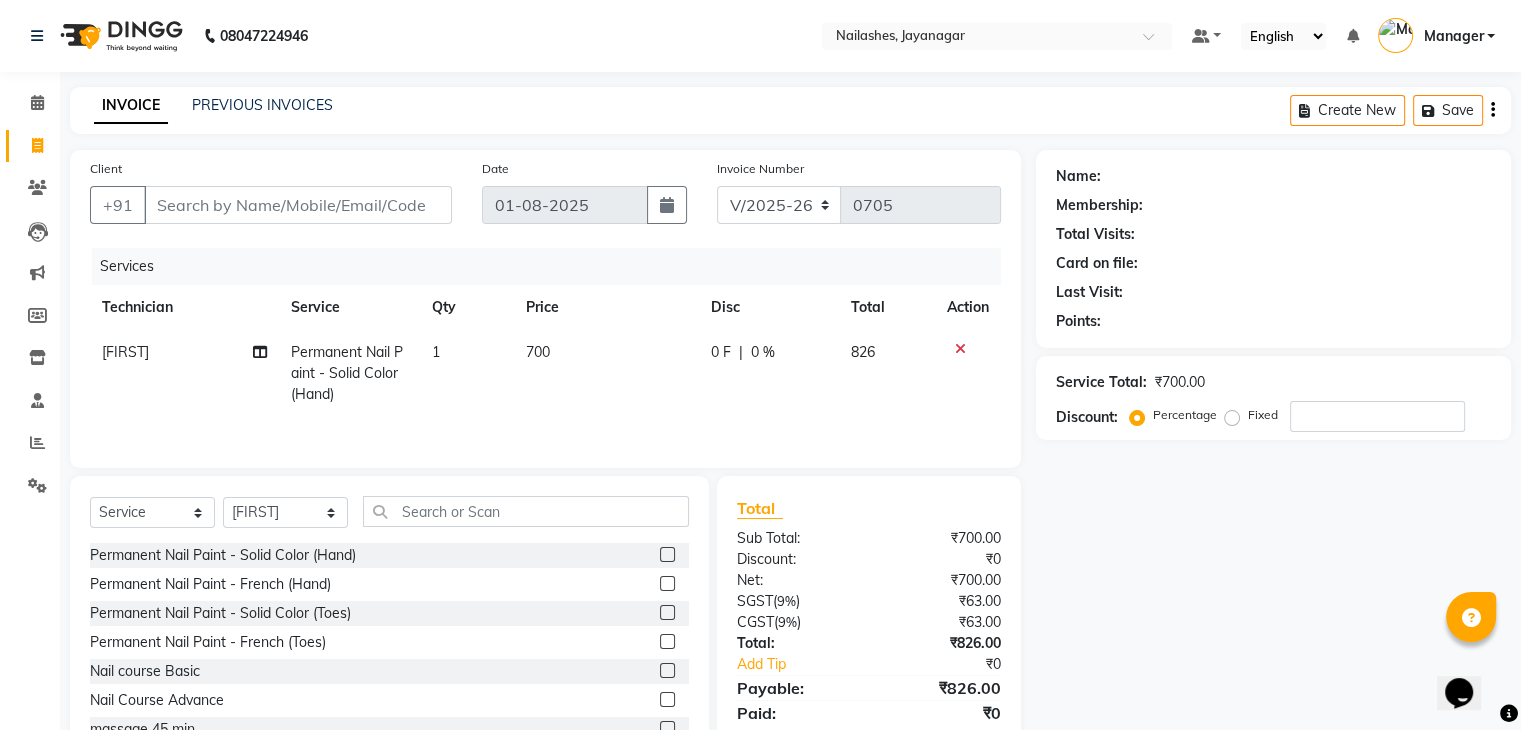 click on "Permanent Nail Paint - Solid Color (Toes)" 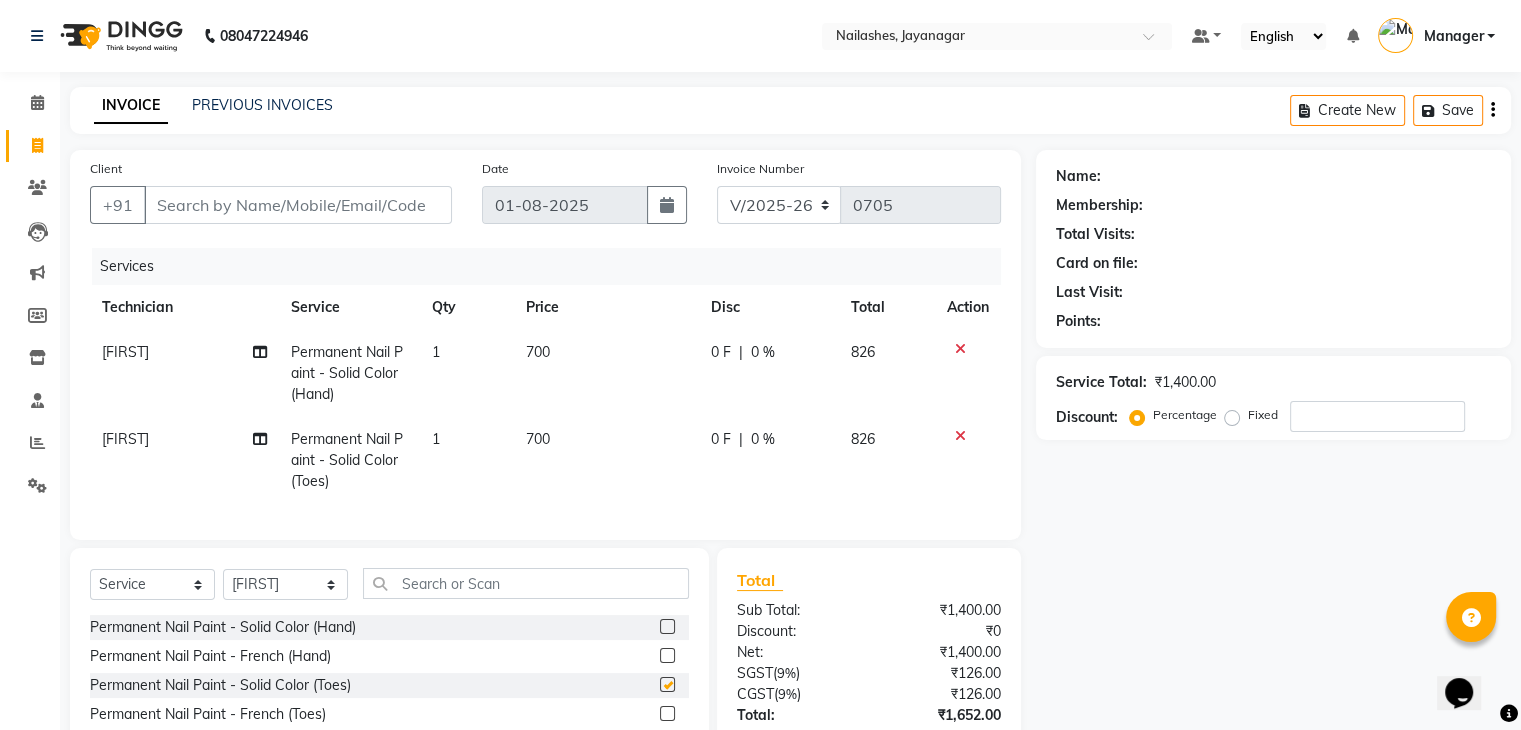 checkbox on "false" 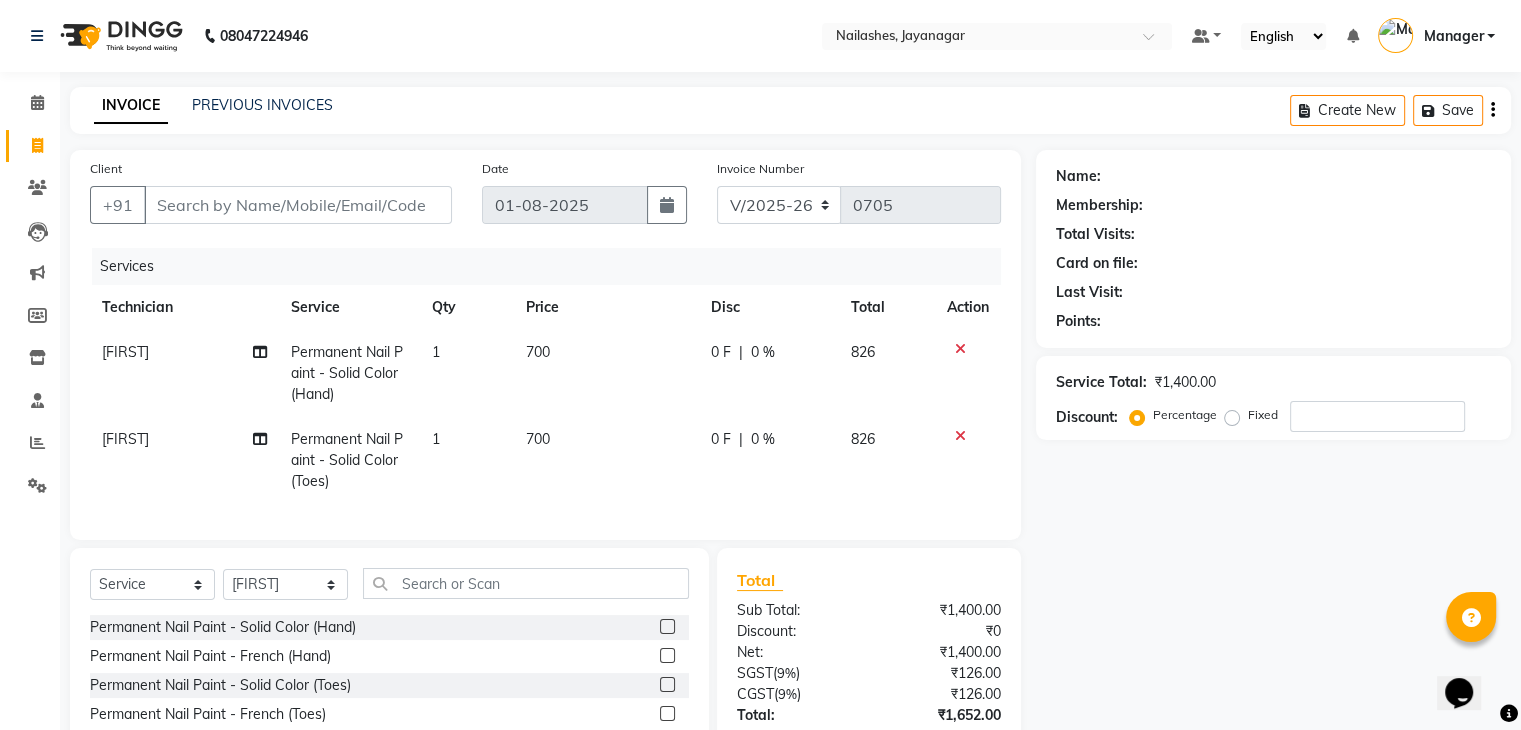 scroll, scrollTop: 159, scrollLeft: 0, axis: vertical 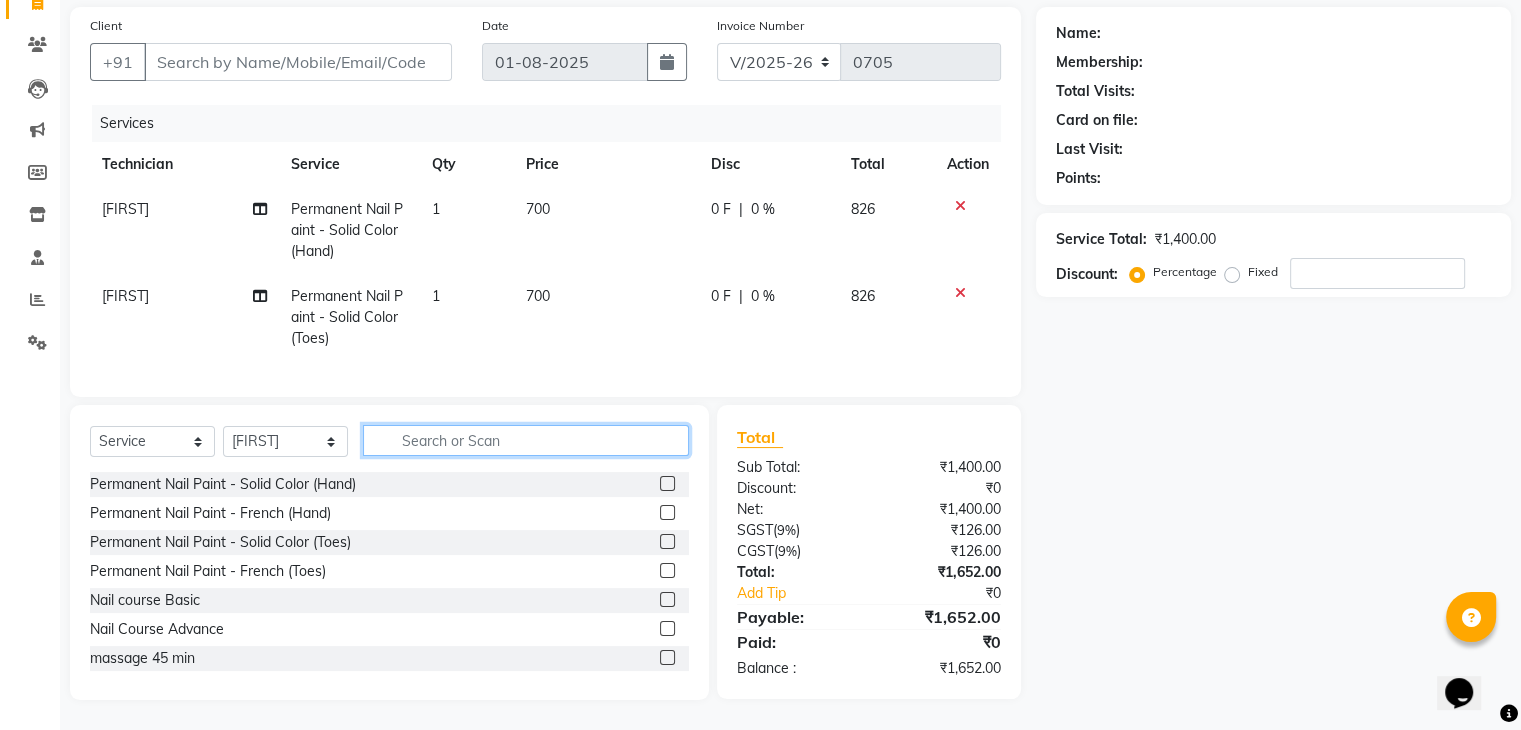 click 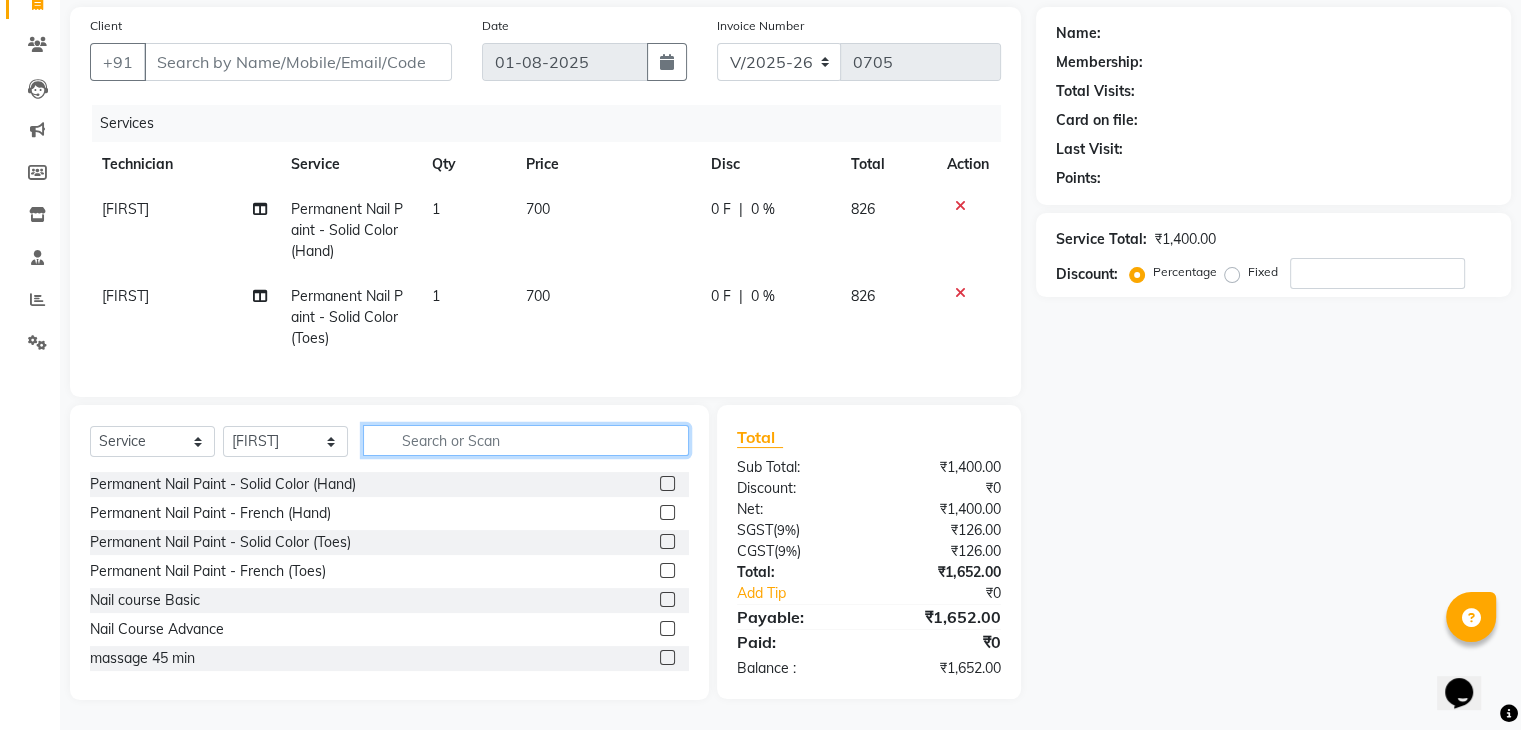 click 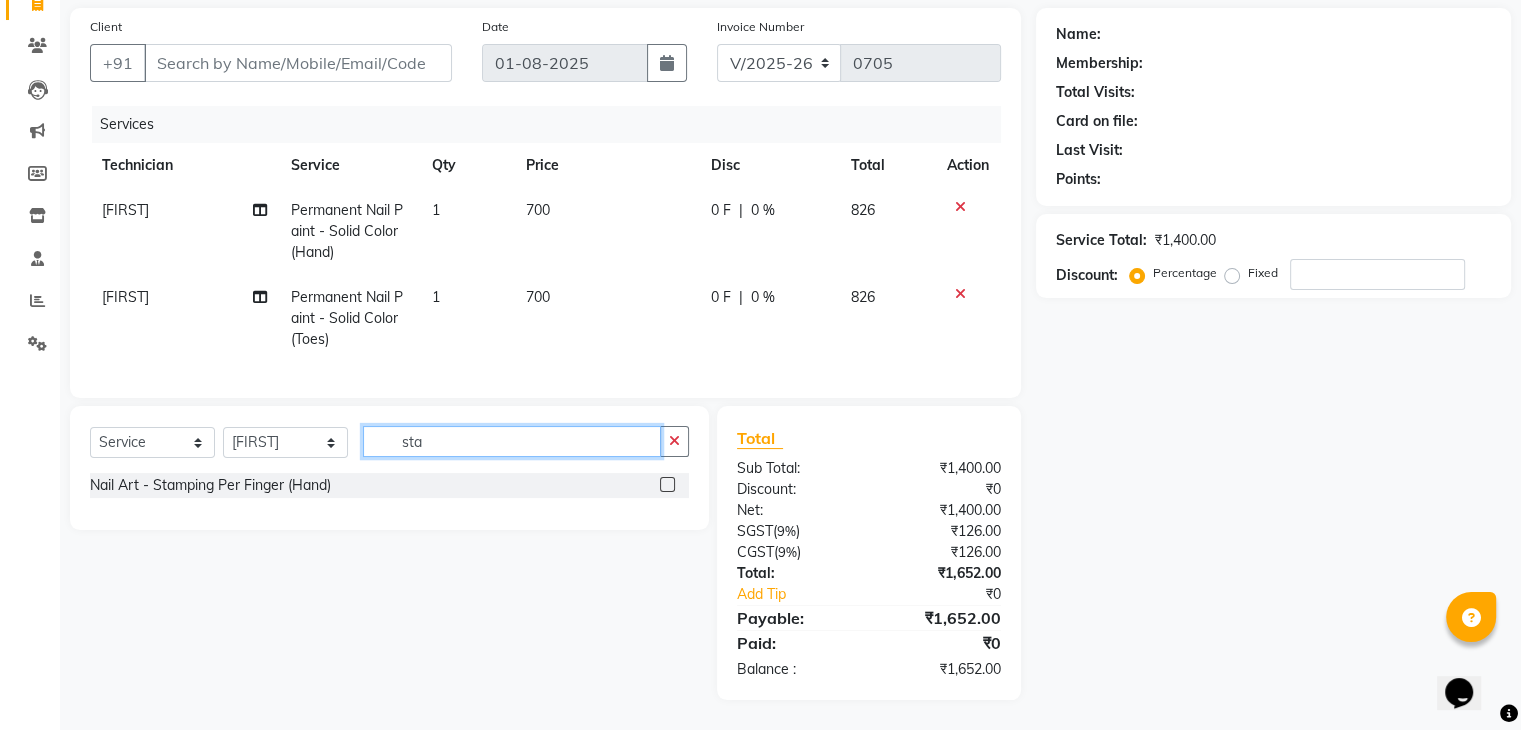 scroll, scrollTop: 158, scrollLeft: 0, axis: vertical 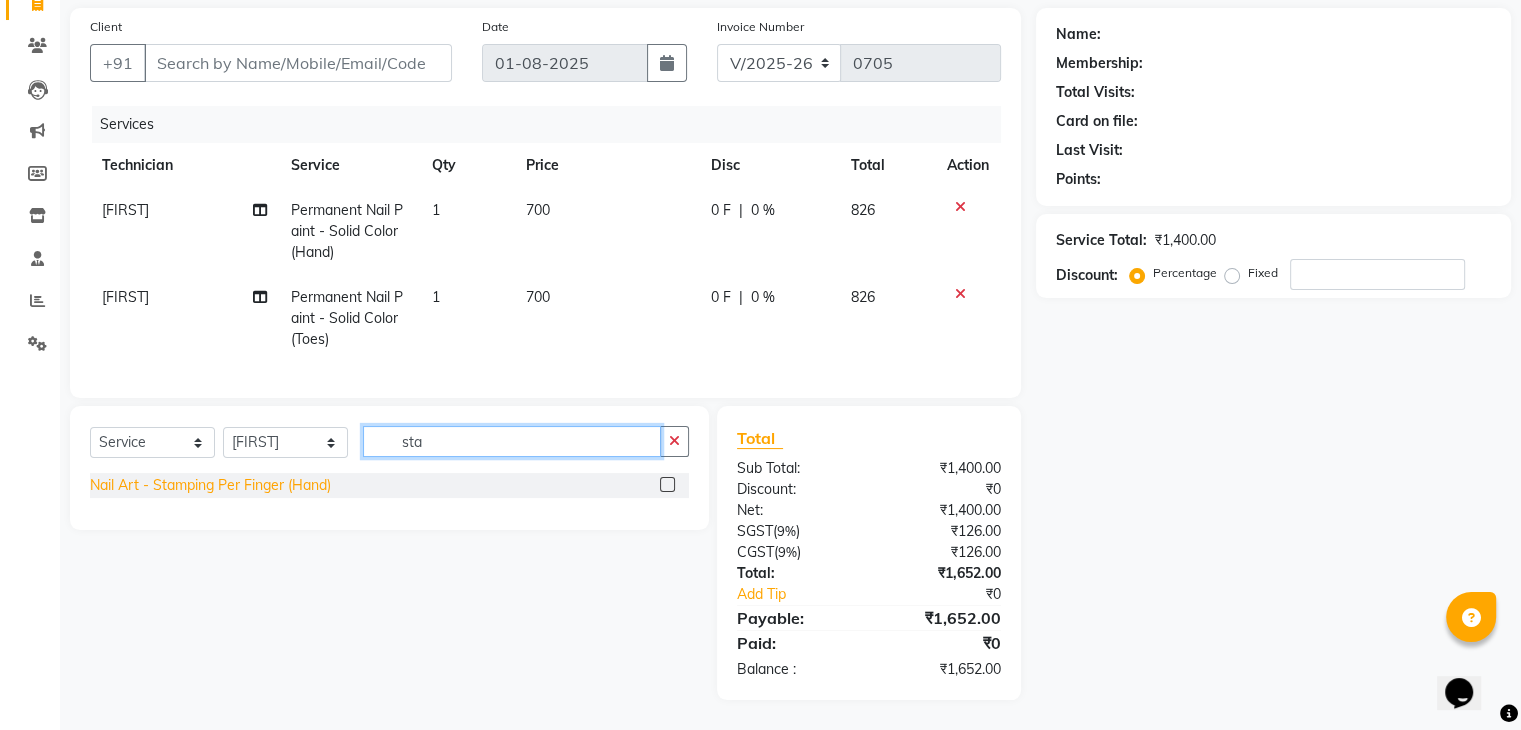 type on "sta" 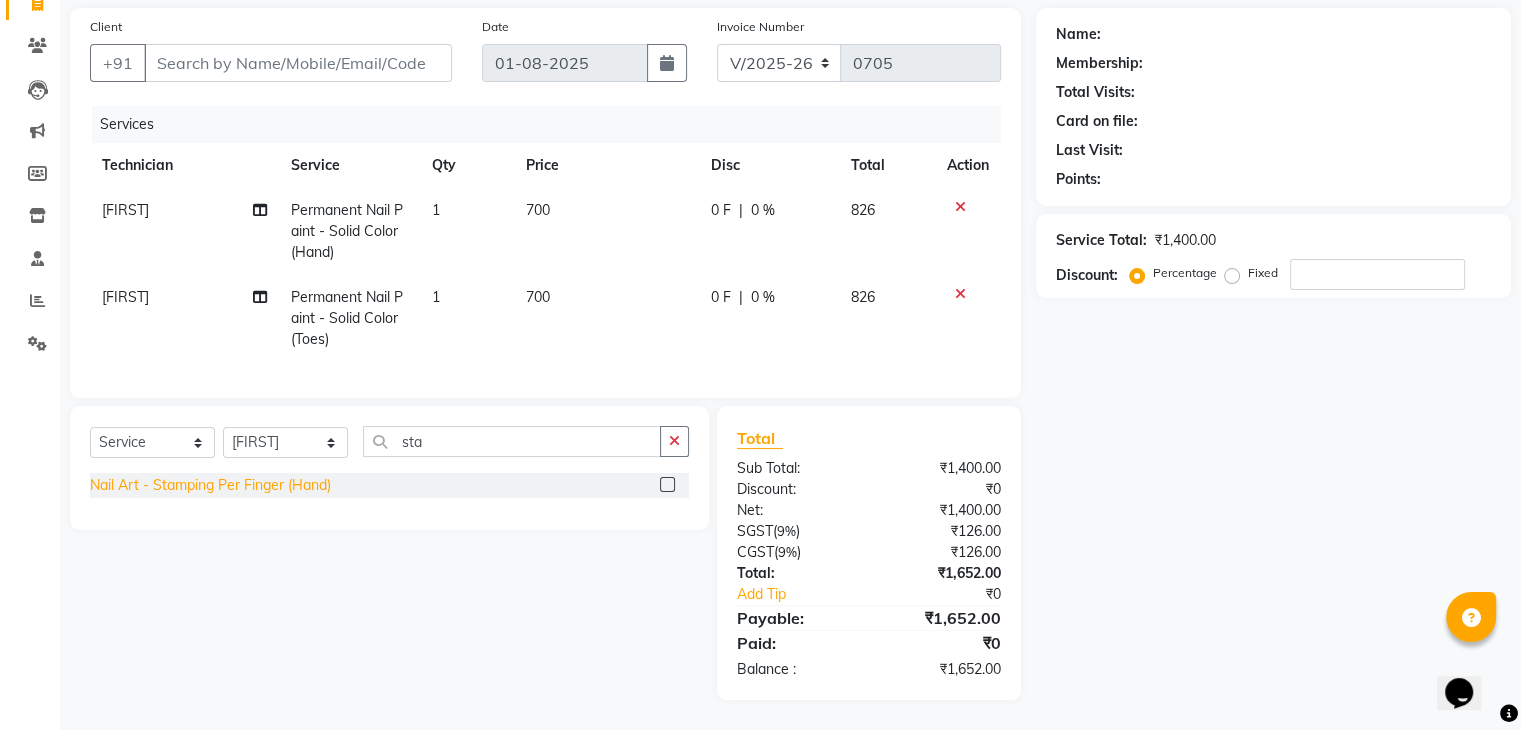 click on "Nail Art - Stamping Per Finger (Hand)" 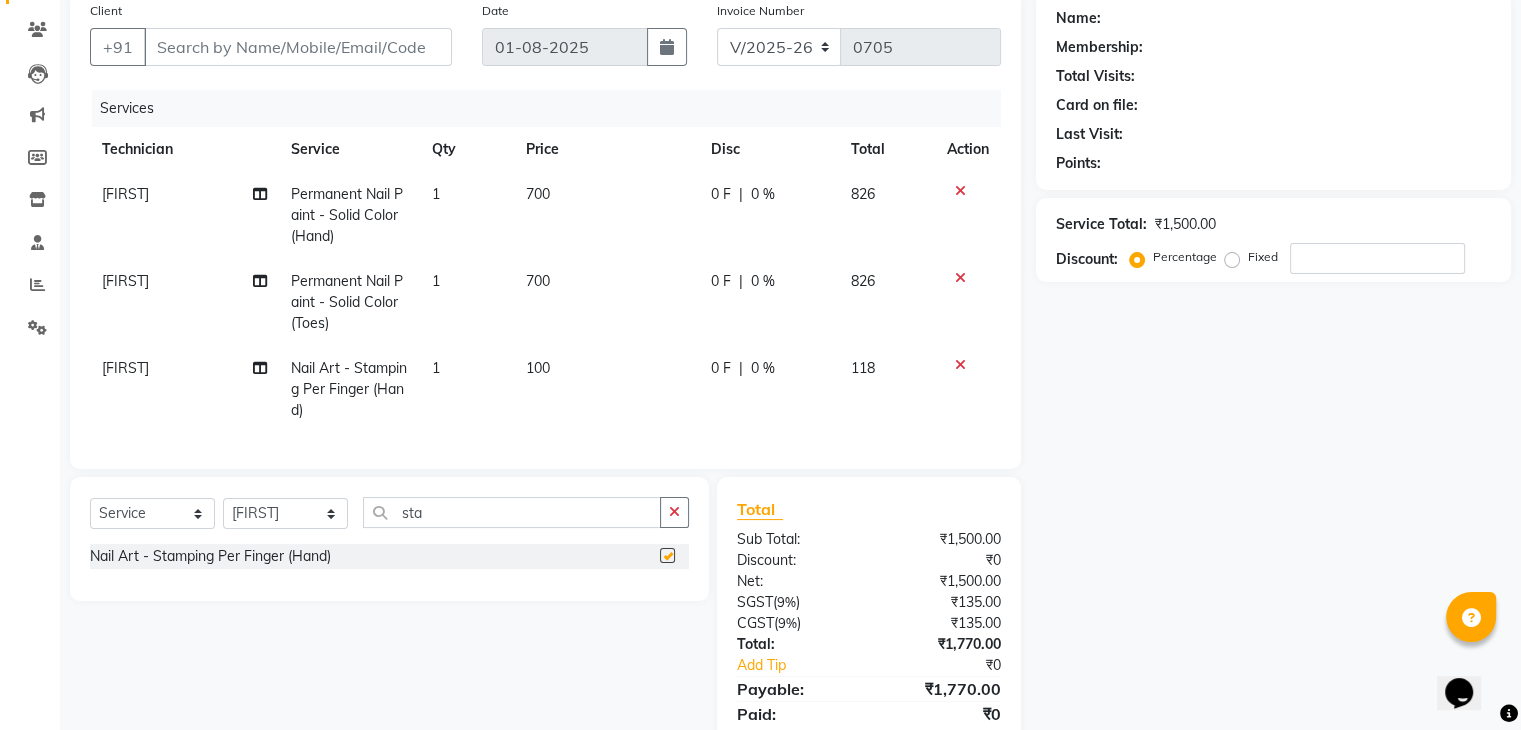 checkbox on "false" 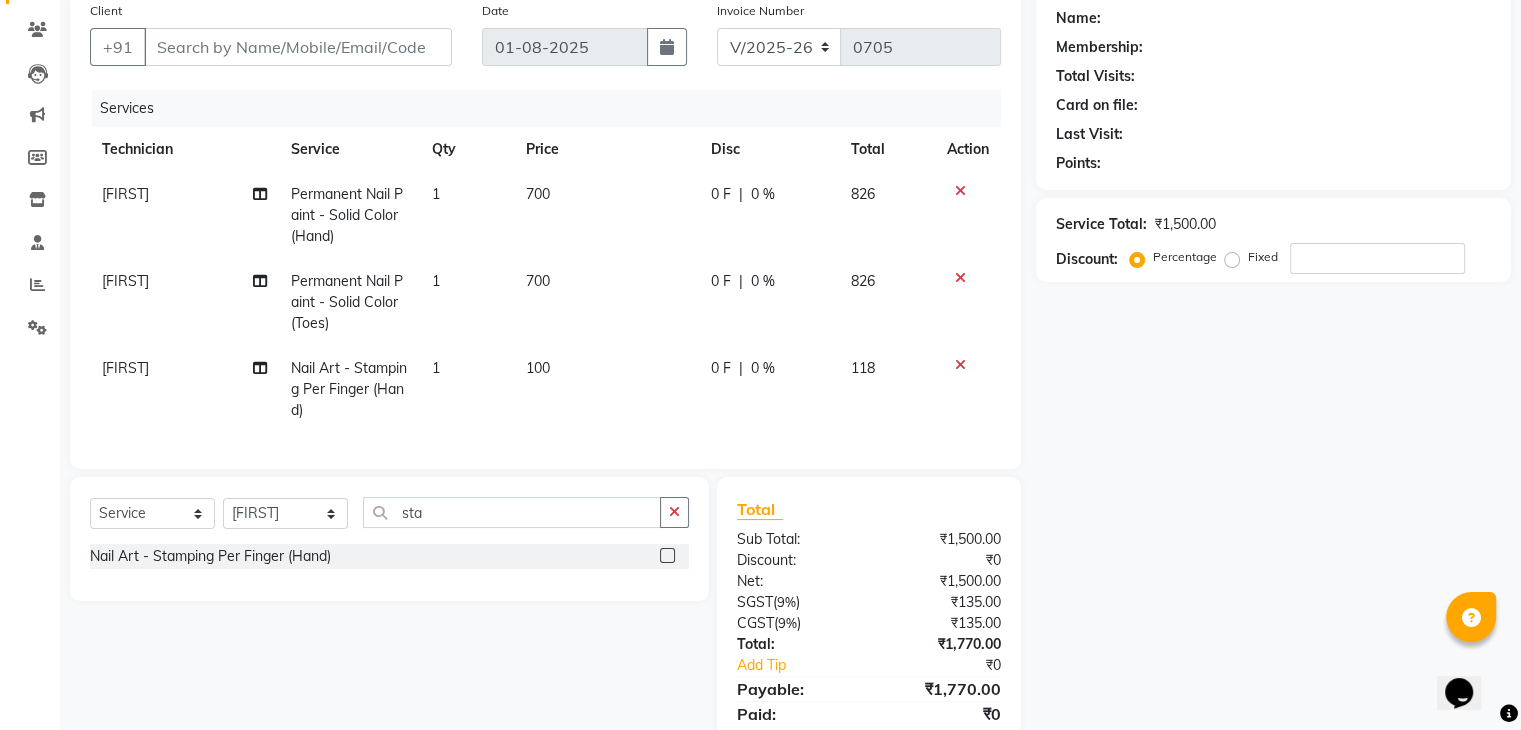 click on "1" 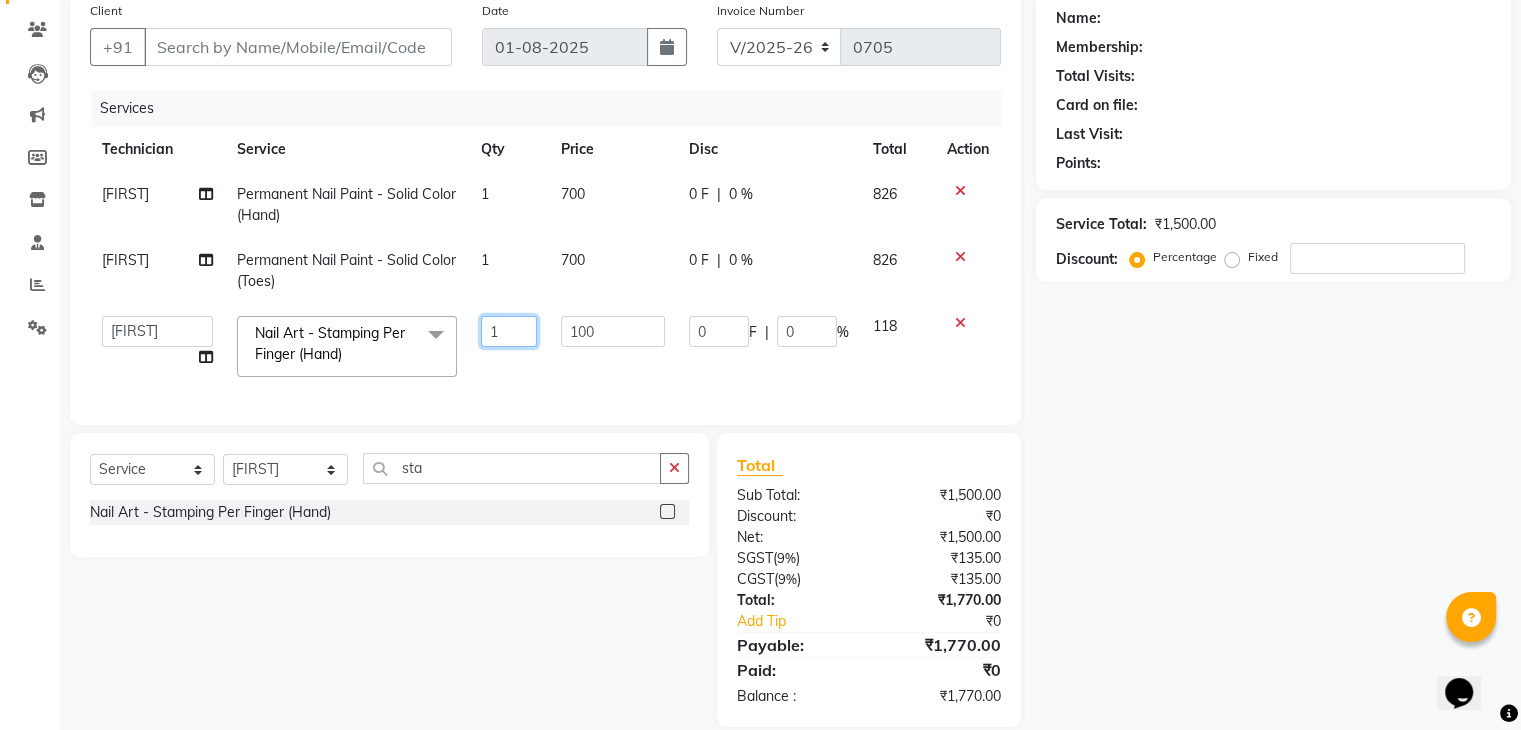 click on "1" 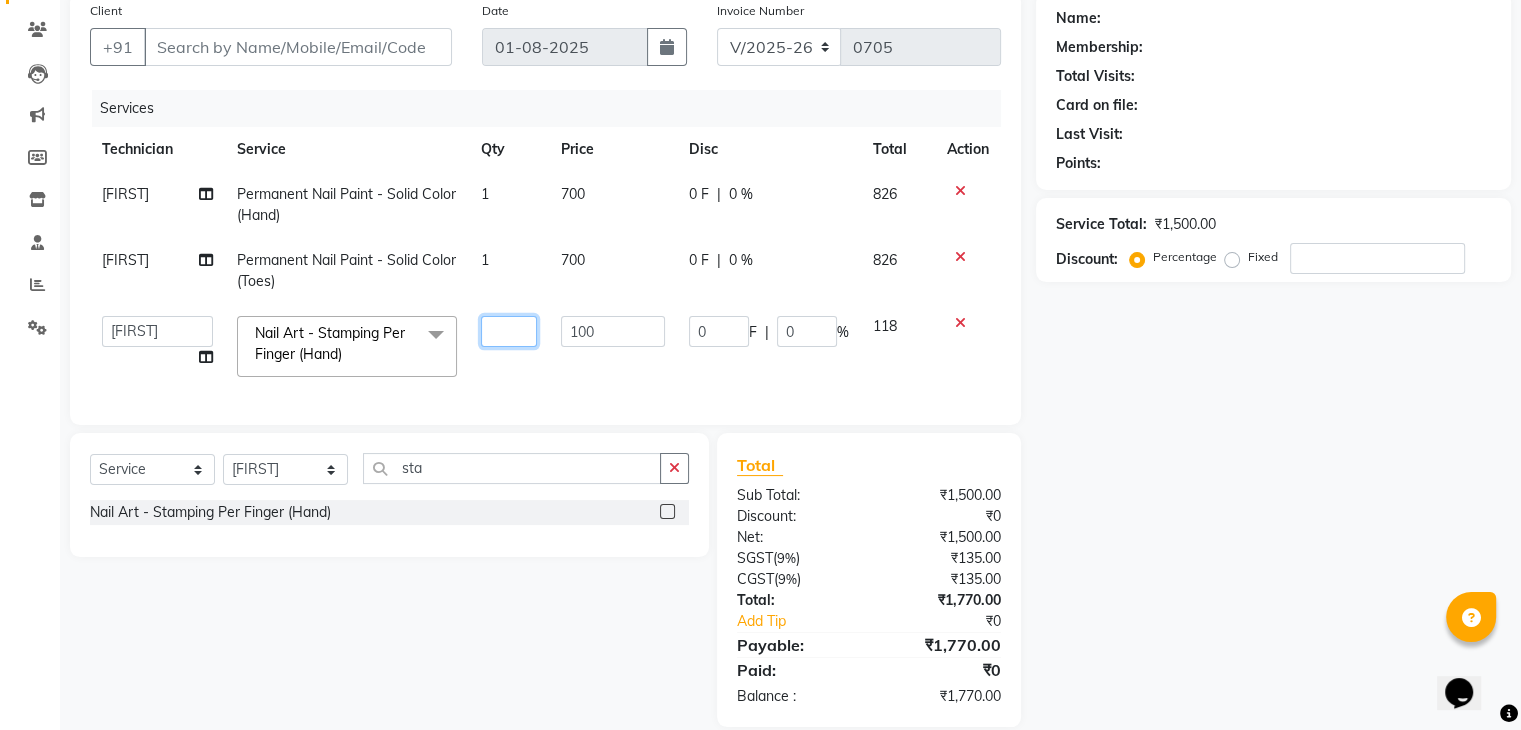 type on "2" 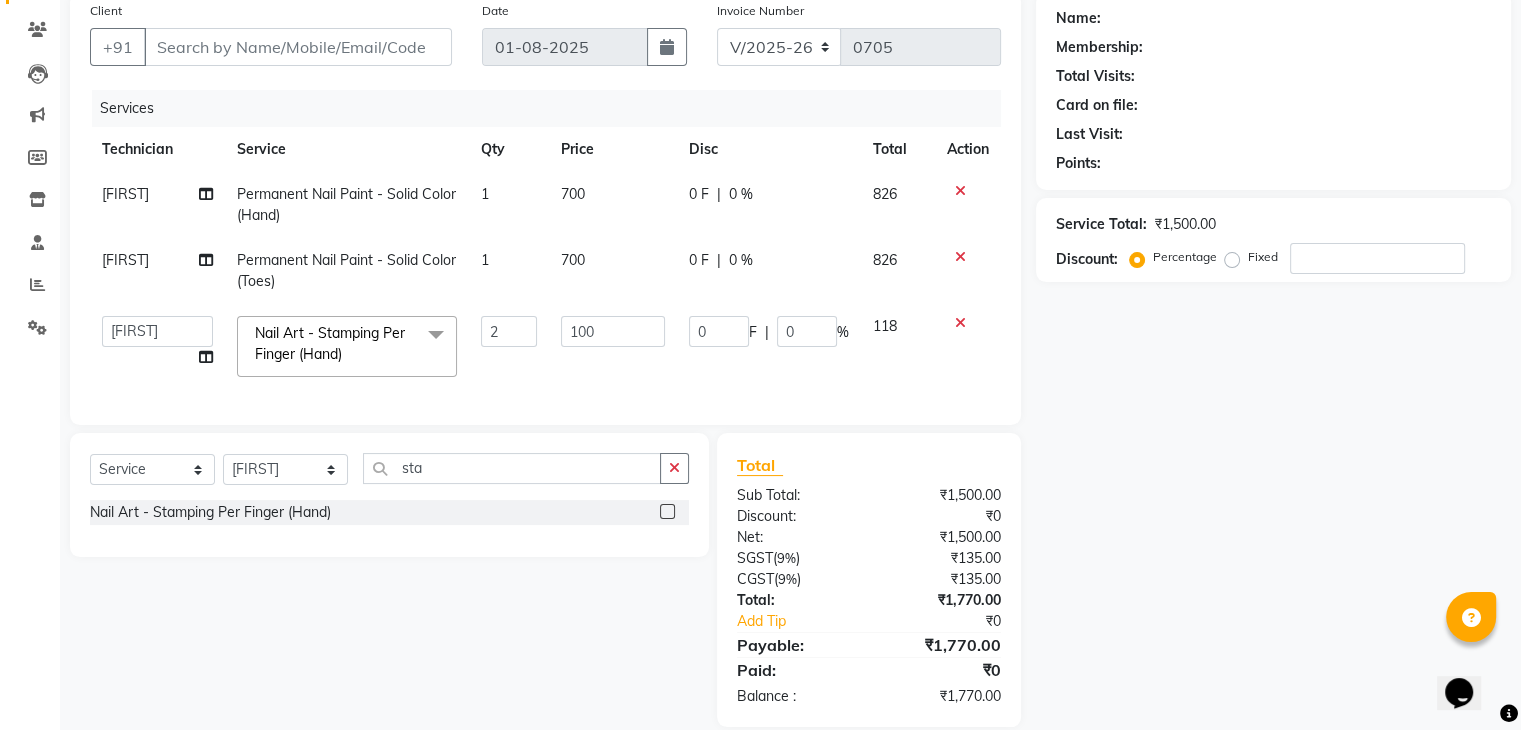 click on "Services Technician Service Qty Price Disc Total Action Ranjitha Permanent Nail Paint - Solid Color (Hand) 1 700 0 F | 0 % 826 Ranjitha Permanent Nail Paint - Solid Color (Toes) 1 700 0 F | 0 % 826  Admin   ayaan   DAYAL   Manager   mohith   PRINCE   Ranjitha   Soundarya  Nail Art - Stamping Per Finger (Hand)  x Permanent Nail Paint - Solid Color (Hand) Permanent Nail Paint - French (Hand) Permanent Nail Paint - Solid Color (Toes) Permanent Nail Paint - French (Toes) Nail course Basic Nail Course Advance massage 45 min massage 15 min massage 30 min HAIR EXTENSIONS REMOVAL SINGLE  HAND  NAIL PAINT SINGLE HAND NAIL EXTENSIONS ACRYLIC SINGLE HAND NAIL EXTENSIONS GEL SINGLE HAND EXTENSIONS REMOVAL SINGLE HAND GEL POLISH REMOVAL HEAD MASSAGE WITH WASH NAILEXTENSINS POLISH HAIR FALL TREATMENT DANDRUFF TREATMENT HAIR SPA HAIR WASH BLOWDRY HYDRA FACIAL D TAN HANDS D TAN LEGS hair wash COMBO PACK Restoration - Gel (Hand) Restoration - Tip Replacement (Hand) Restoration - Touch -up (Hand) Restoration - Gel (Toes) 2 0" 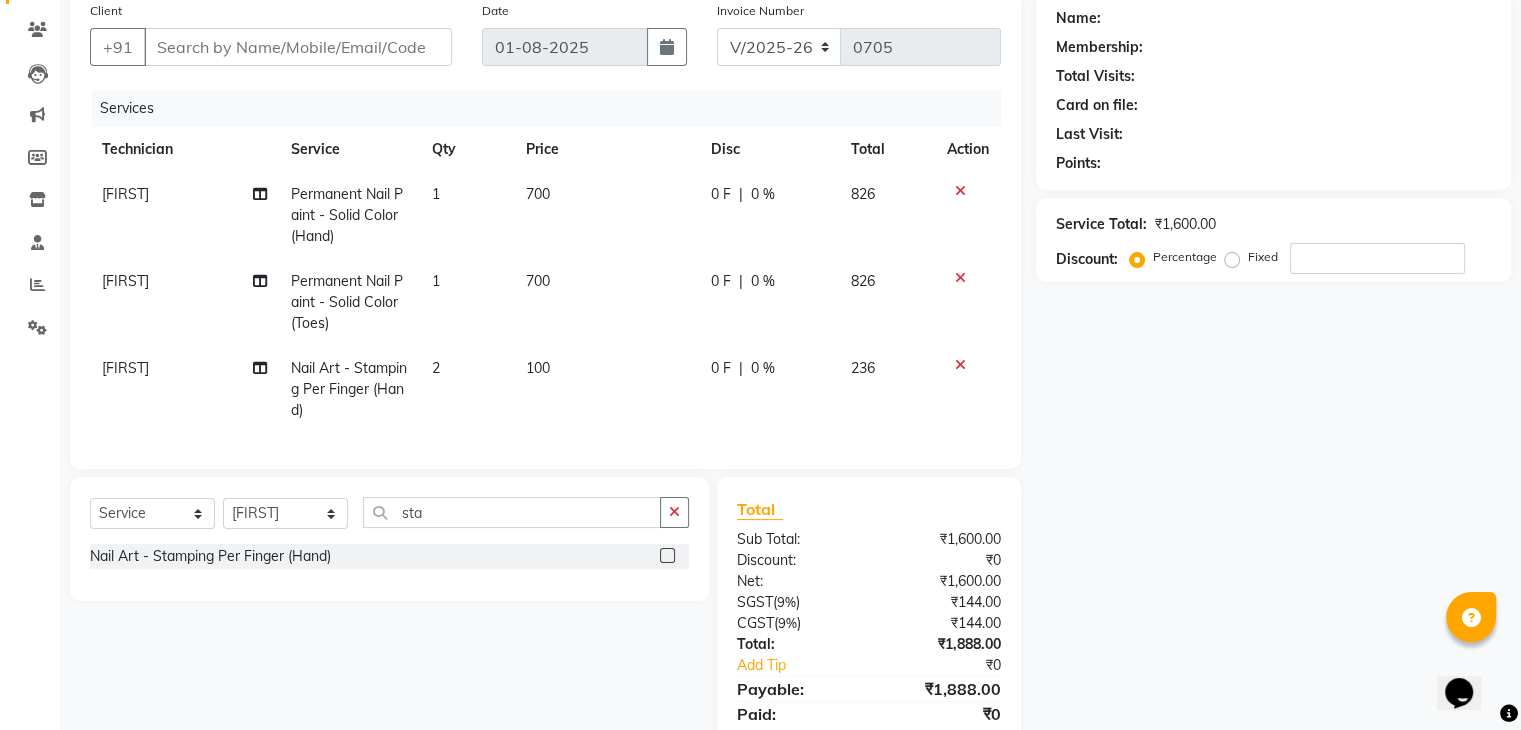 click on "100" 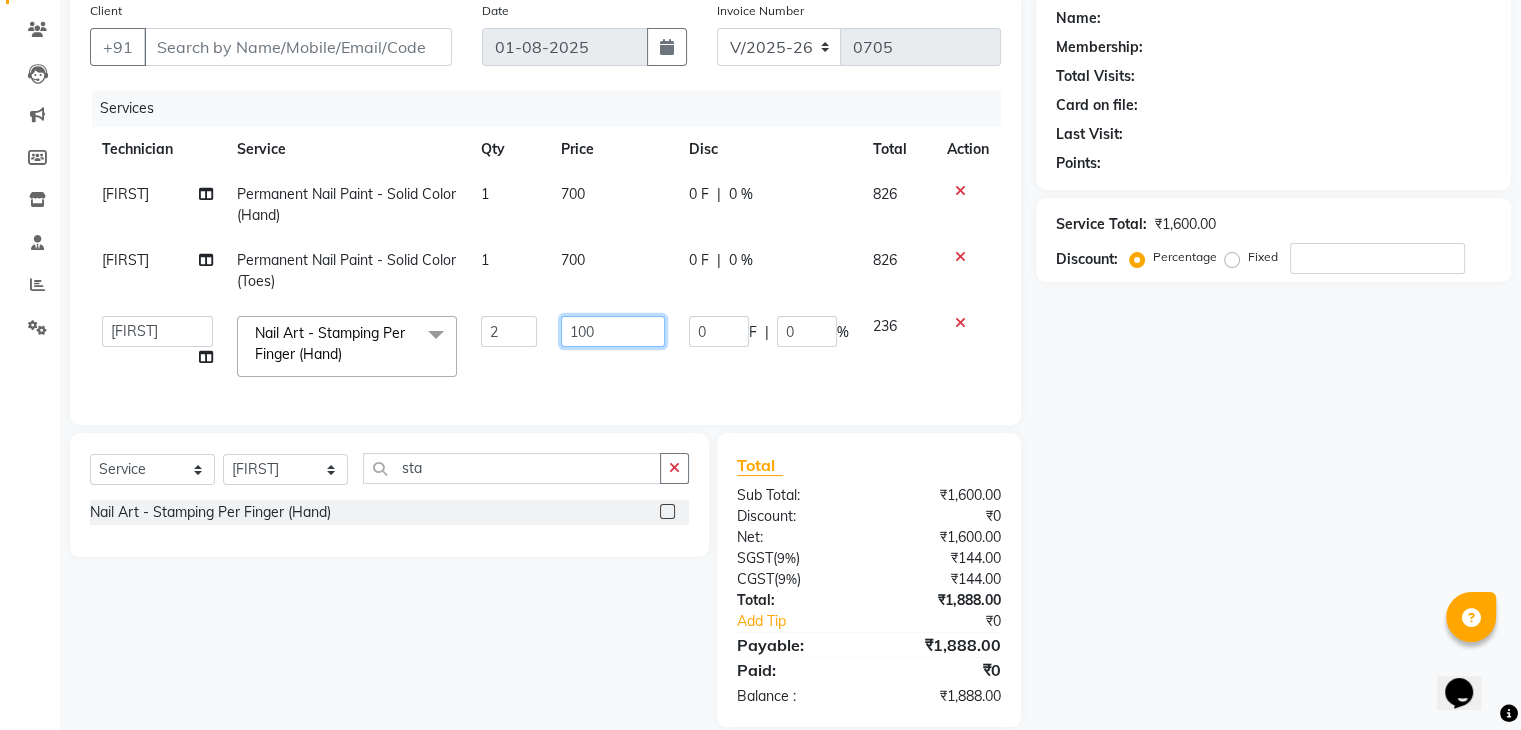 click on "100" 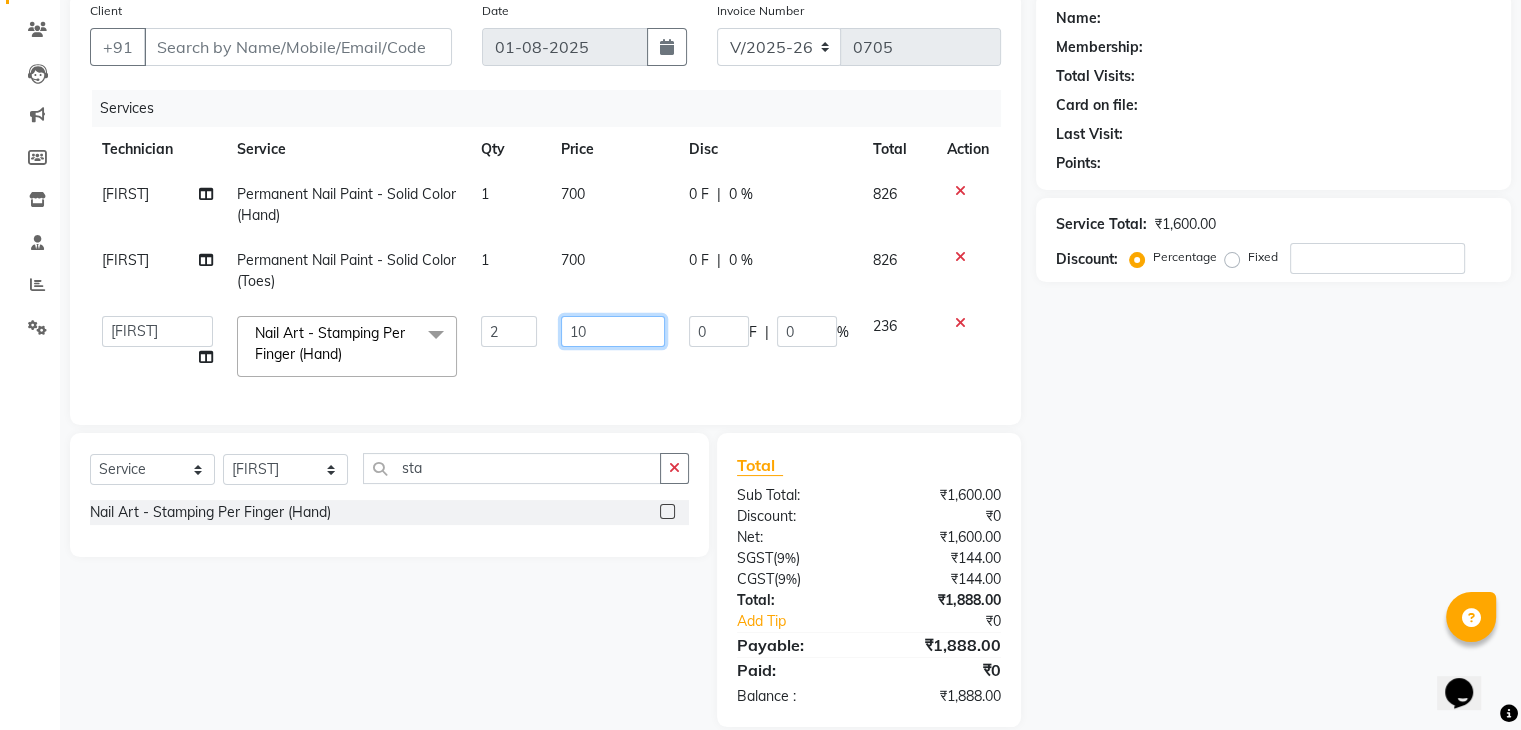 type on "1" 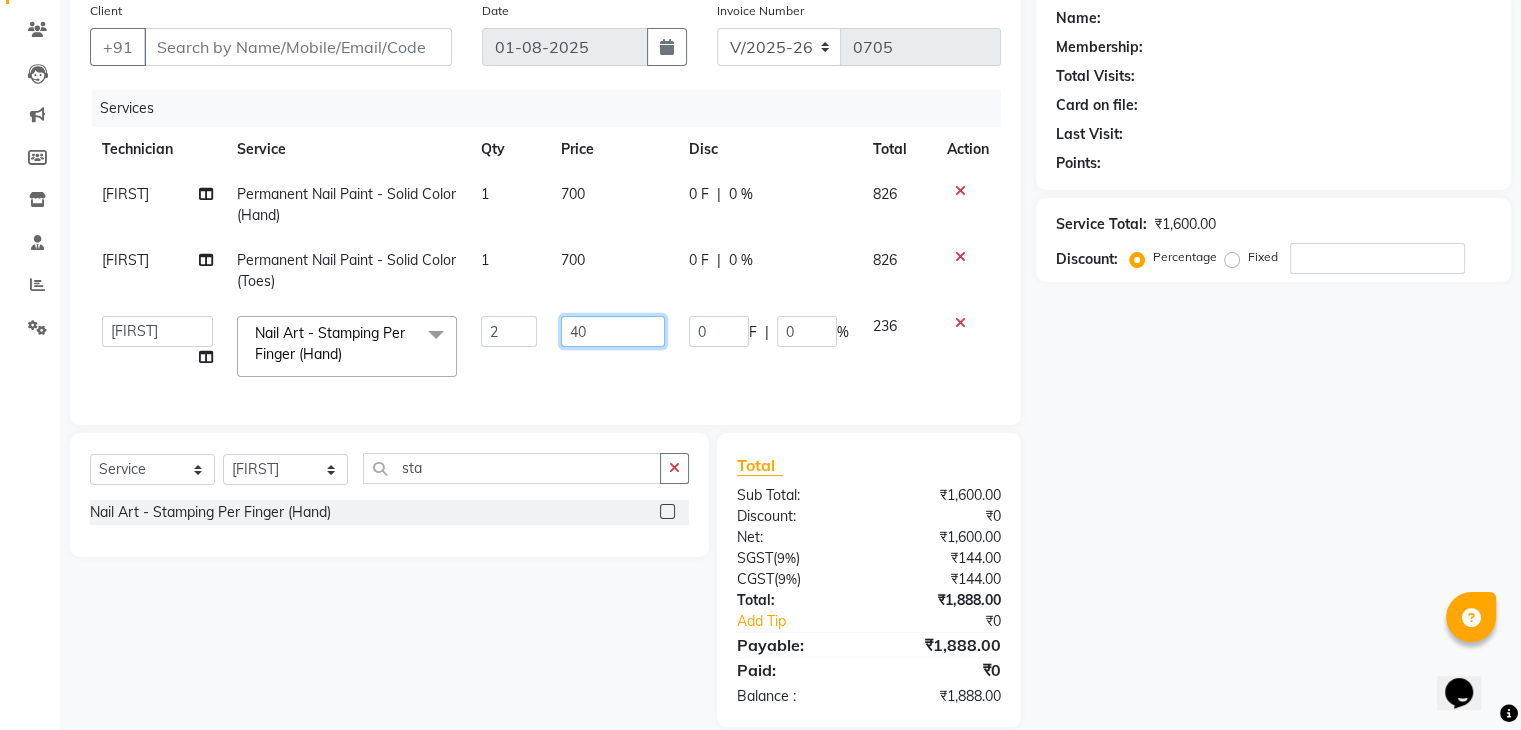 type on "4" 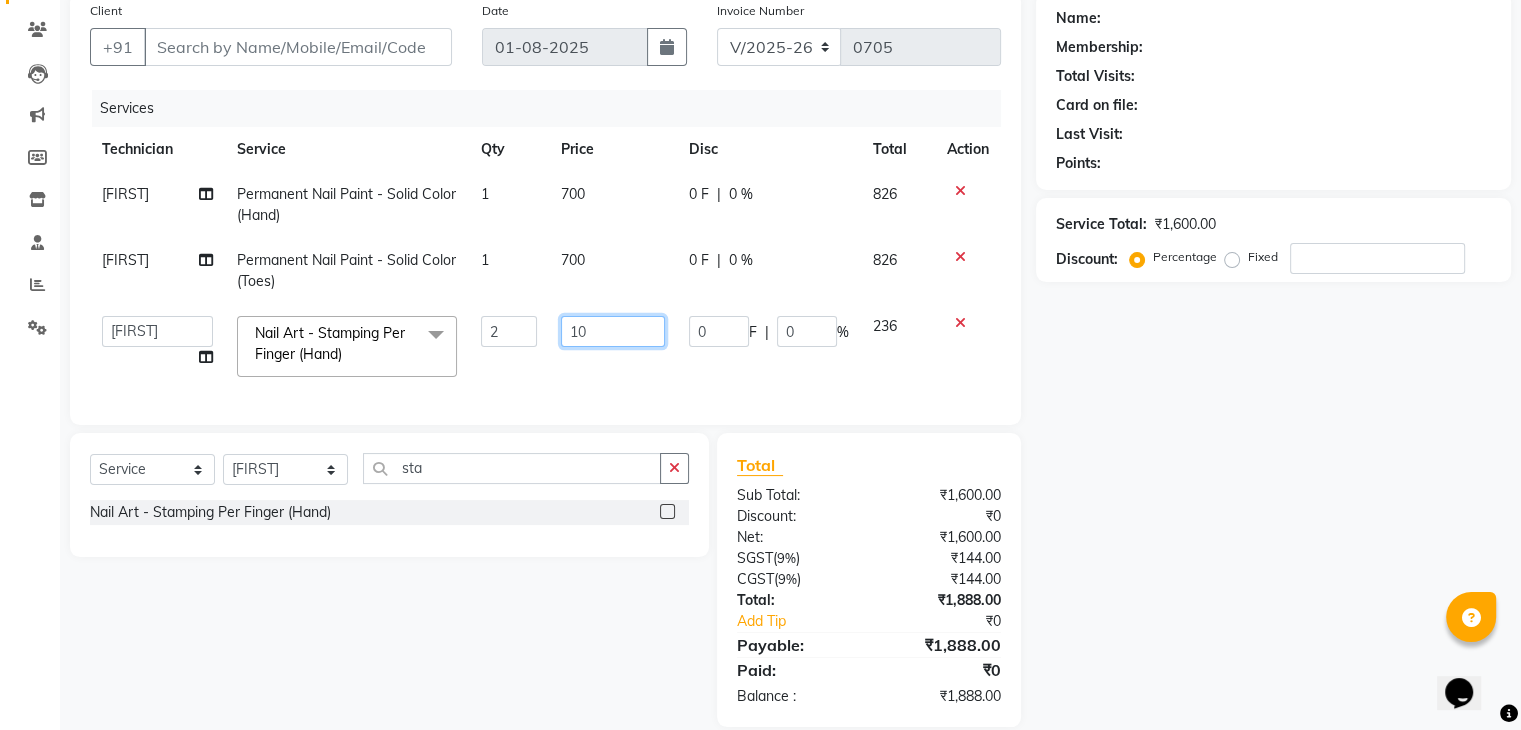 type on "100" 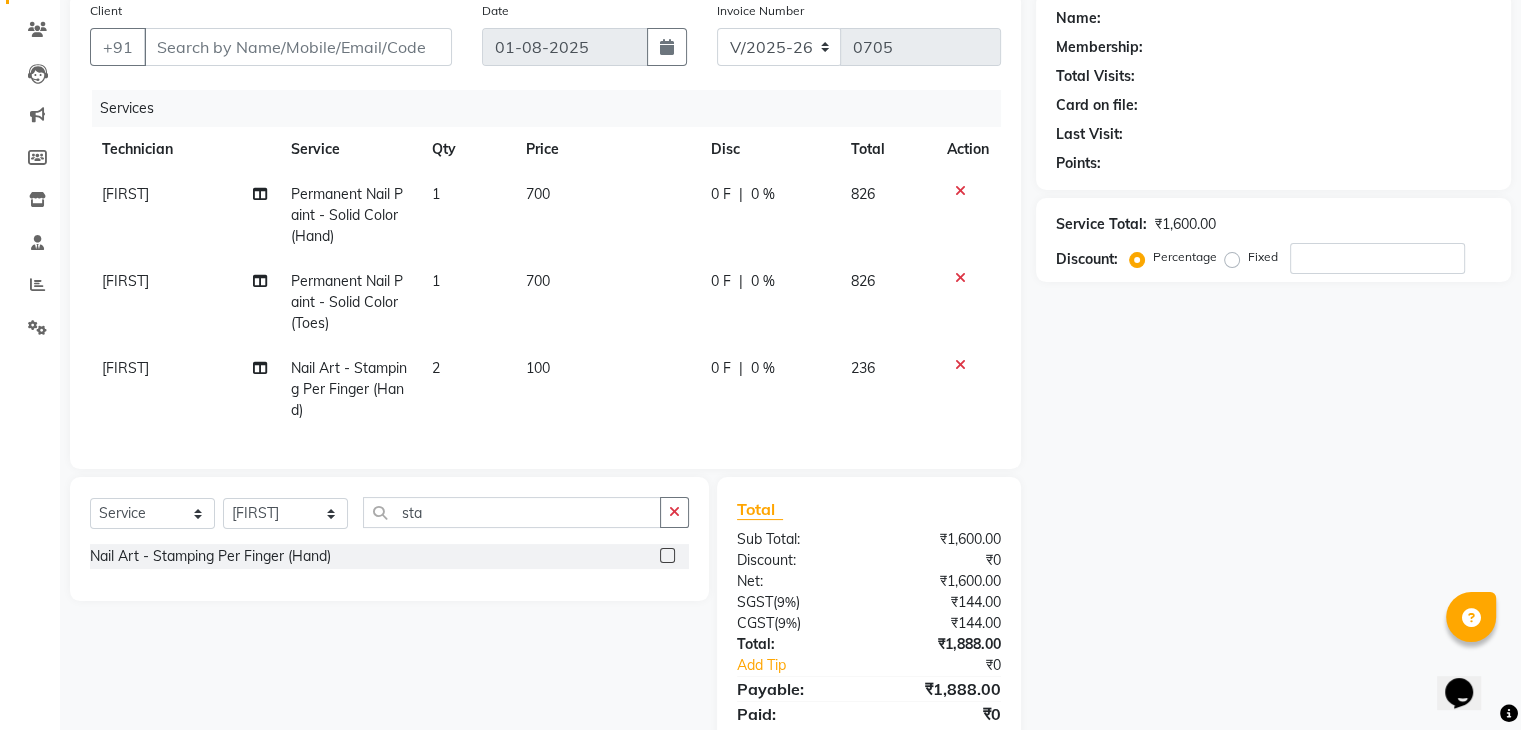 click on "2" 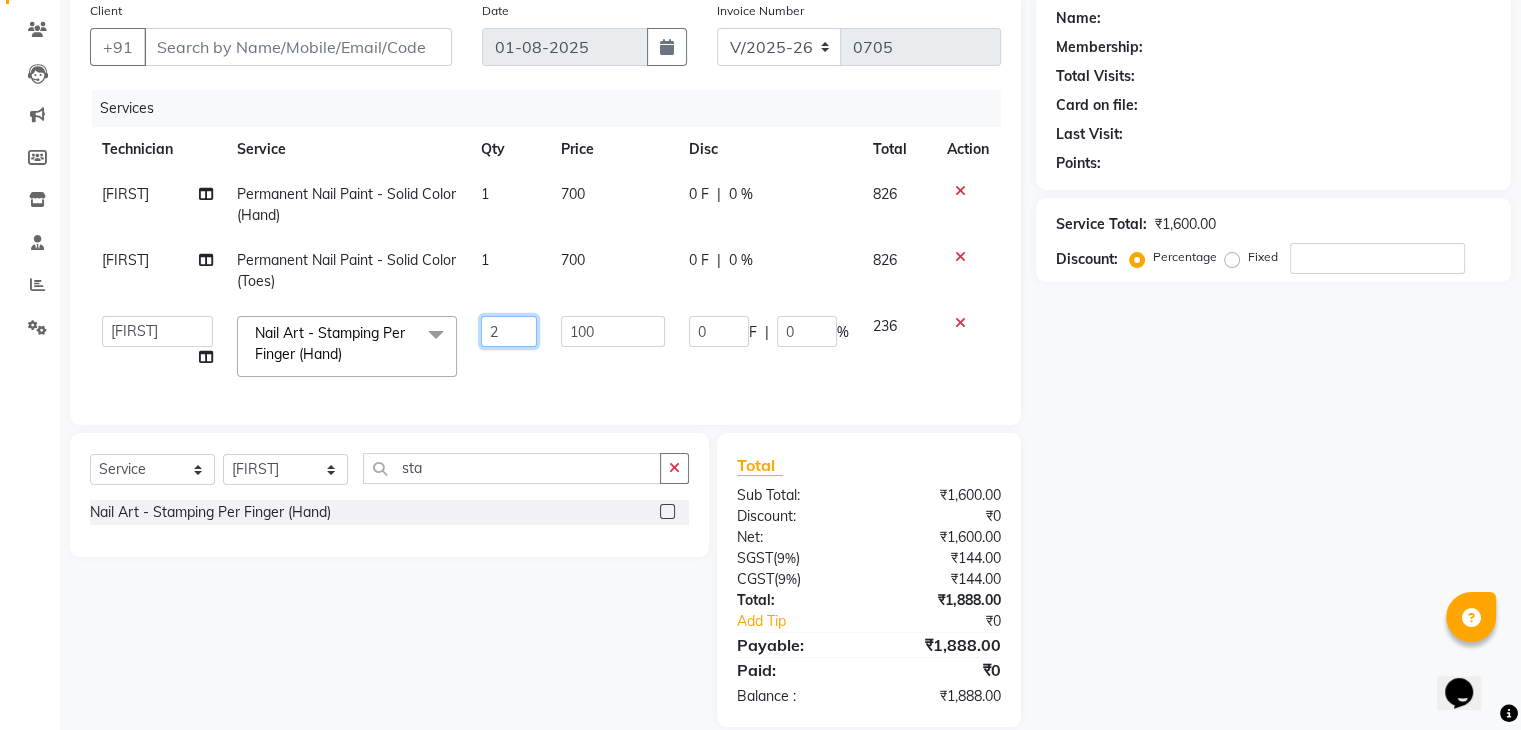 click on "2" 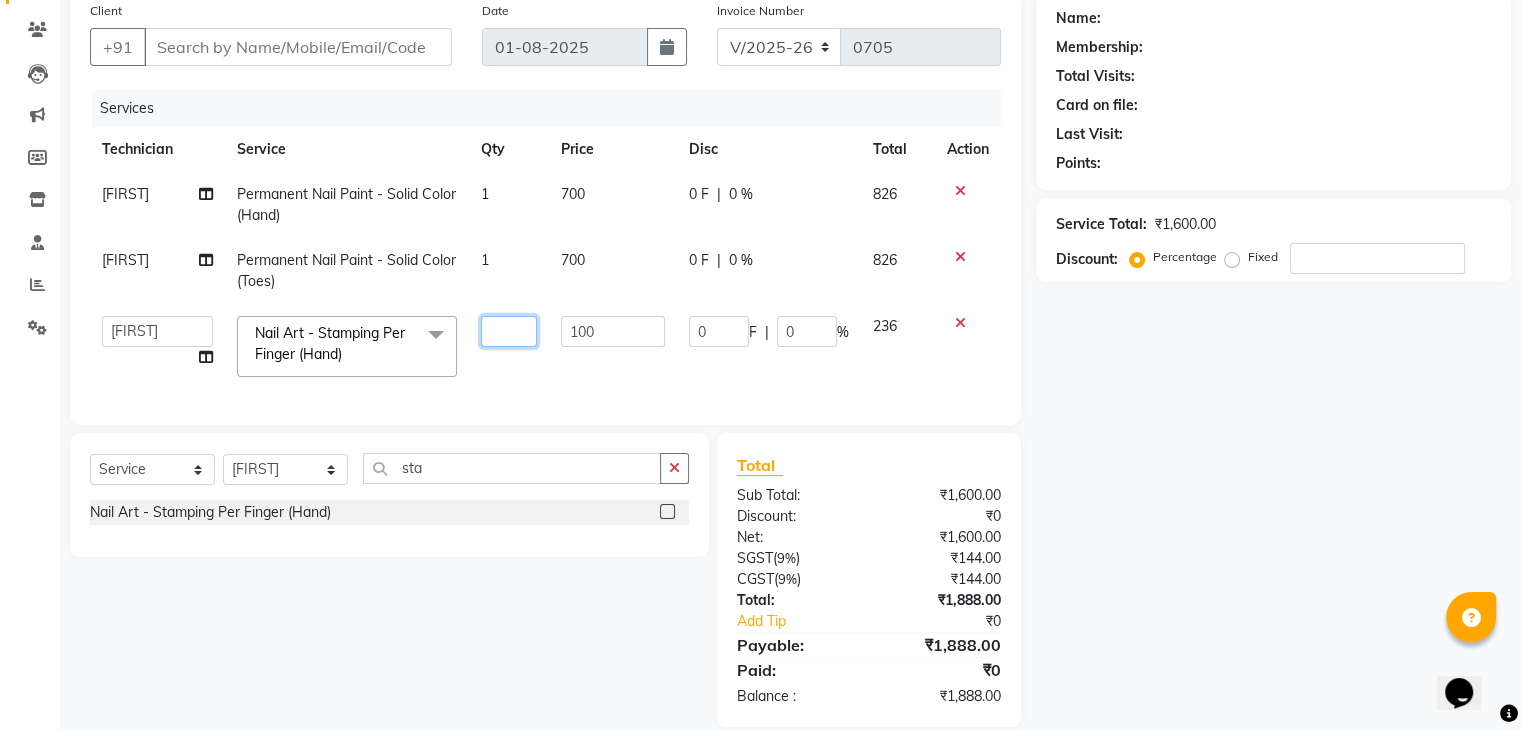 type on "4" 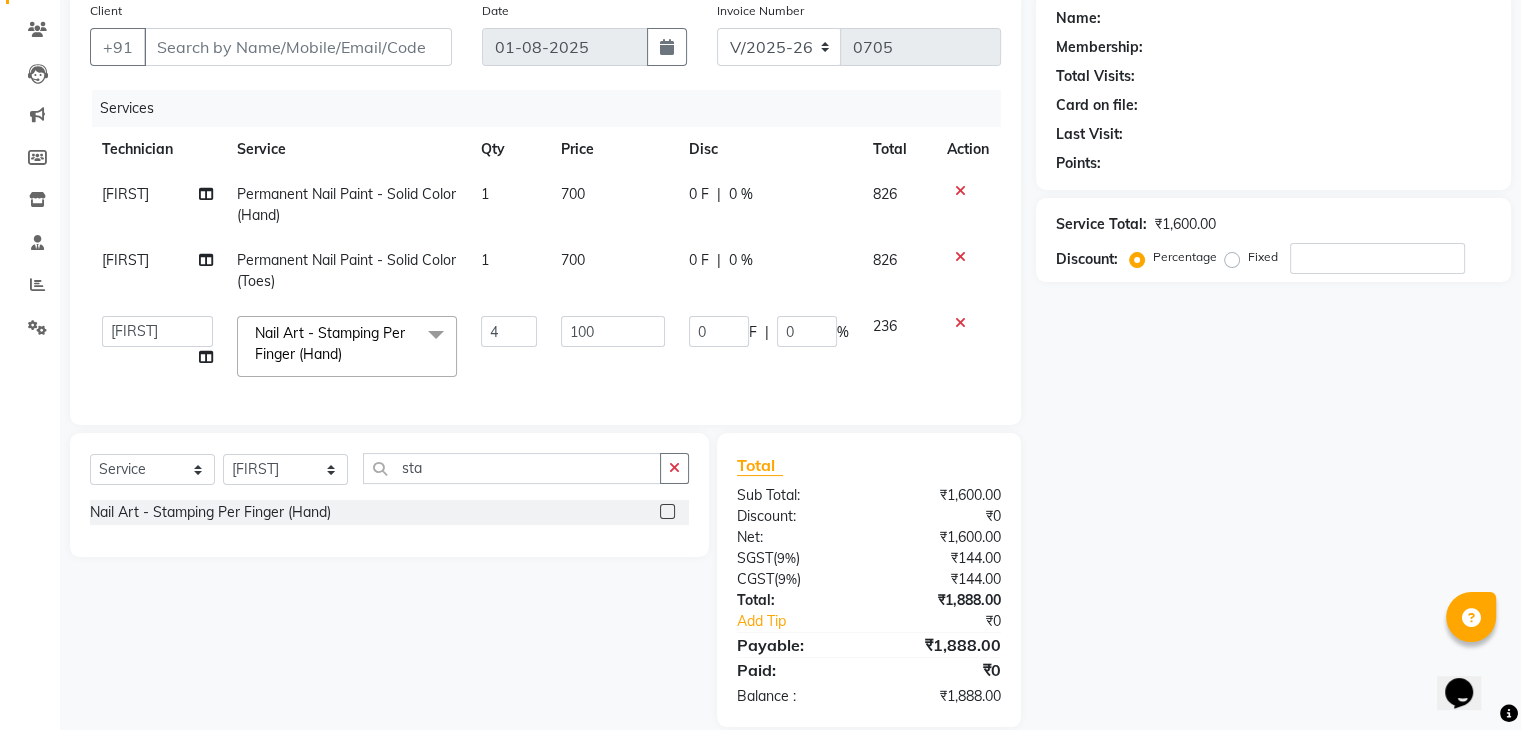 click on "Services Technician Service Qty Price Disc Total Action Ranjitha Permanent Nail Paint - Solid Color (Hand) 1 700 0 F | 0 % 826 Ranjitha Permanent Nail Paint - Solid Color (Toes) 1 700 0 F | 0 % 826  Admin   ayaan   DAYAL   Manager   mohith   PRINCE   Ranjitha   Soundarya  Nail Art - Stamping Per Finger (Hand)  x Permanent Nail Paint - Solid Color (Hand) Permanent Nail Paint - French (Hand) Permanent Nail Paint - Solid Color (Toes) Permanent Nail Paint - French (Toes) Nail course Basic Nail Course Advance massage 45 min massage 15 min massage 30 min HAIR EXTENSIONS REMOVAL SINGLE  HAND  NAIL PAINT SINGLE HAND NAIL EXTENSIONS ACRYLIC SINGLE HAND NAIL EXTENSIONS GEL SINGLE HAND EXTENSIONS REMOVAL SINGLE HAND GEL POLISH REMOVAL HEAD MASSAGE WITH WASH NAILEXTENSINS POLISH HAIR FALL TREATMENT DANDRUFF TREATMENT HAIR SPA HAIR WASH BLOWDRY HYDRA FACIAL D TAN HANDS D TAN LEGS hair wash COMBO PACK Restoration - Gel (Hand) Restoration - Tip Replacement (Hand) Restoration - Touch -up (Hand) Restoration - Gel (Toes) 4 0" 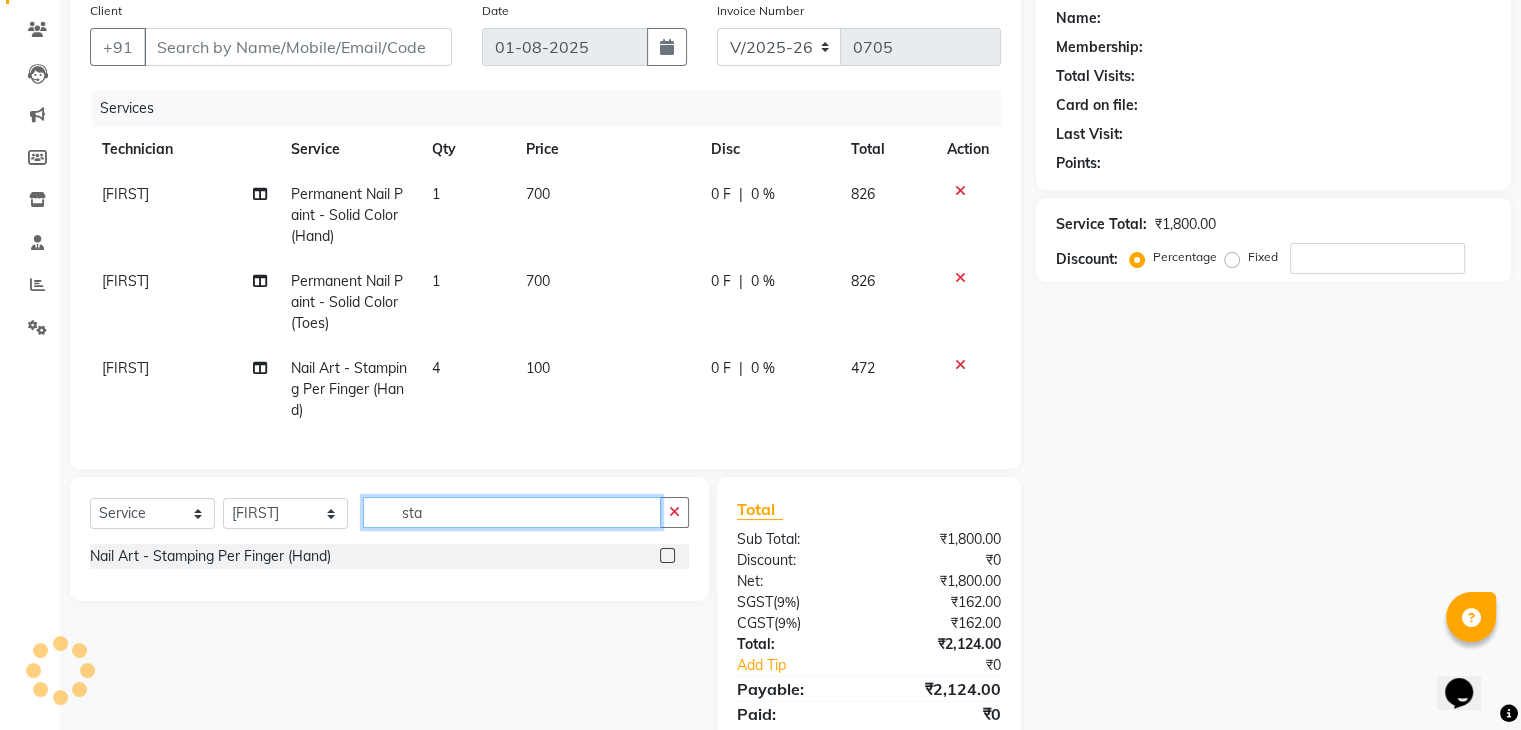 click on "sta" 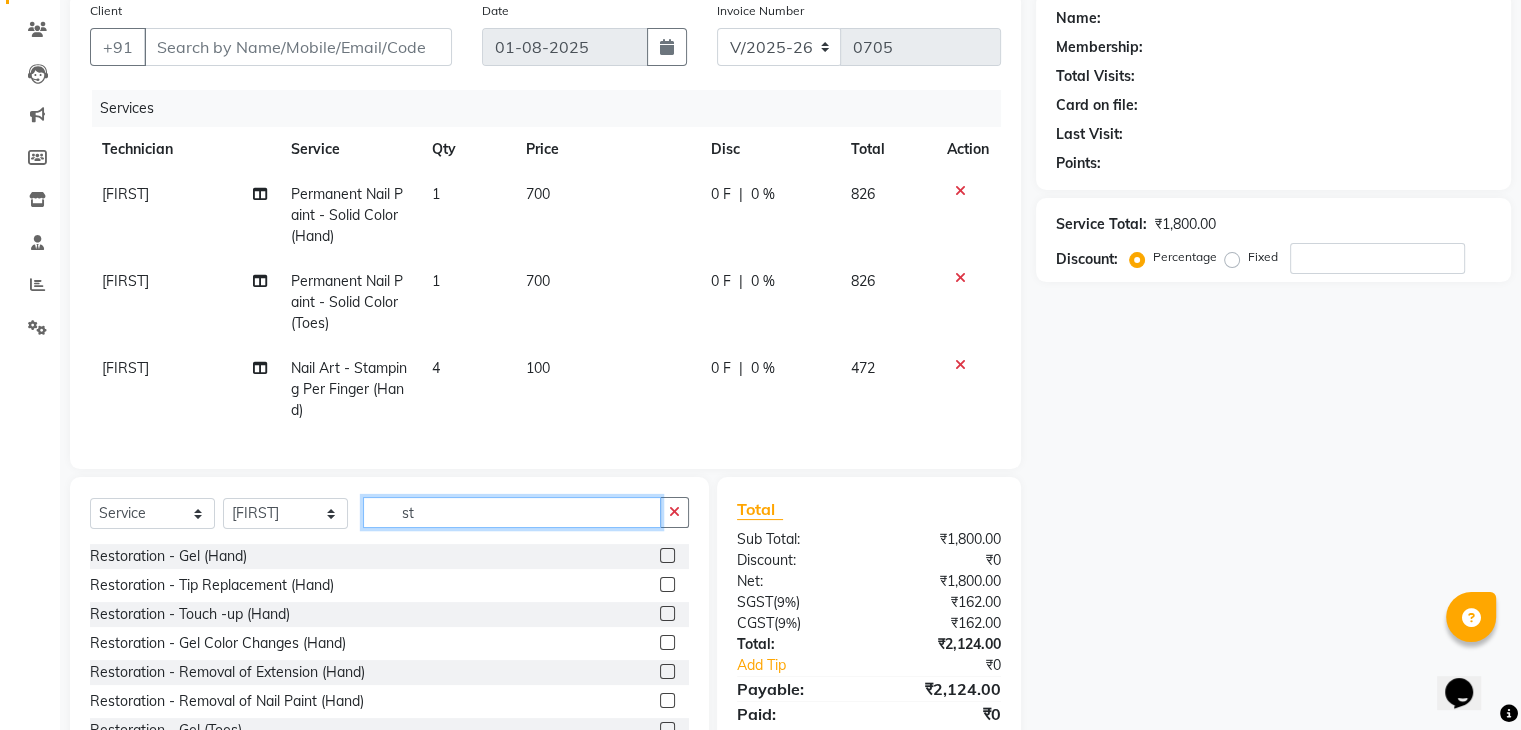 type on "s" 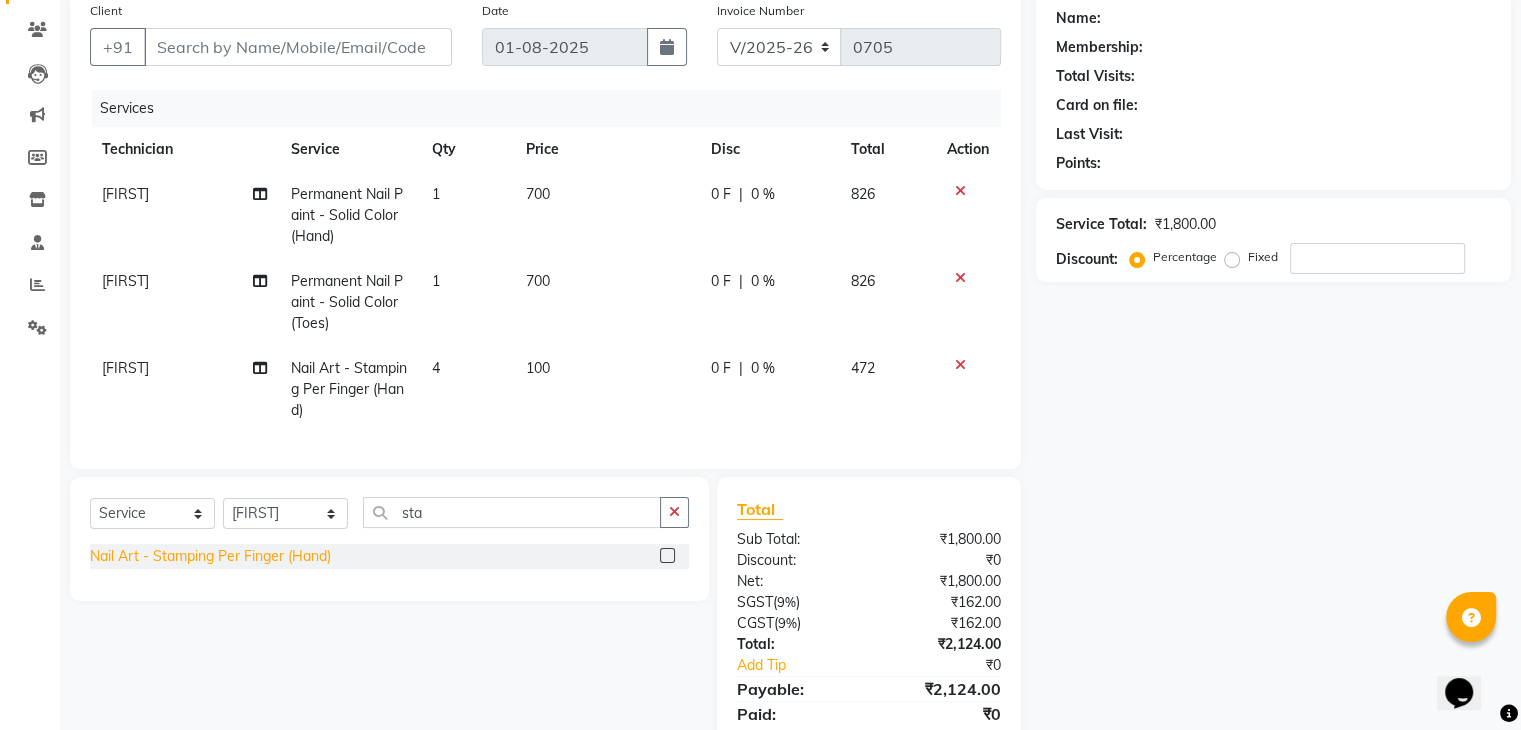 click on "Nail Art - Stamping Per Finger (Hand)" 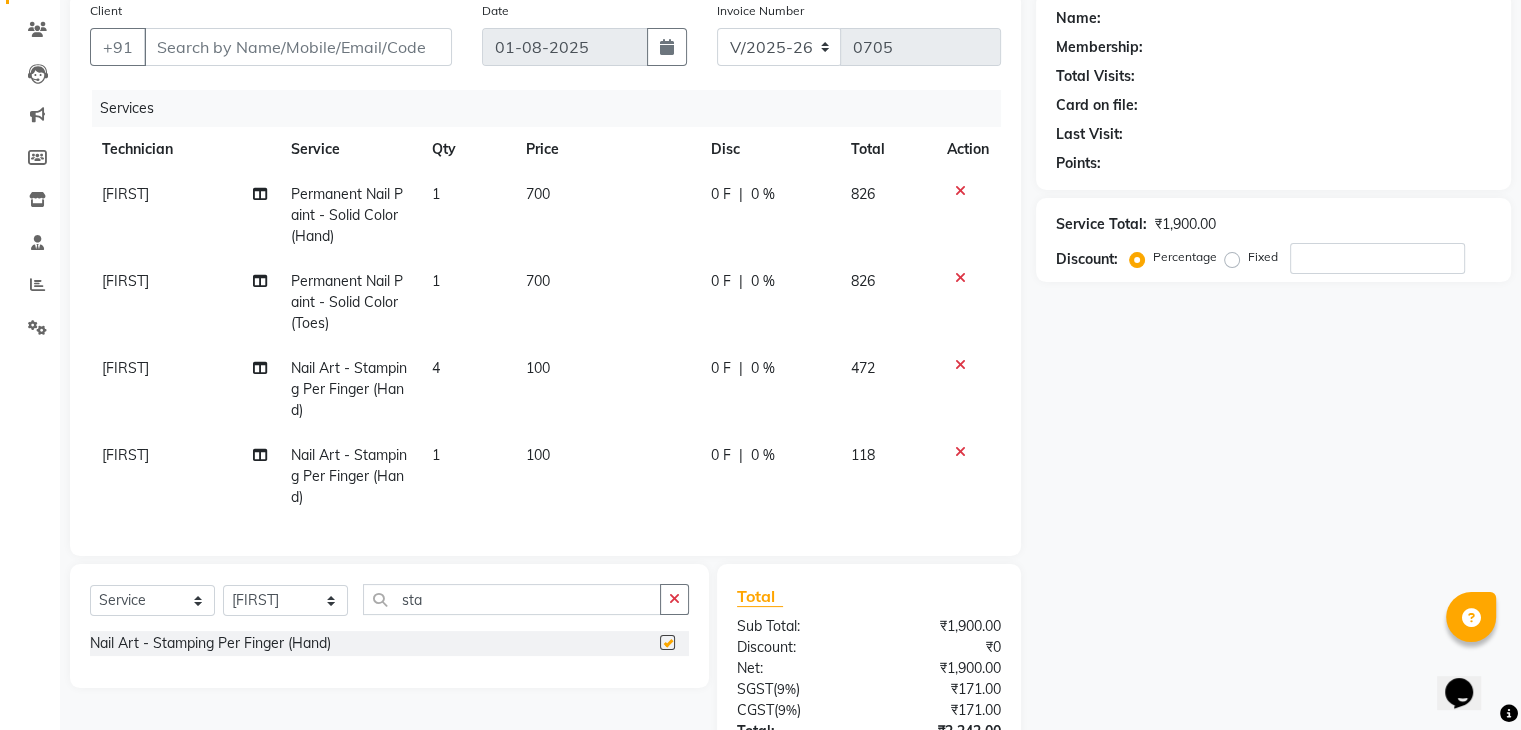checkbox on "false" 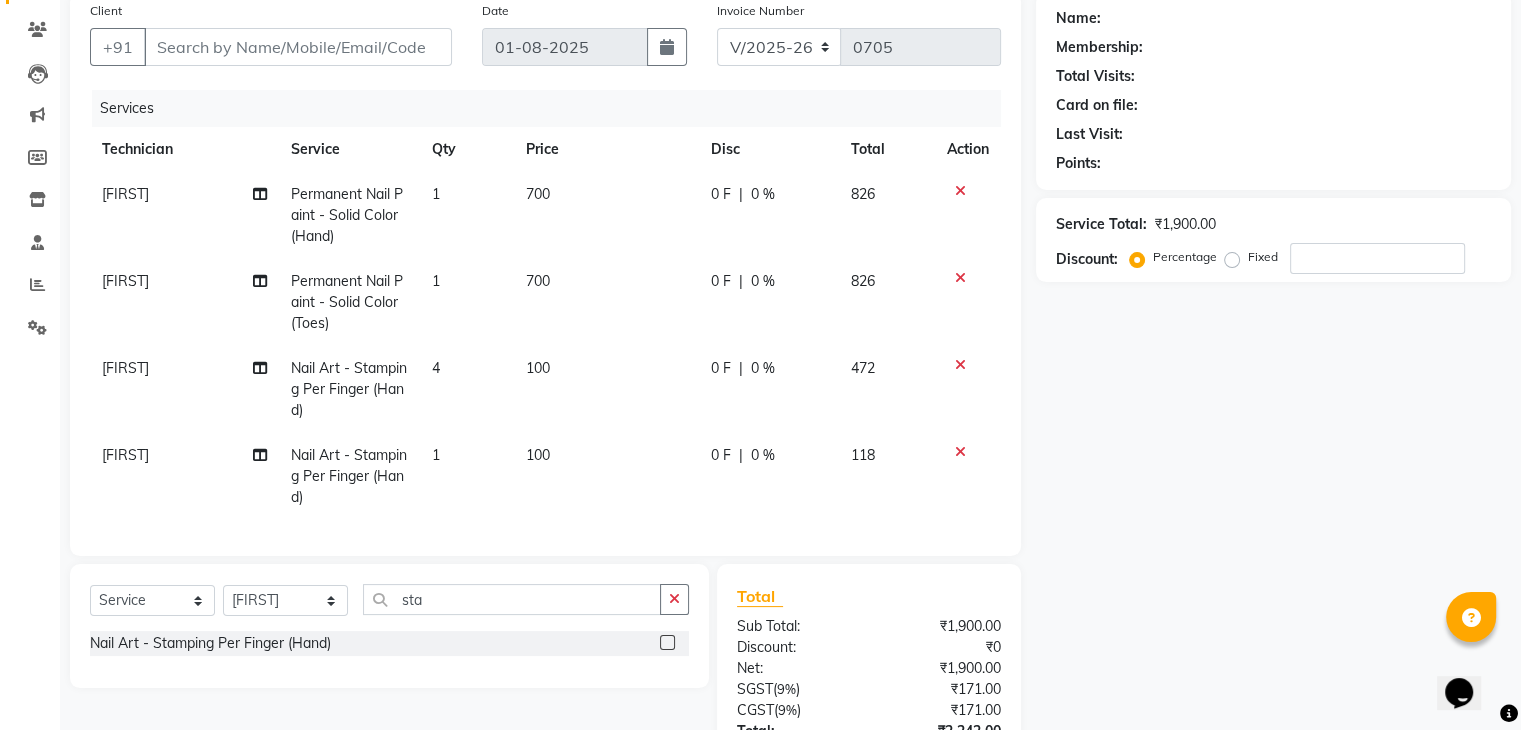 click on "1" 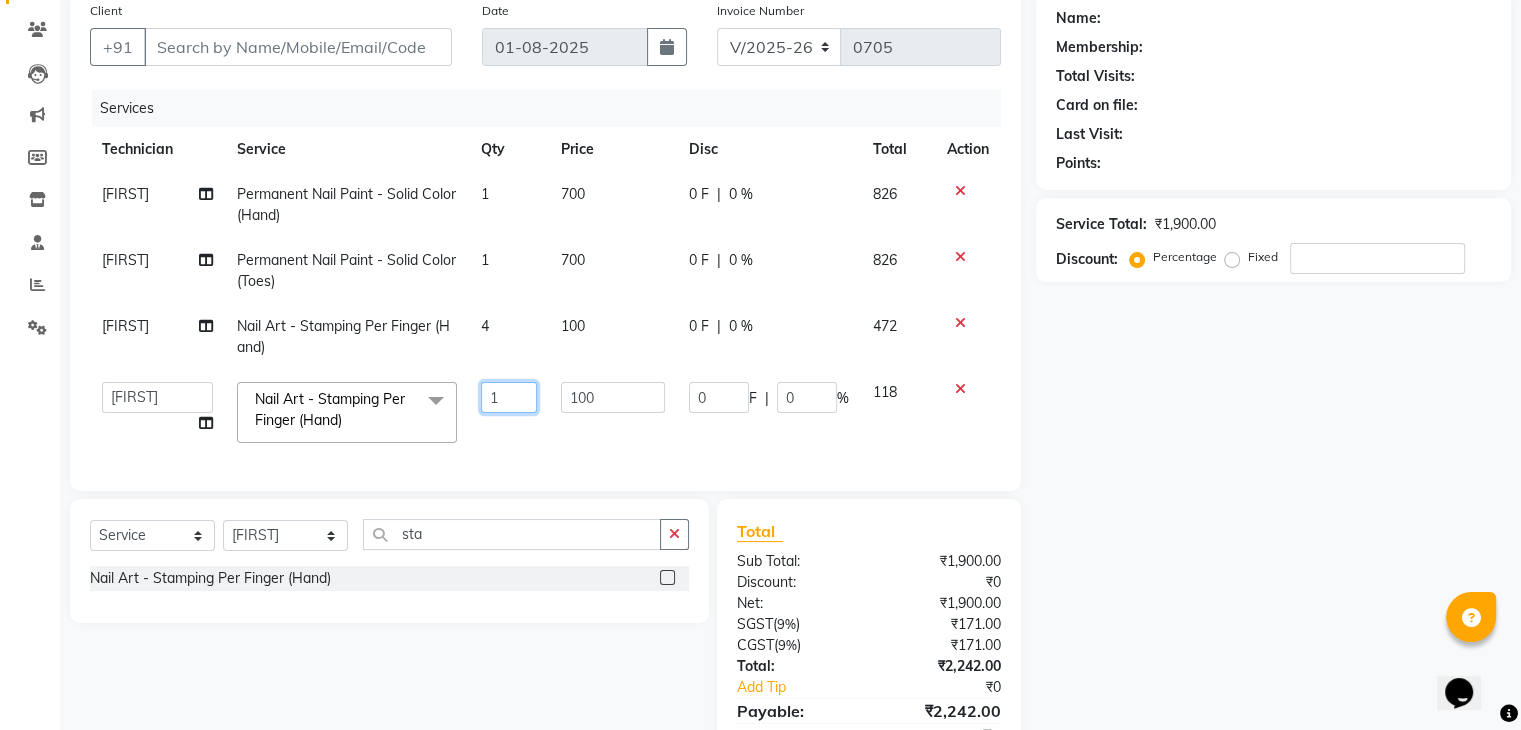 click on "1" 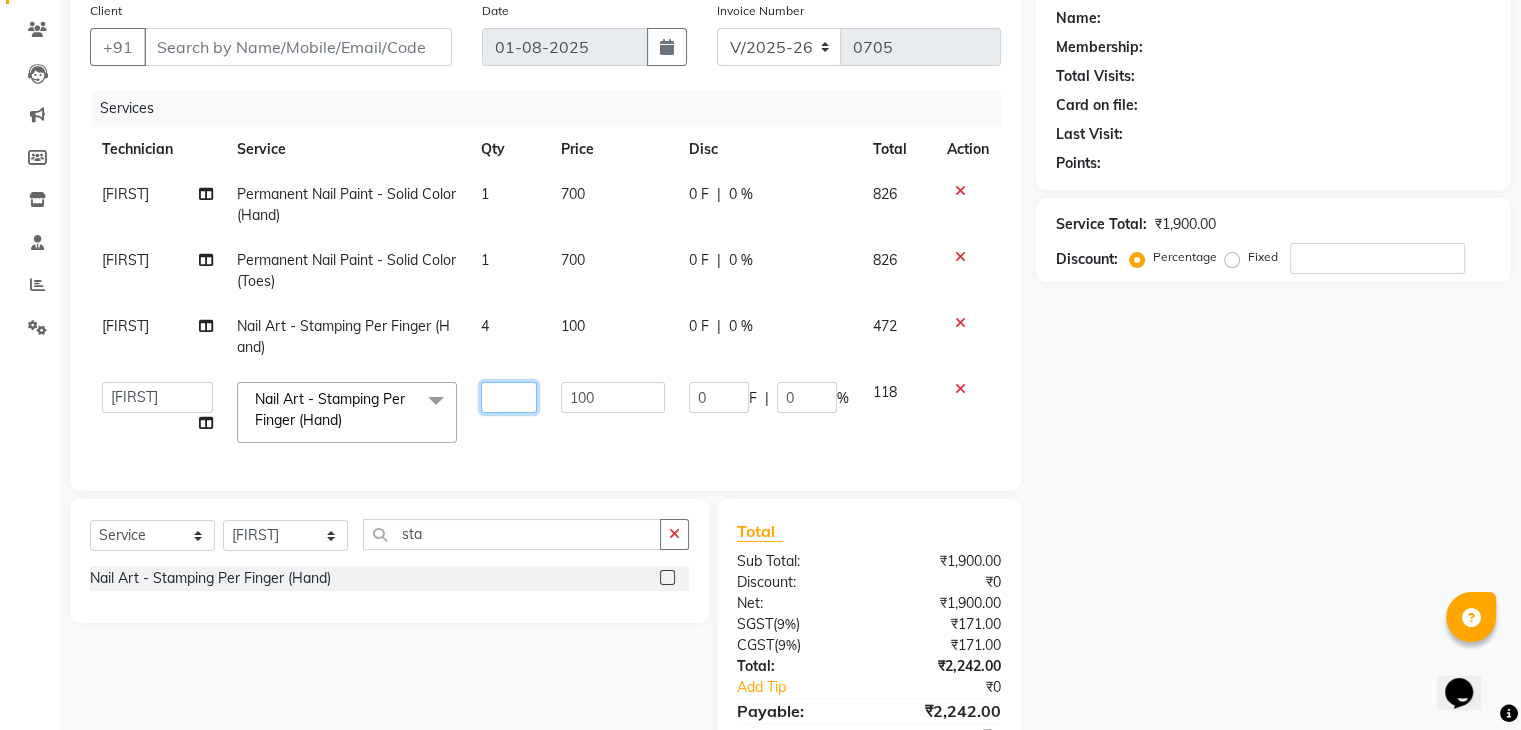type on "6" 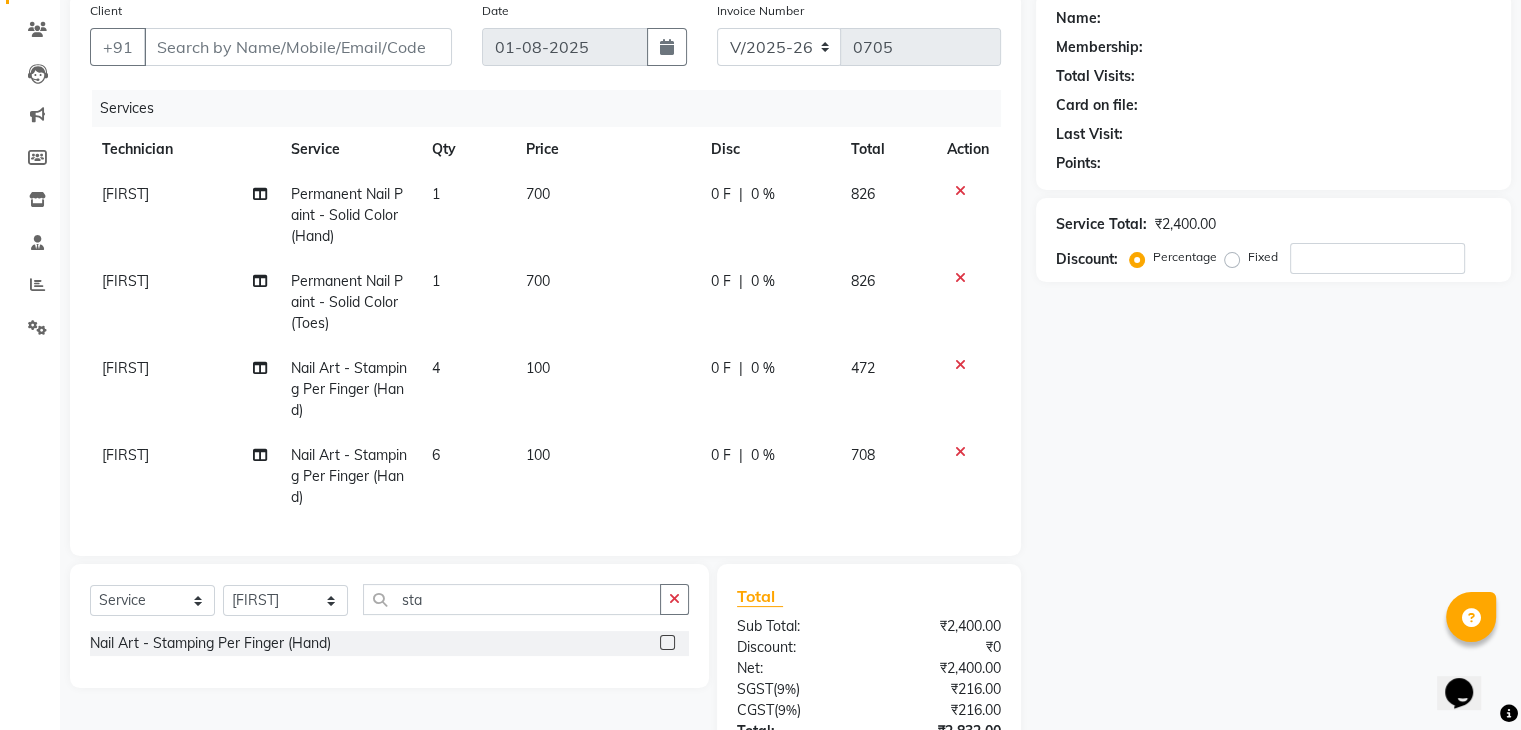 click on "100" 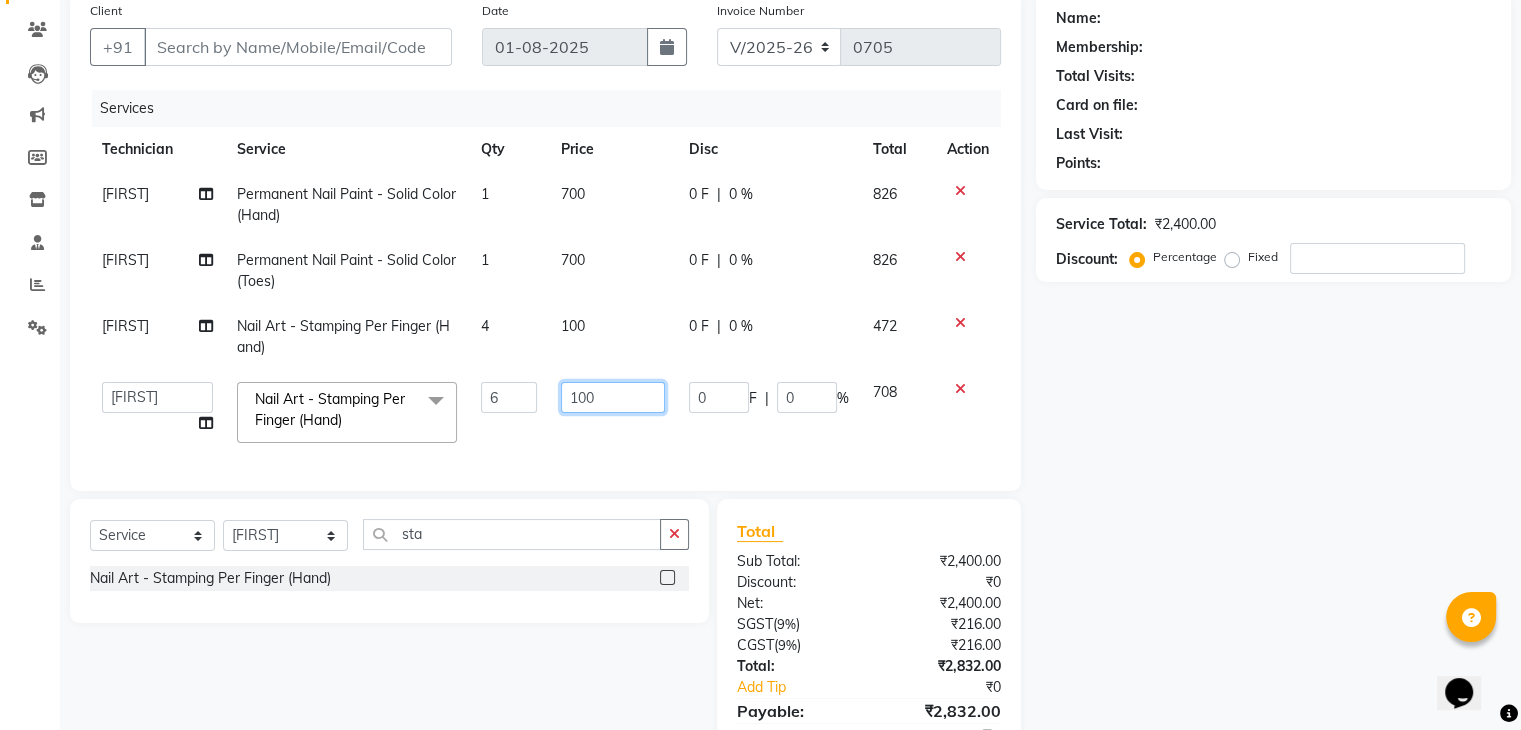 click on "100" 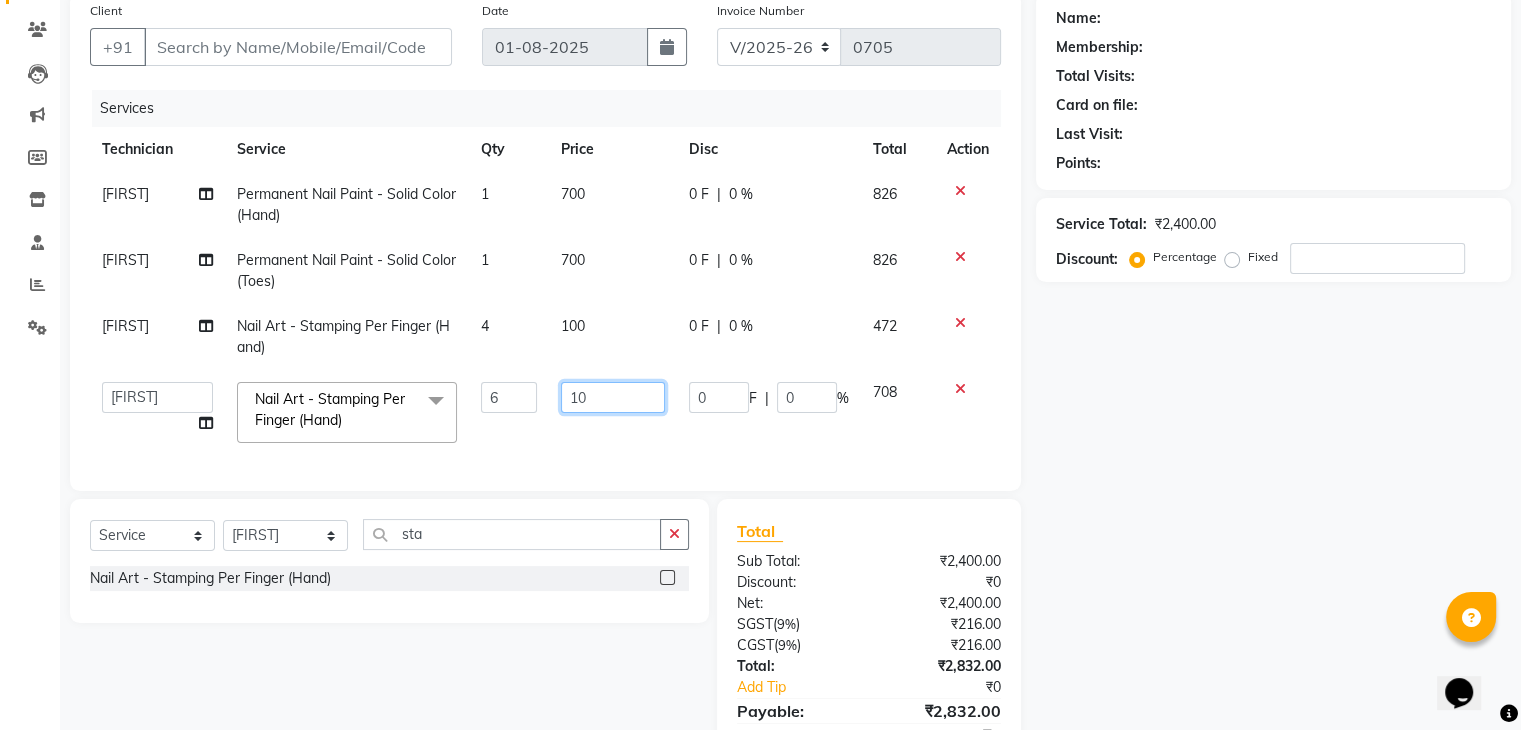 type on "1" 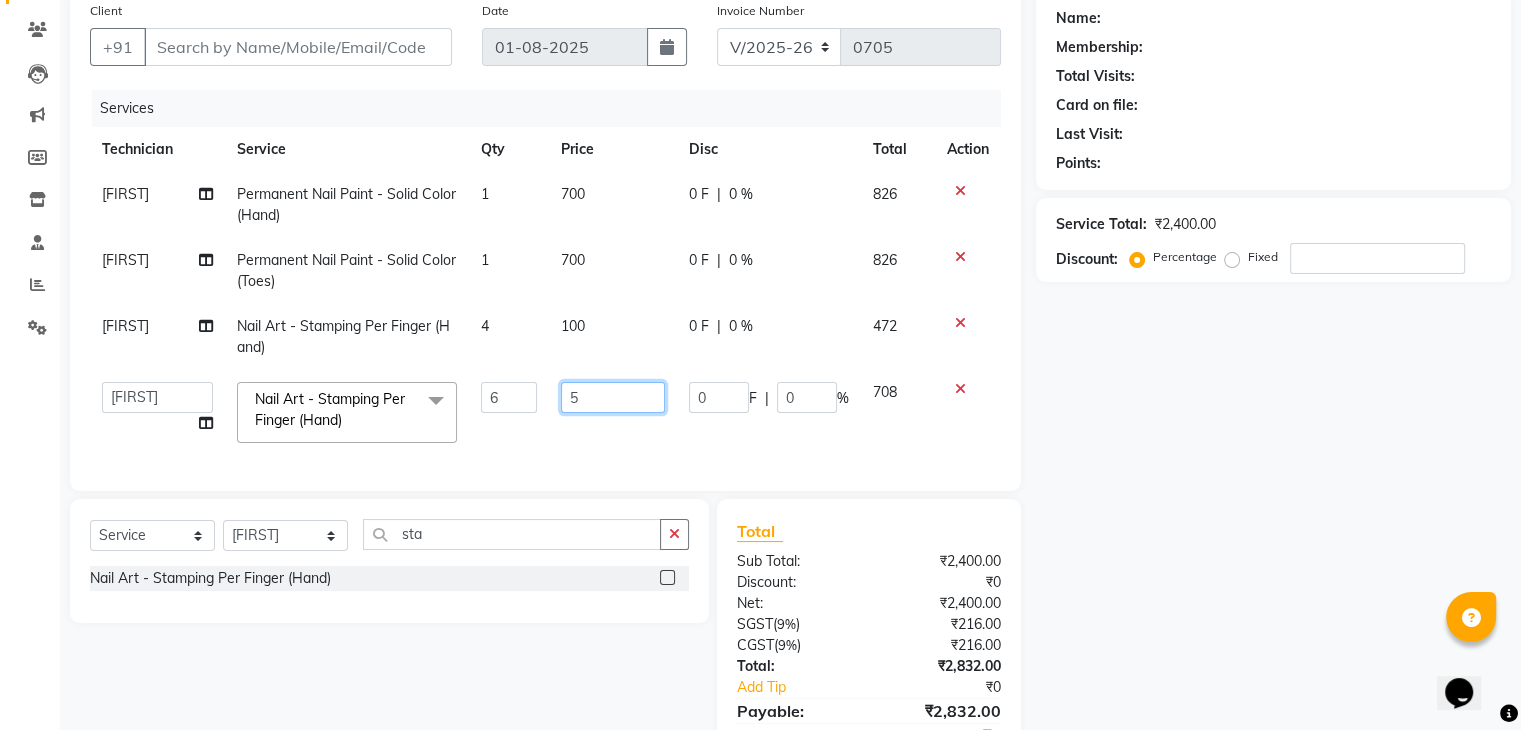 type on "50" 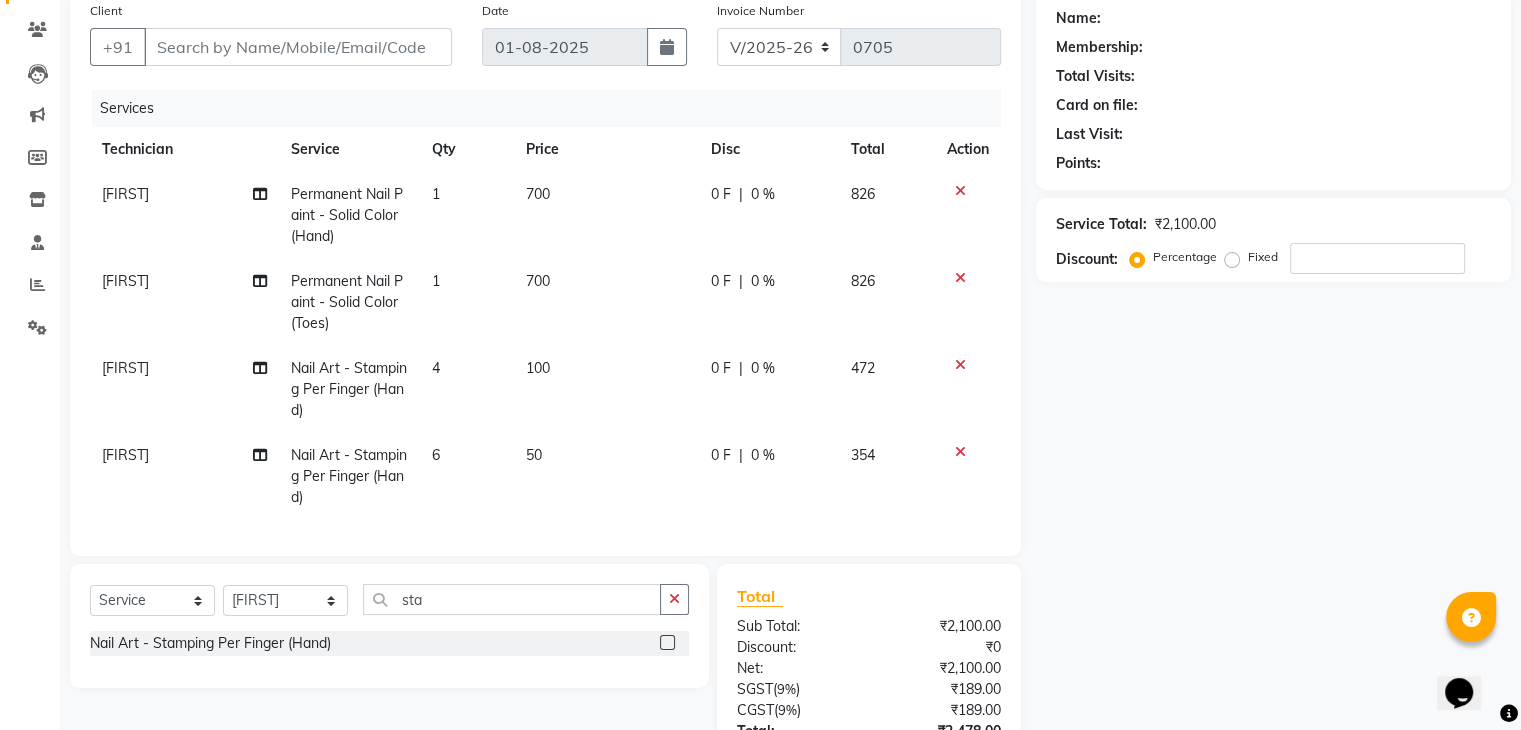 click on "50" 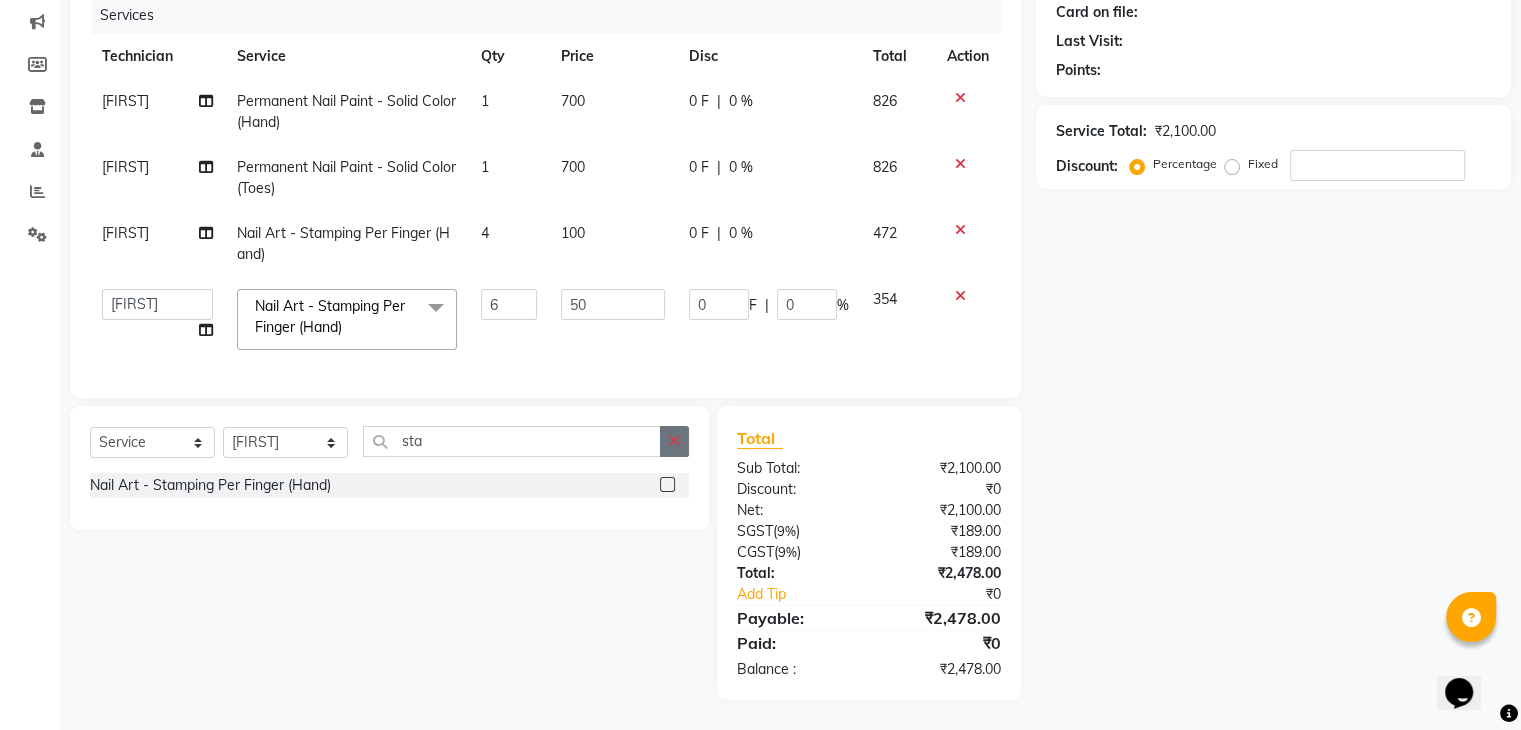 scroll, scrollTop: 266, scrollLeft: 0, axis: vertical 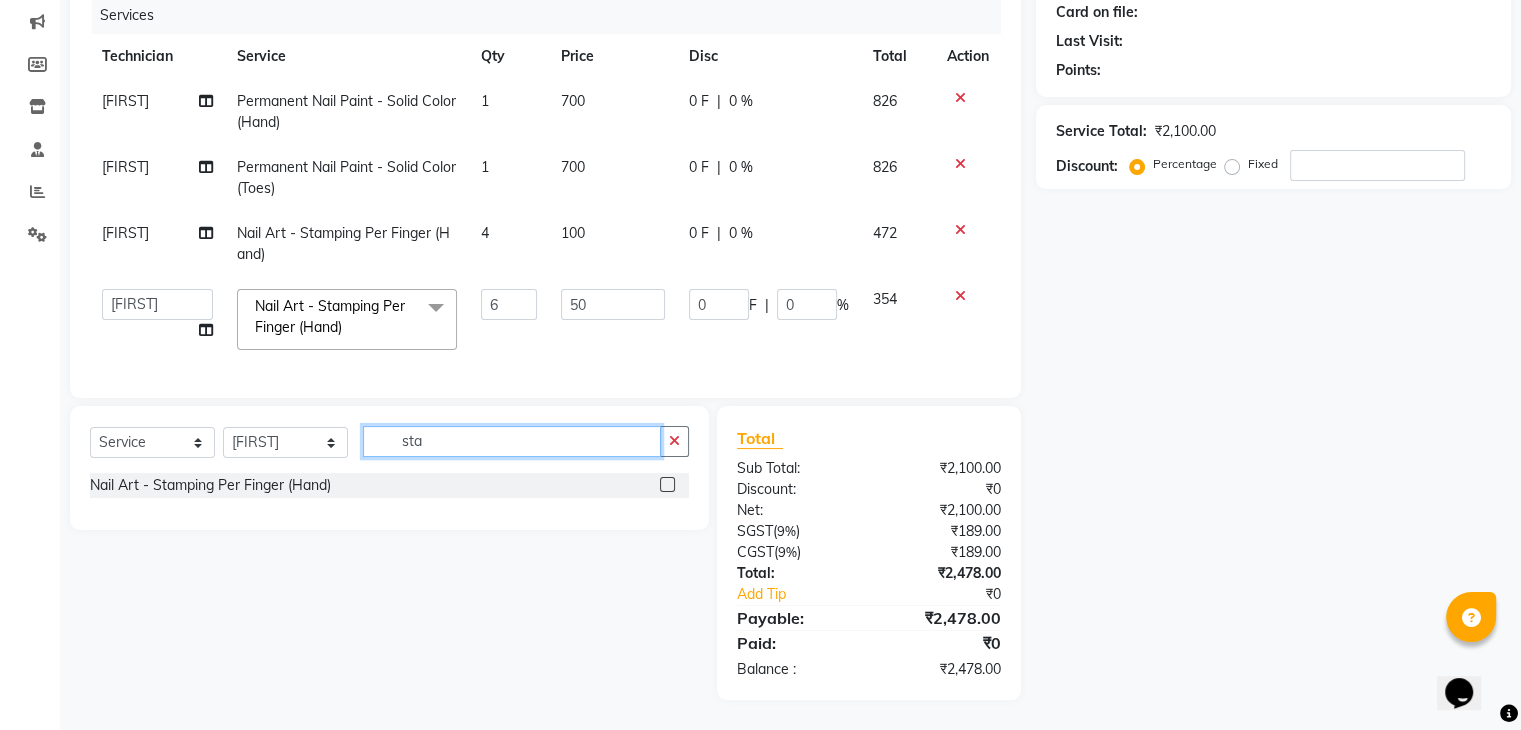 click on "sta" 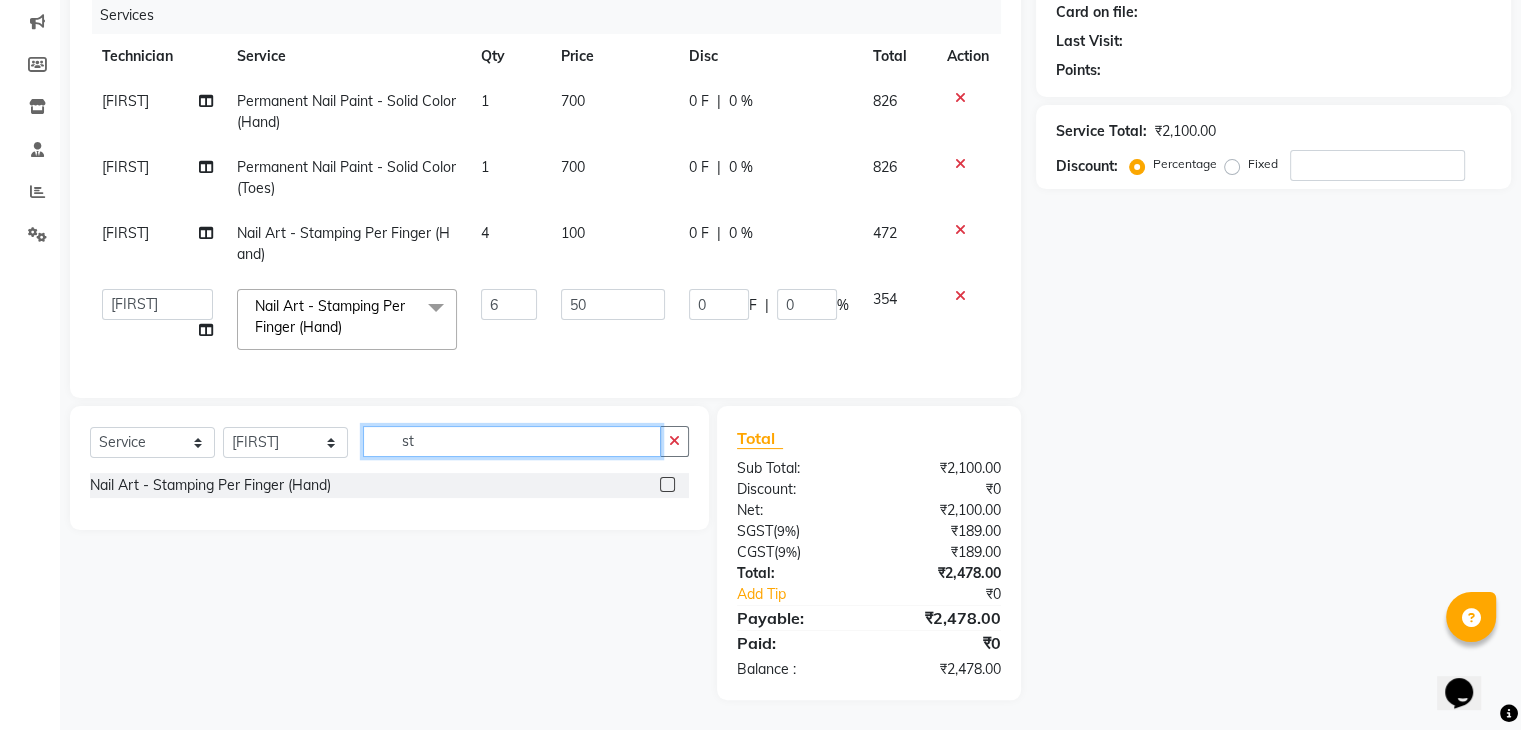 type on "s" 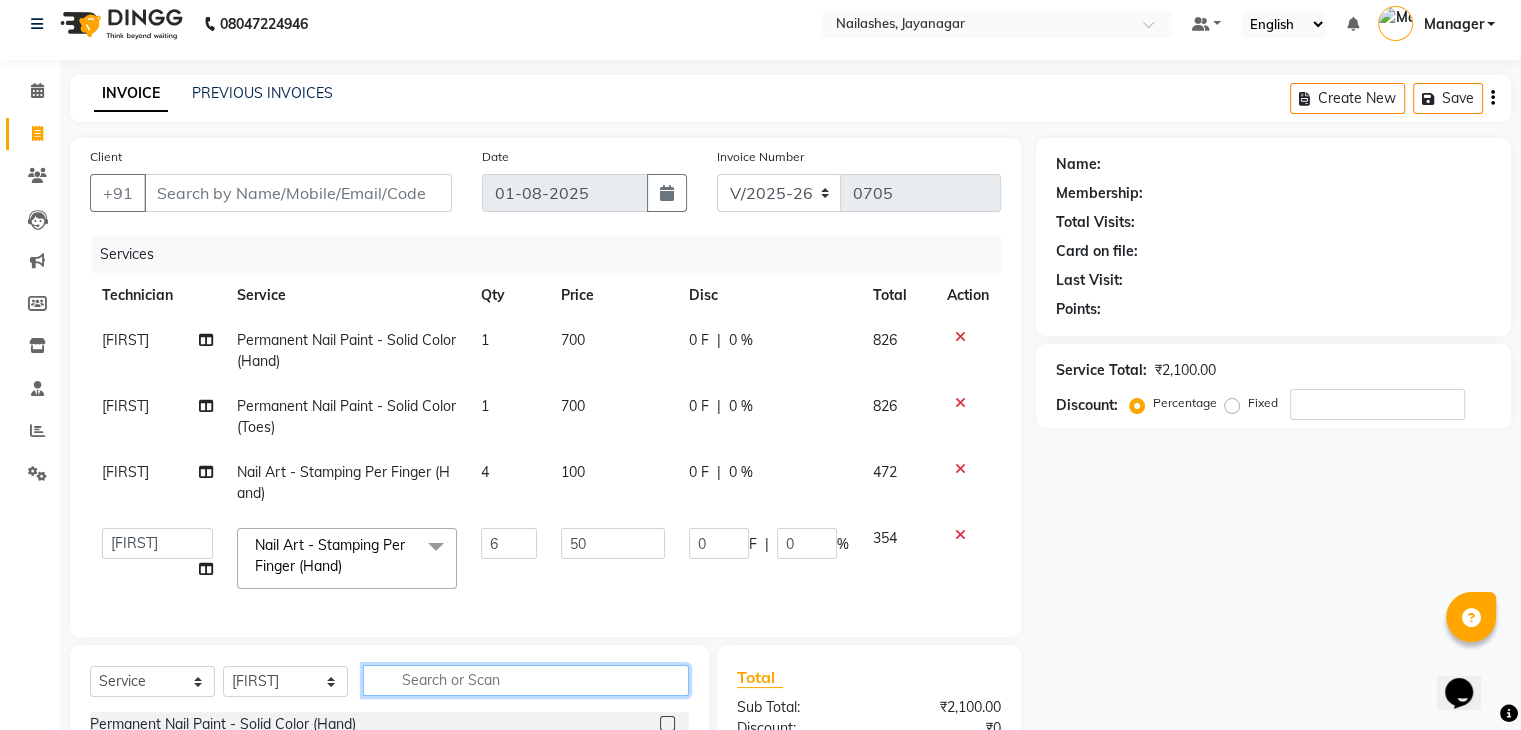 scroll, scrollTop: 0, scrollLeft: 0, axis: both 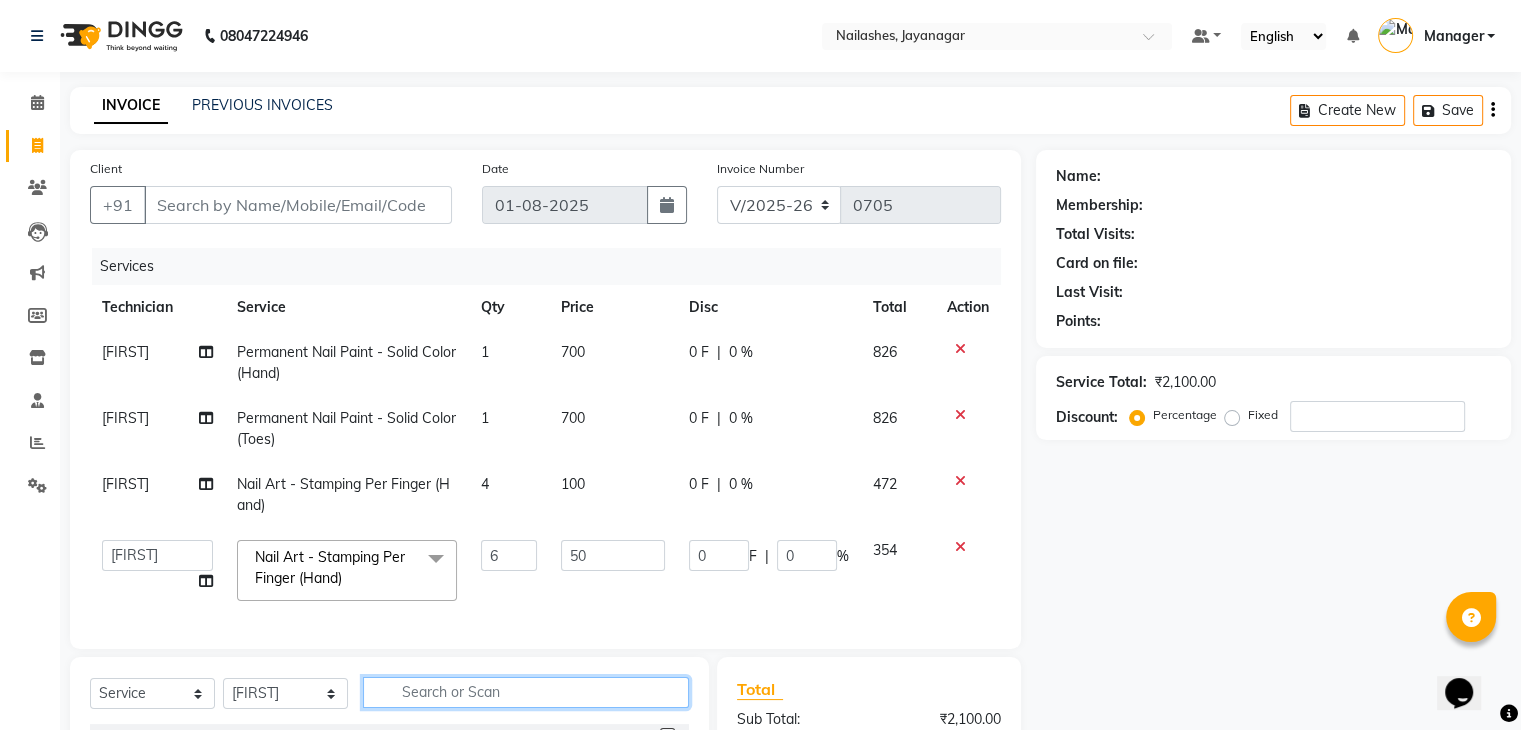 type 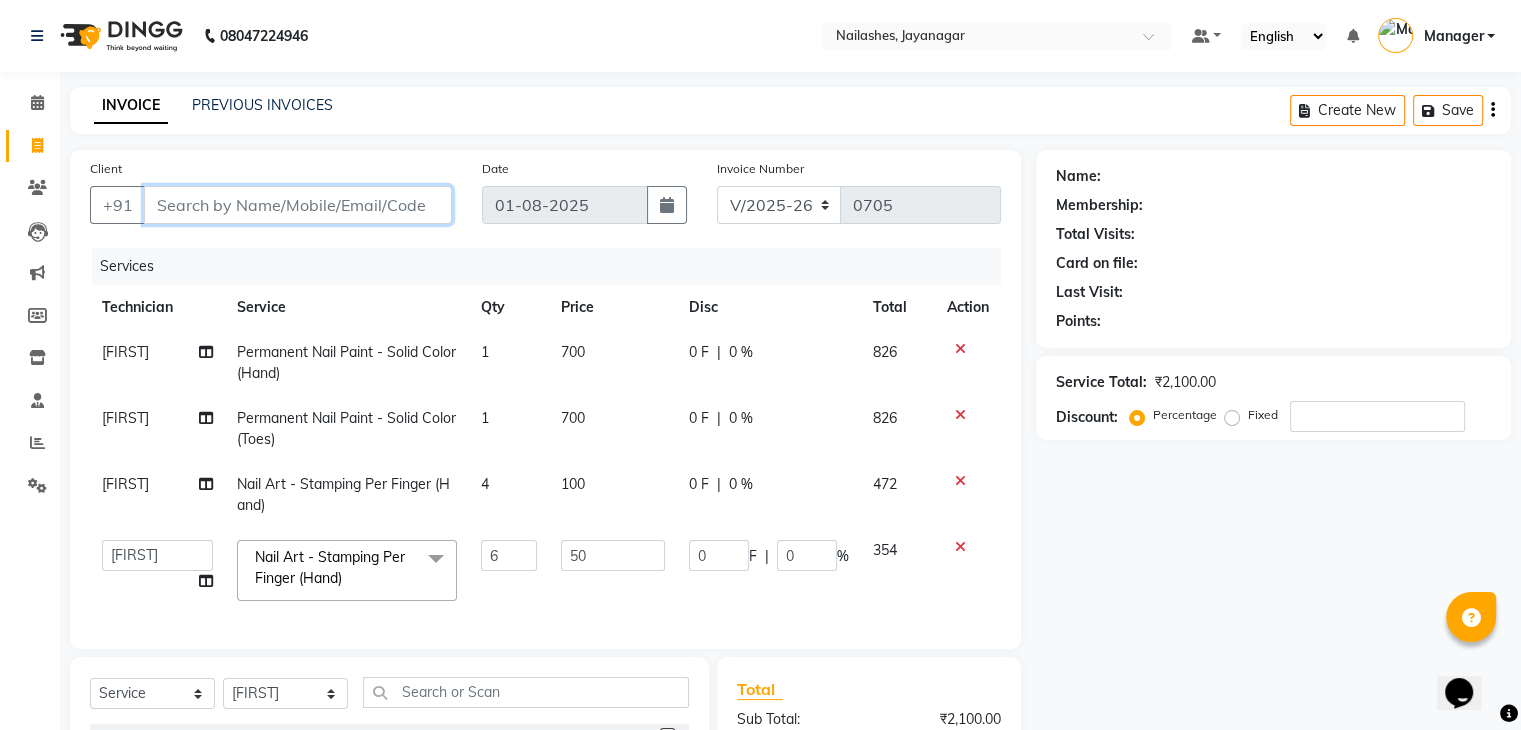 click on "Client" at bounding box center [298, 205] 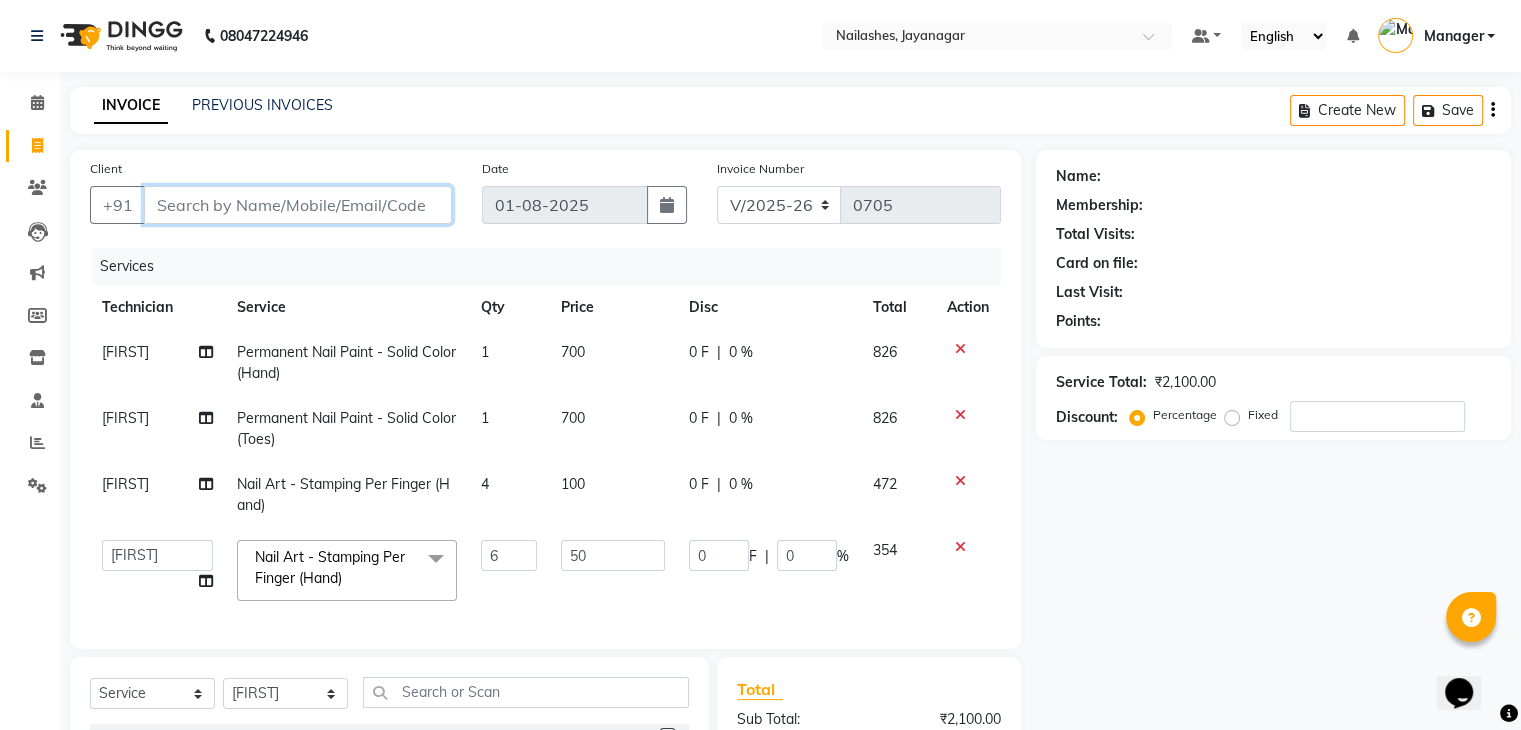 scroll, scrollTop: 268, scrollLeft: 0, axis: vertical 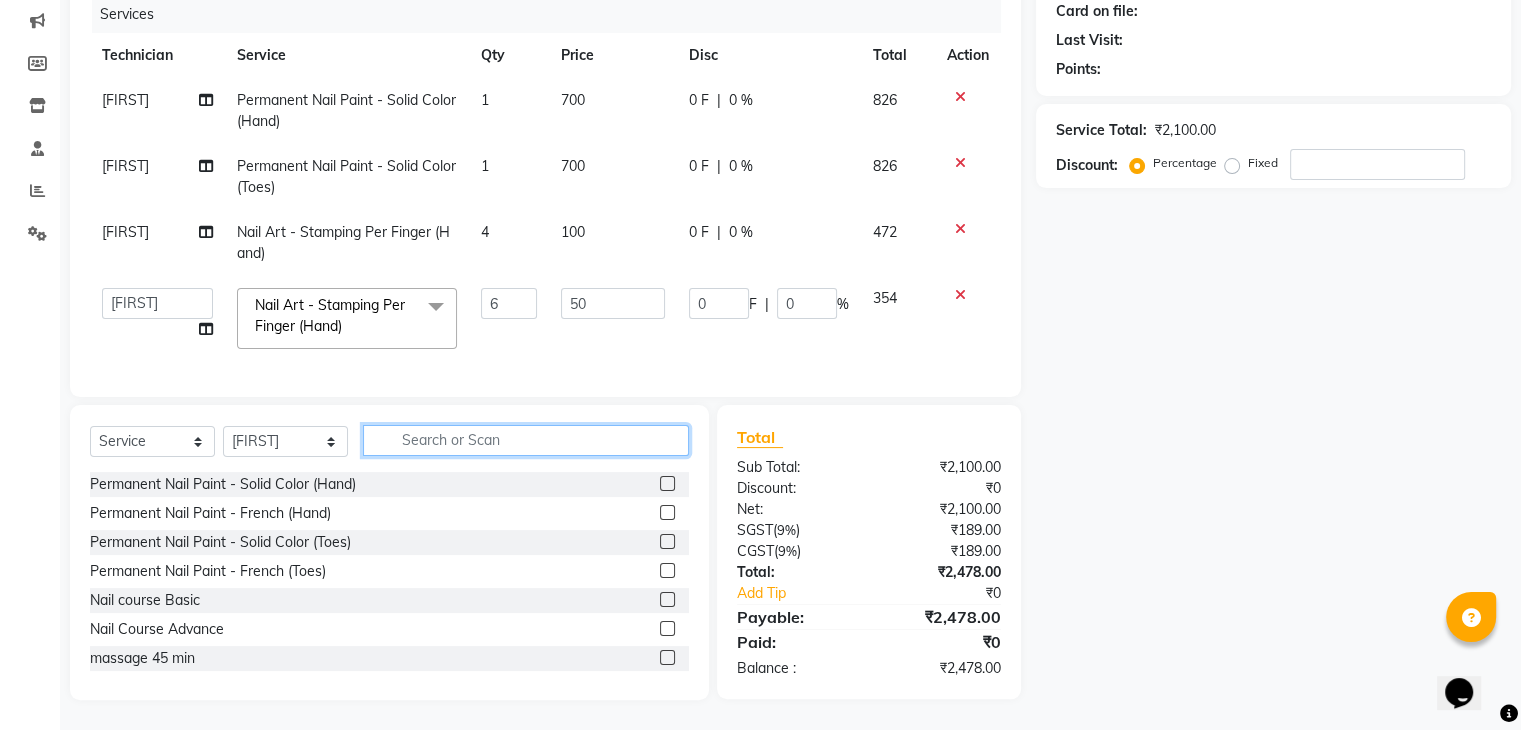 click 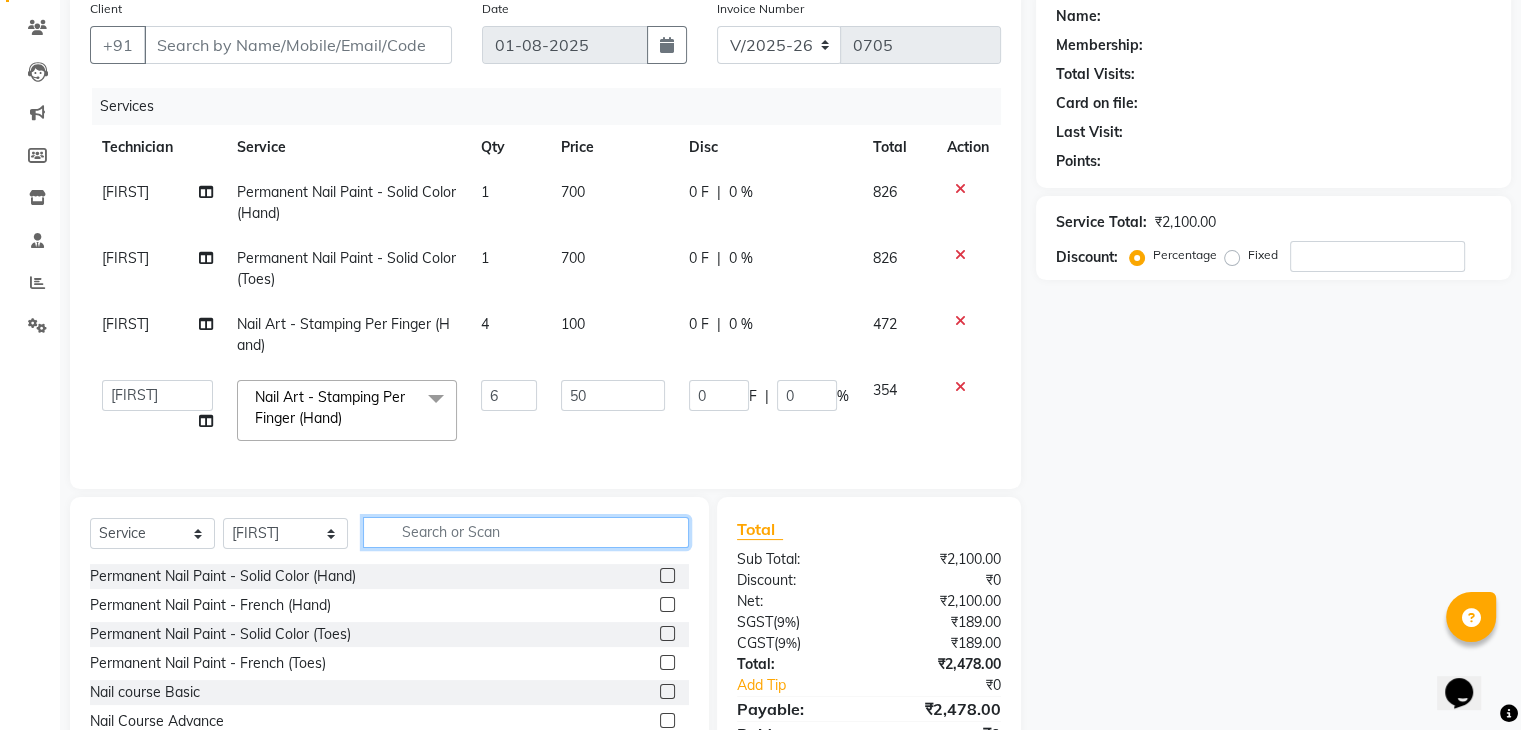 scroll, scrollTop: 0, scrollLeft: 0, axis: both 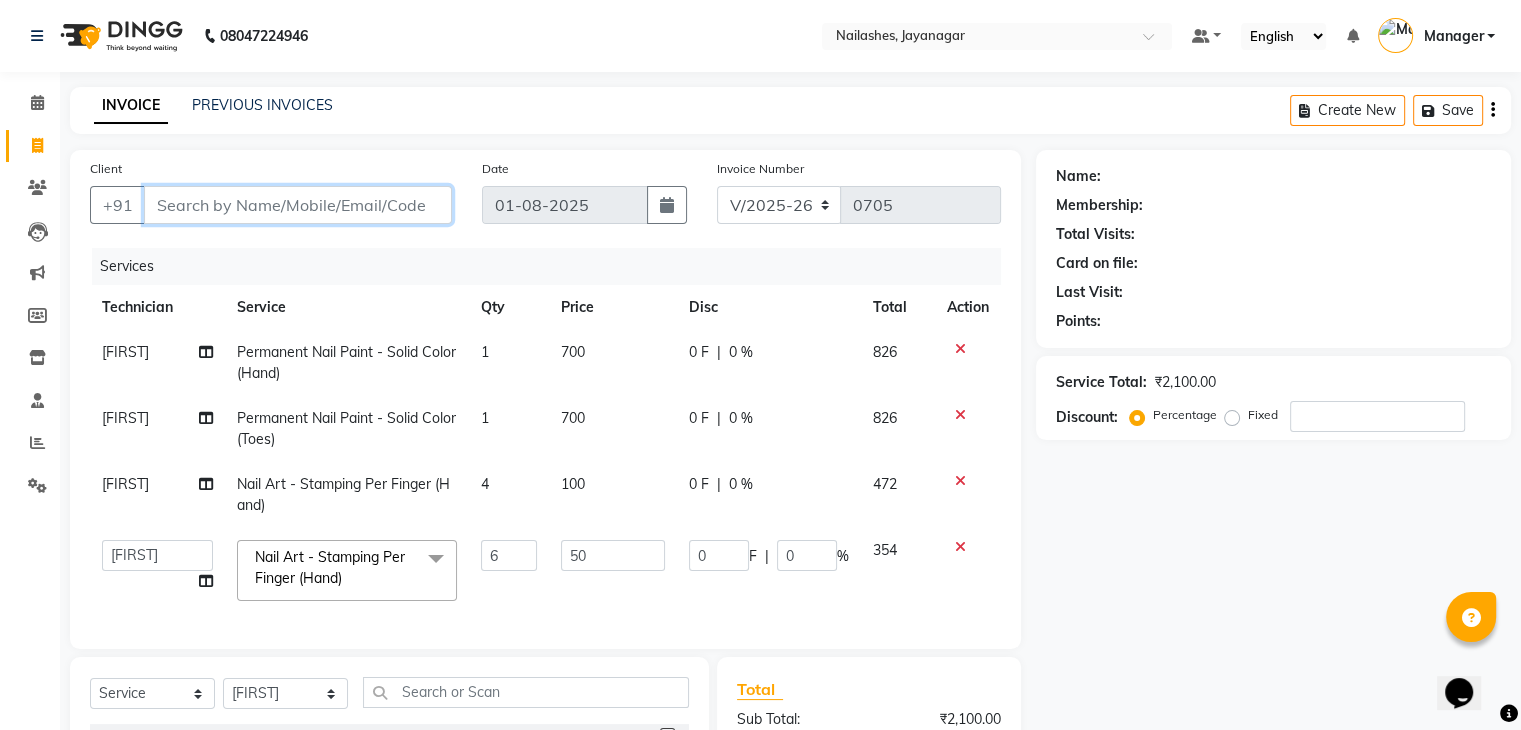 click on "Client" at bounding box center [298, 205] 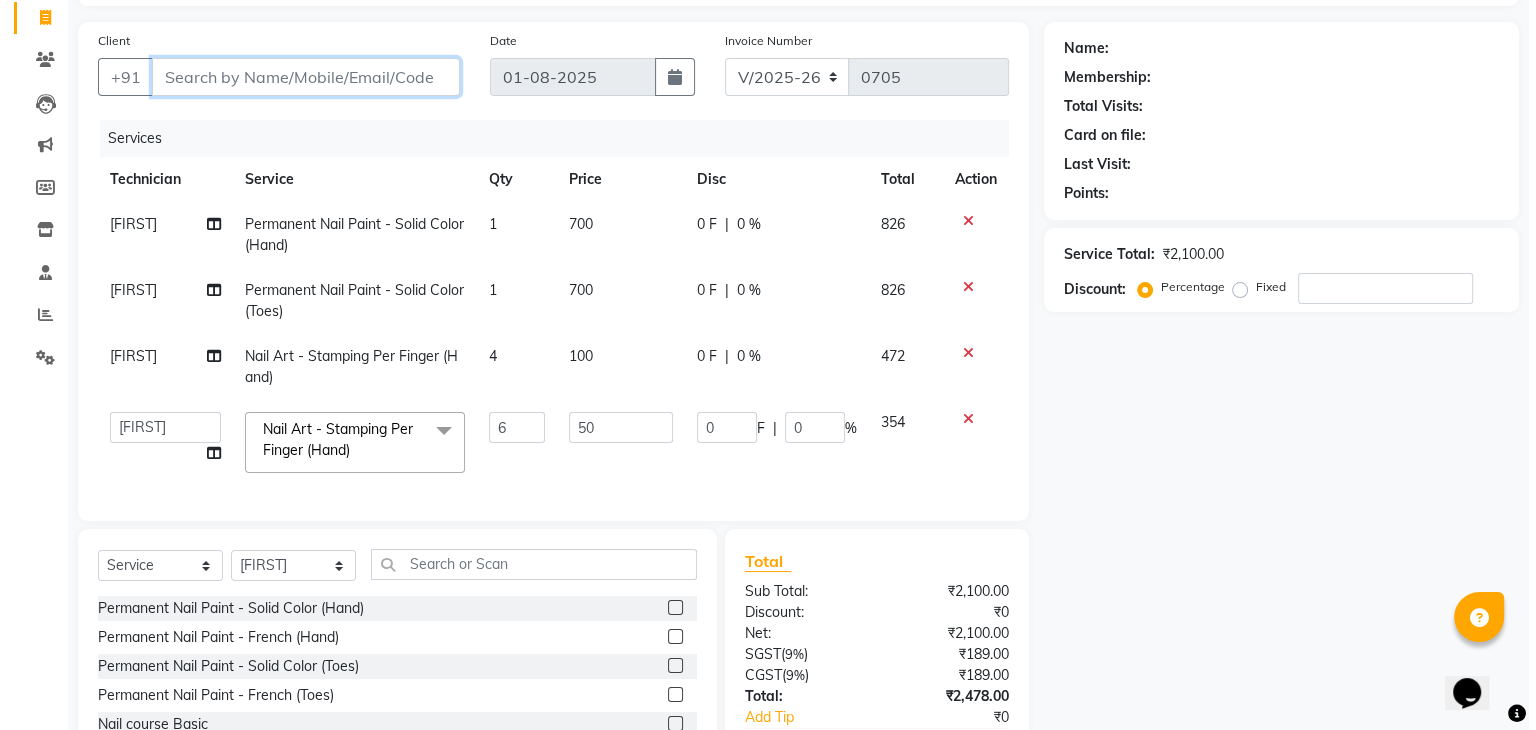 scroll, scrollTop: 0, scrollLeft: 0, axis: both 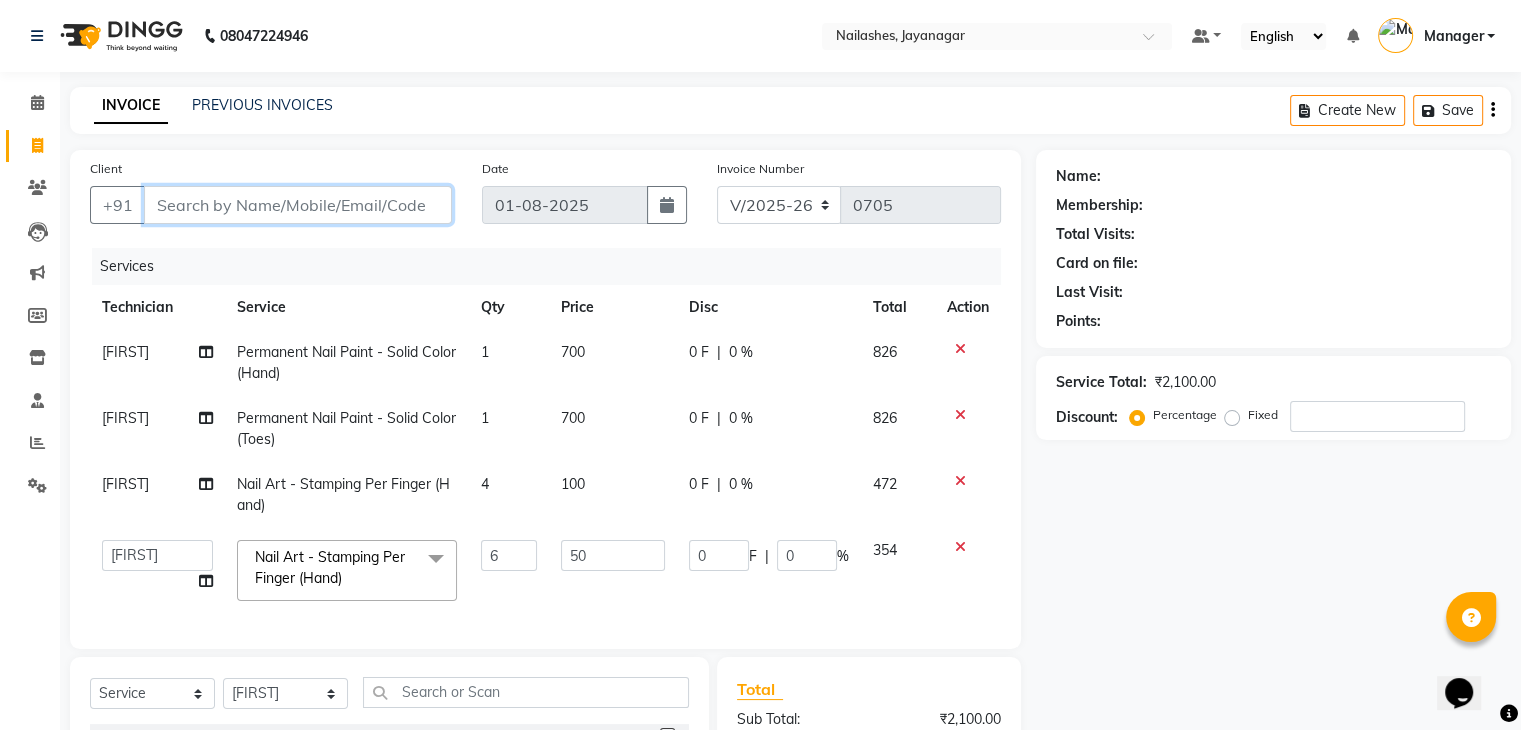 click on "Client" at bounding box center (298, 205) 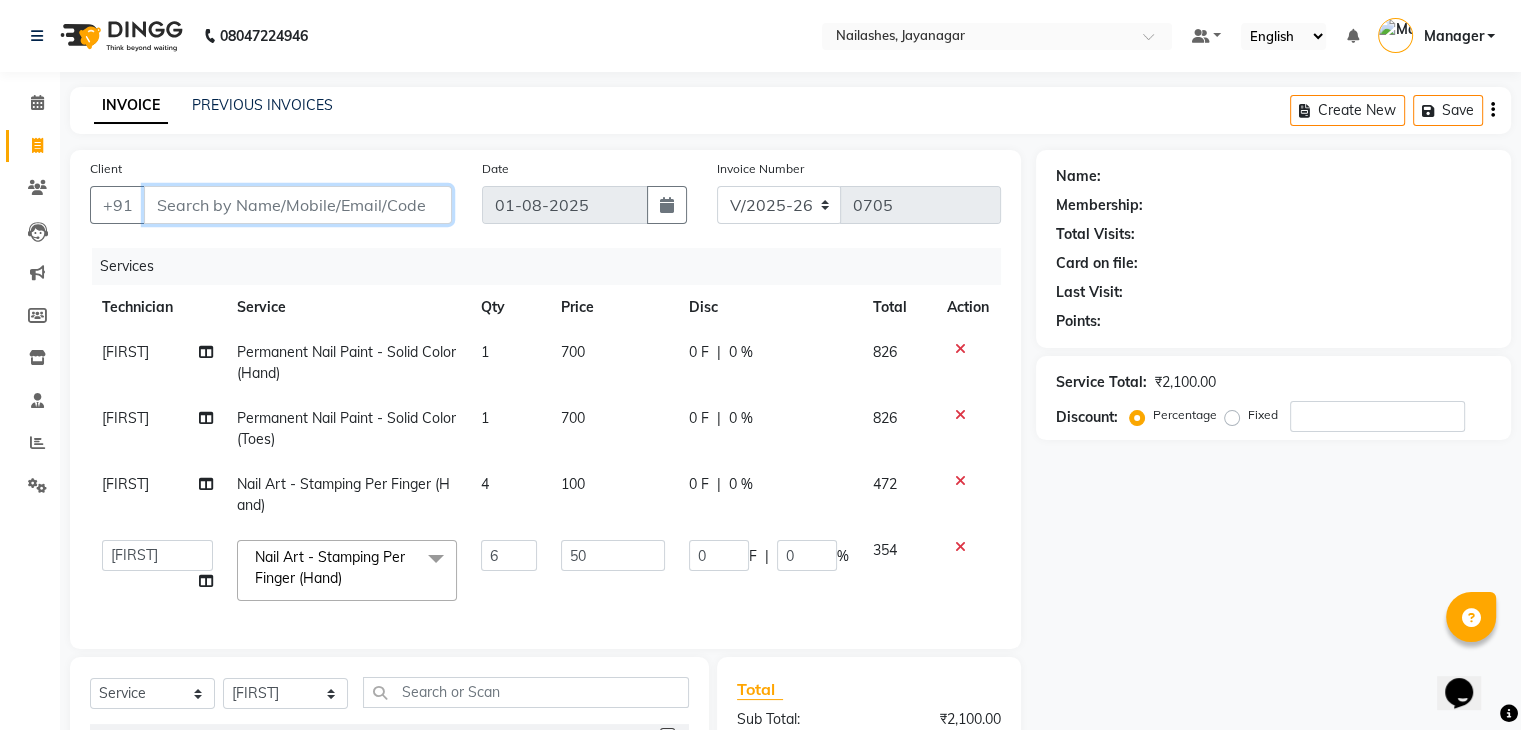 type on "9" 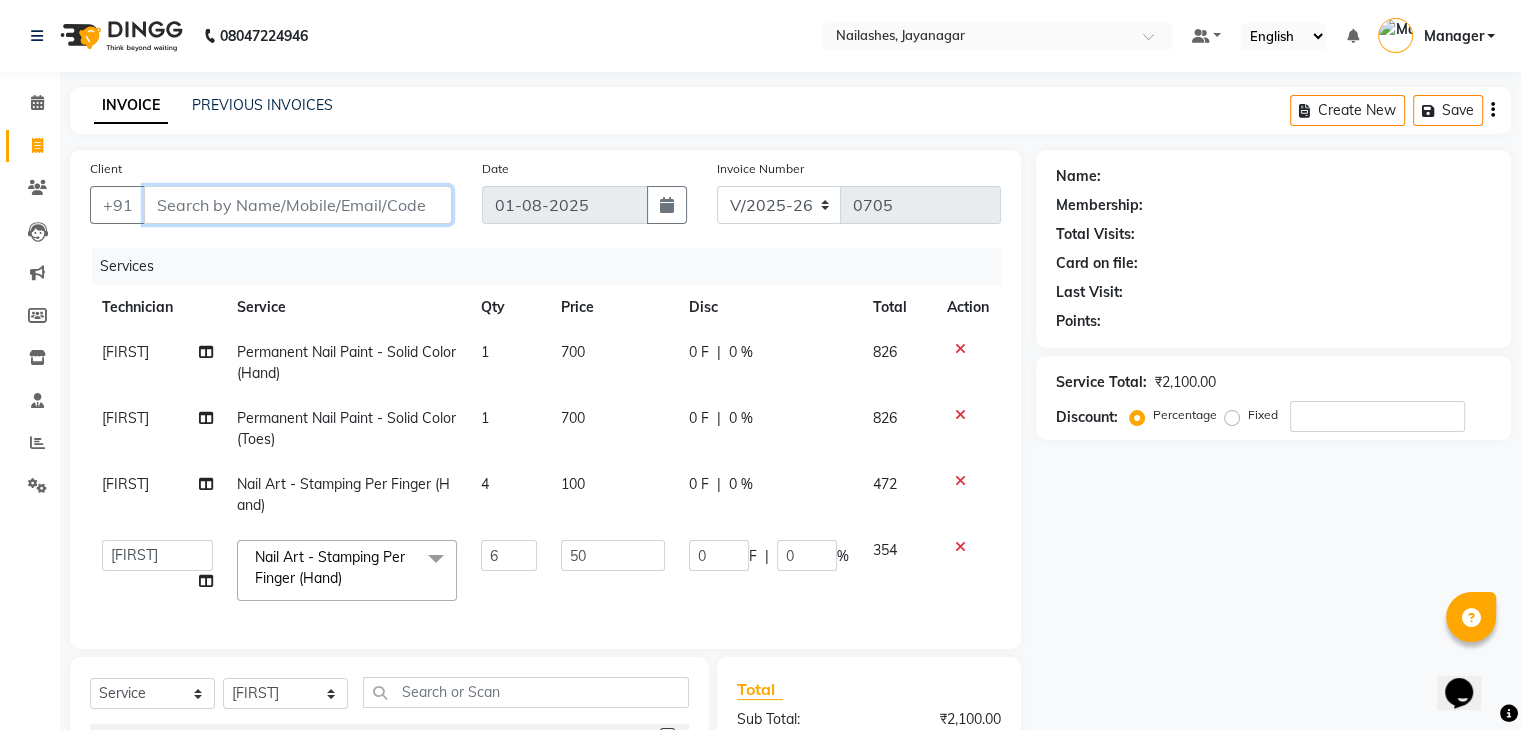 type on "0" 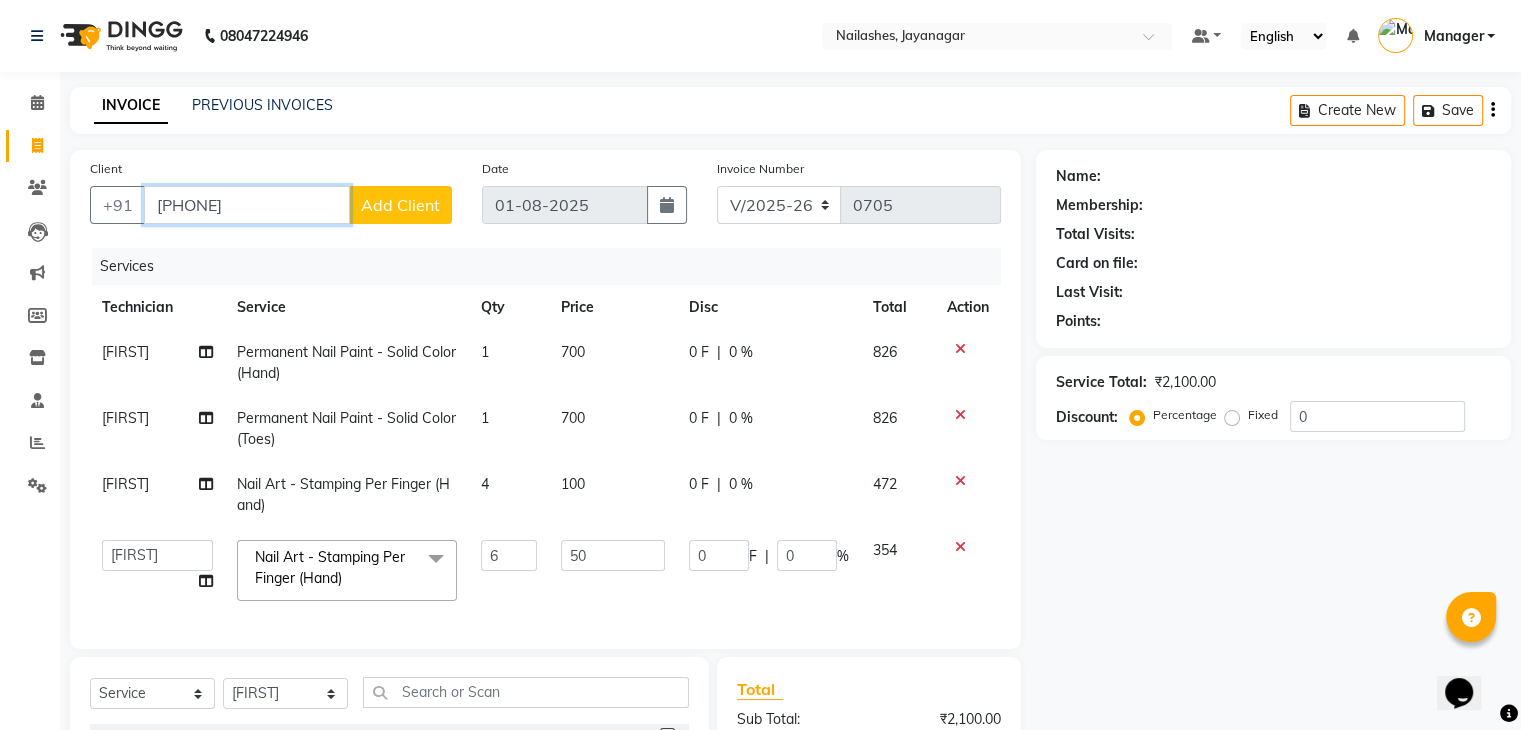 type on "[PHONE]" 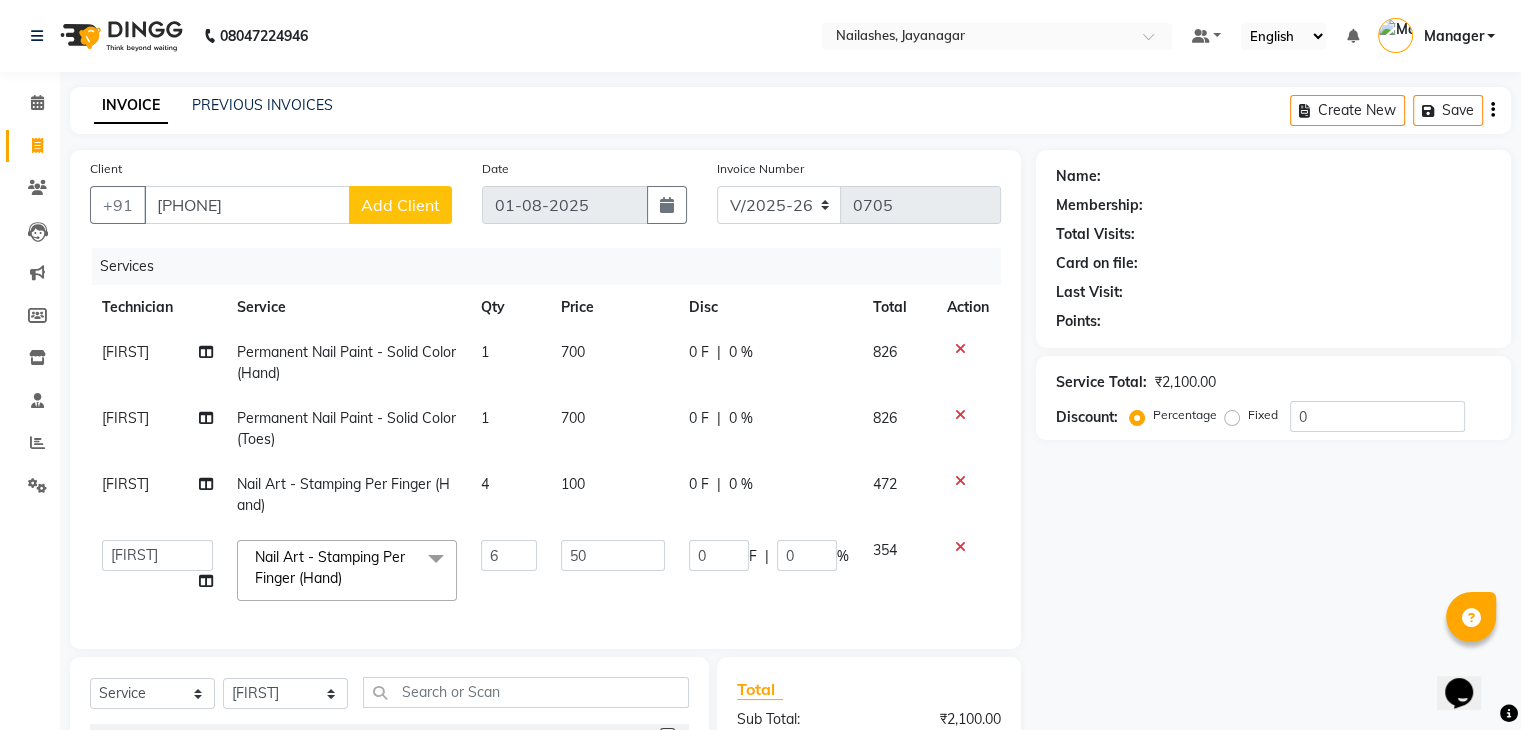 click on "Add Client" 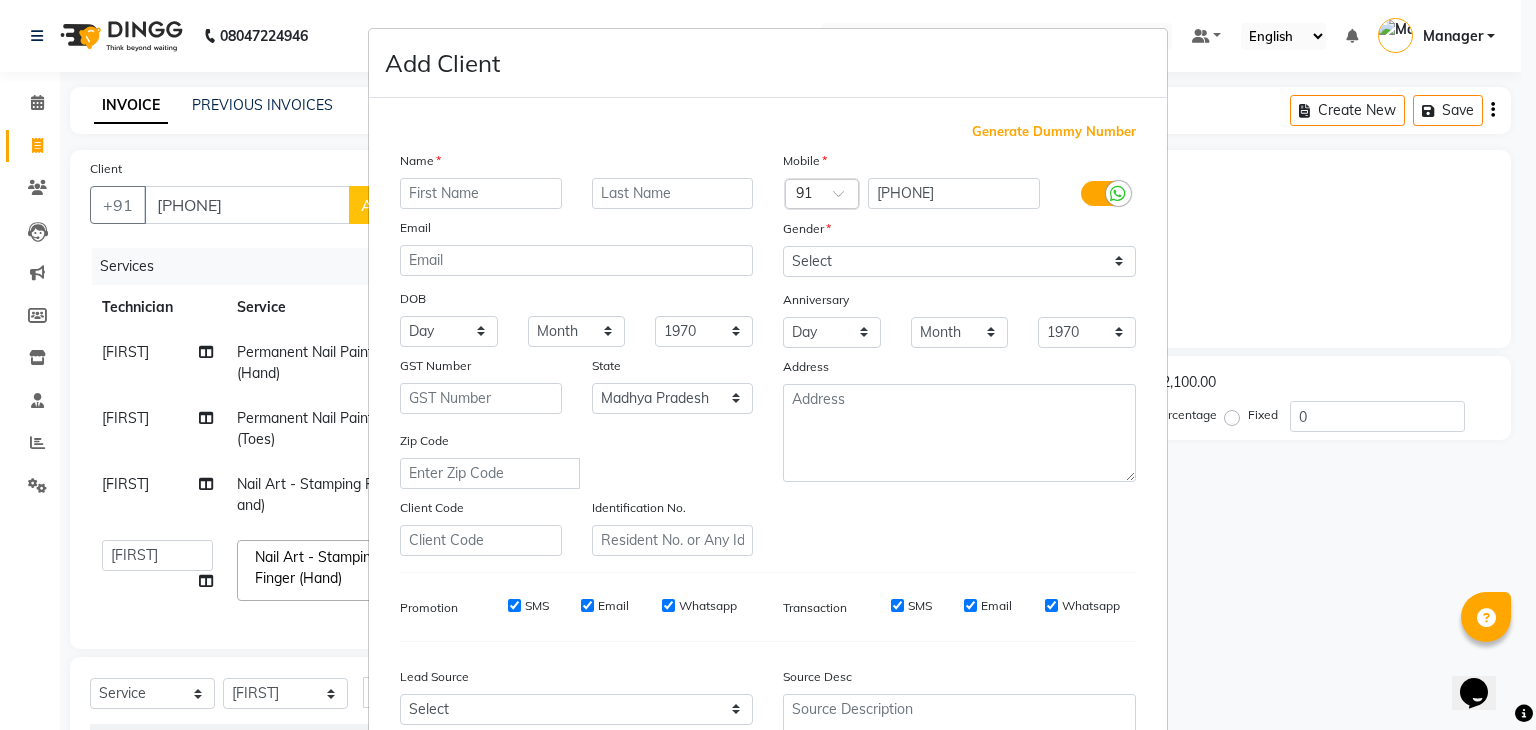 click at bounding box center (481, 193) 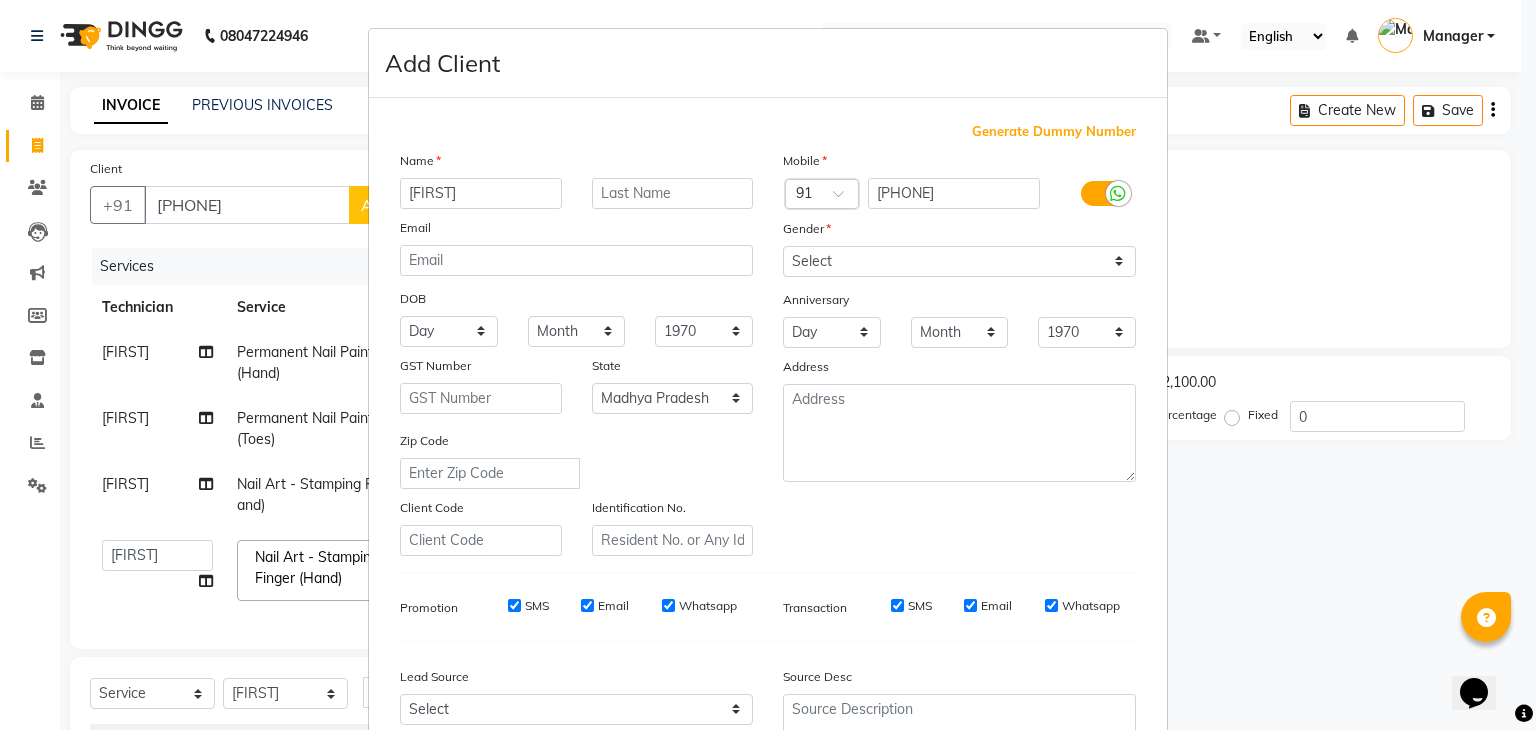 type on "[FIRST]" 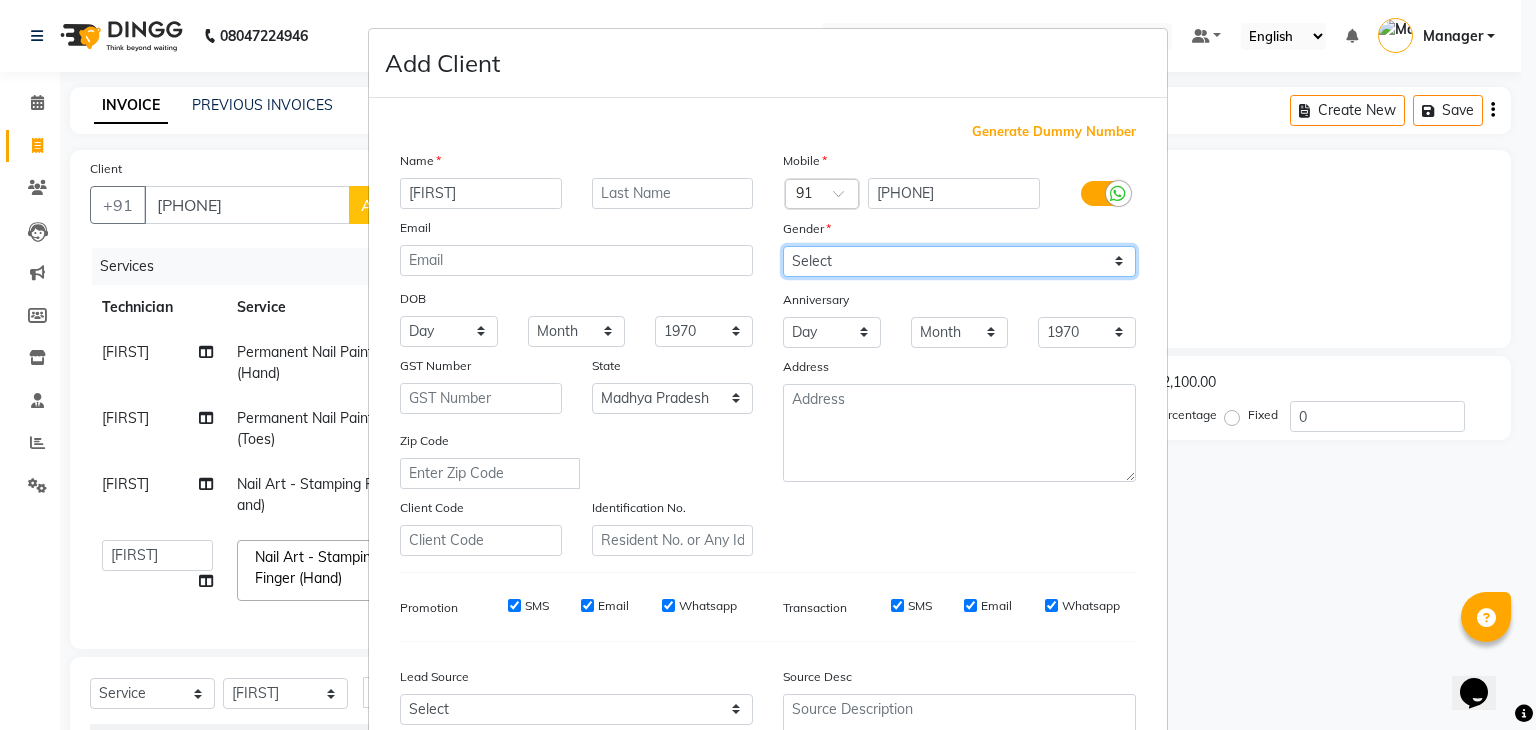 click on "Select Male Female Other Prefer Not To Say" at bounding box center (959, 261) 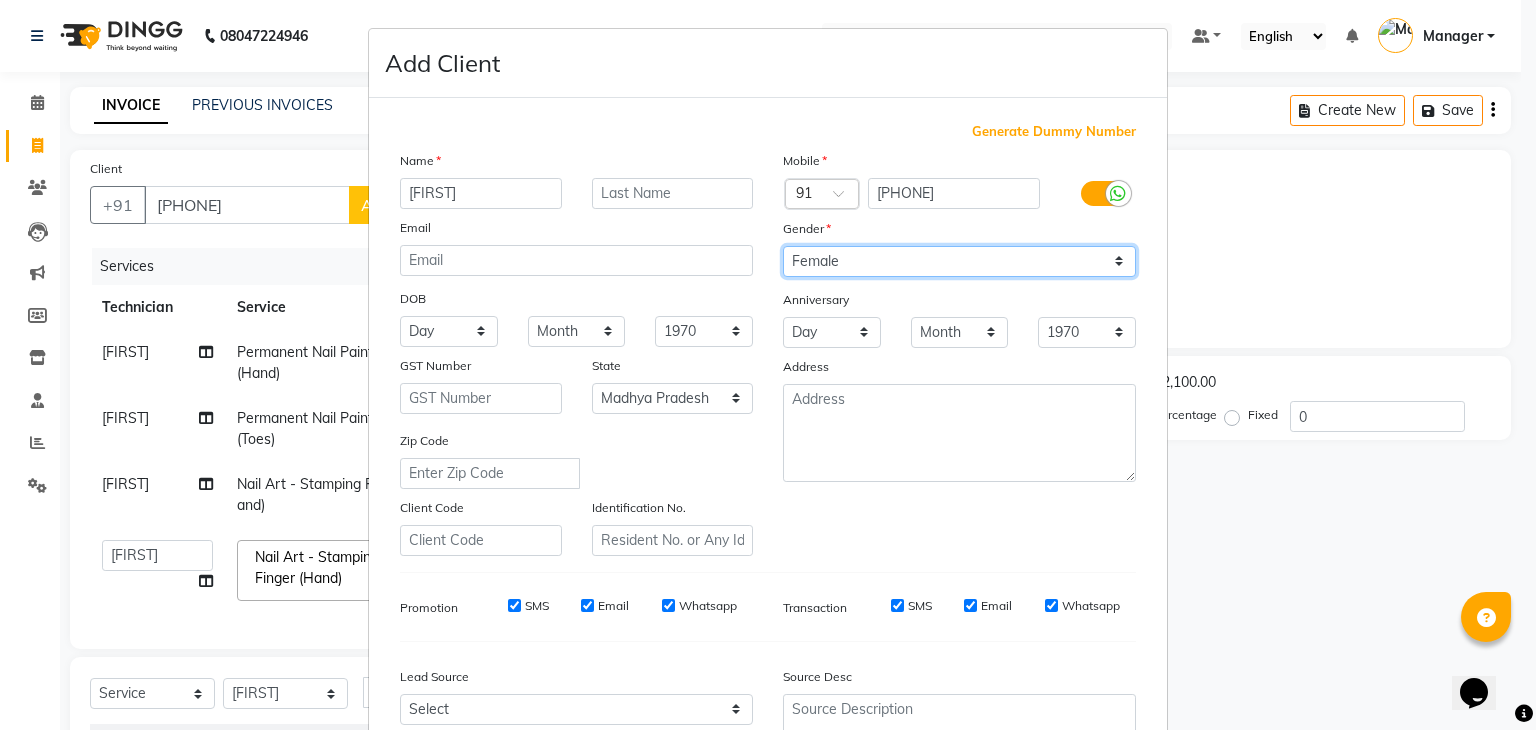 click on "Select Male Female Other Prefer Not To Say" at bounding box center (959, 261) 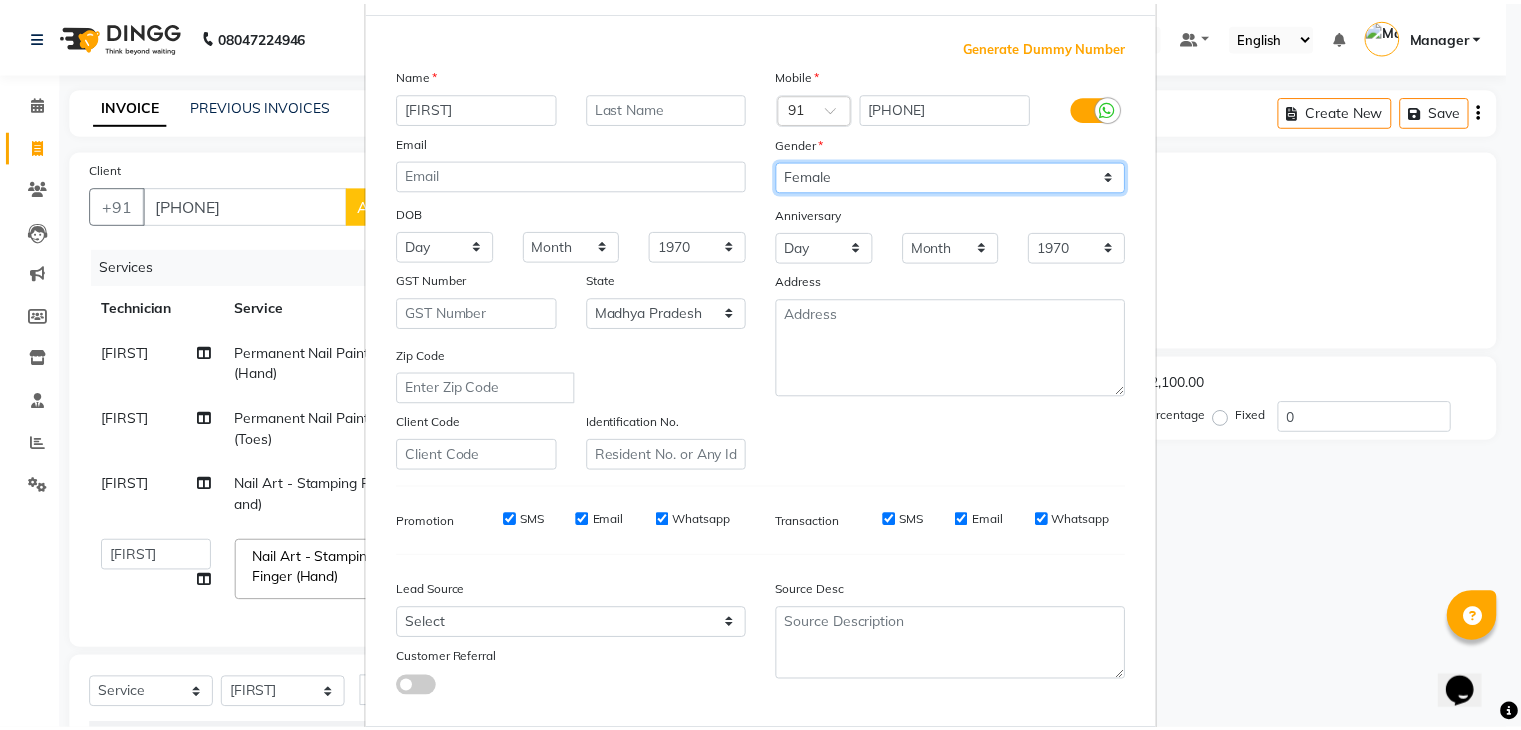 scroll, scrollTop: 203, scrollLeft: 0, axis: vertical 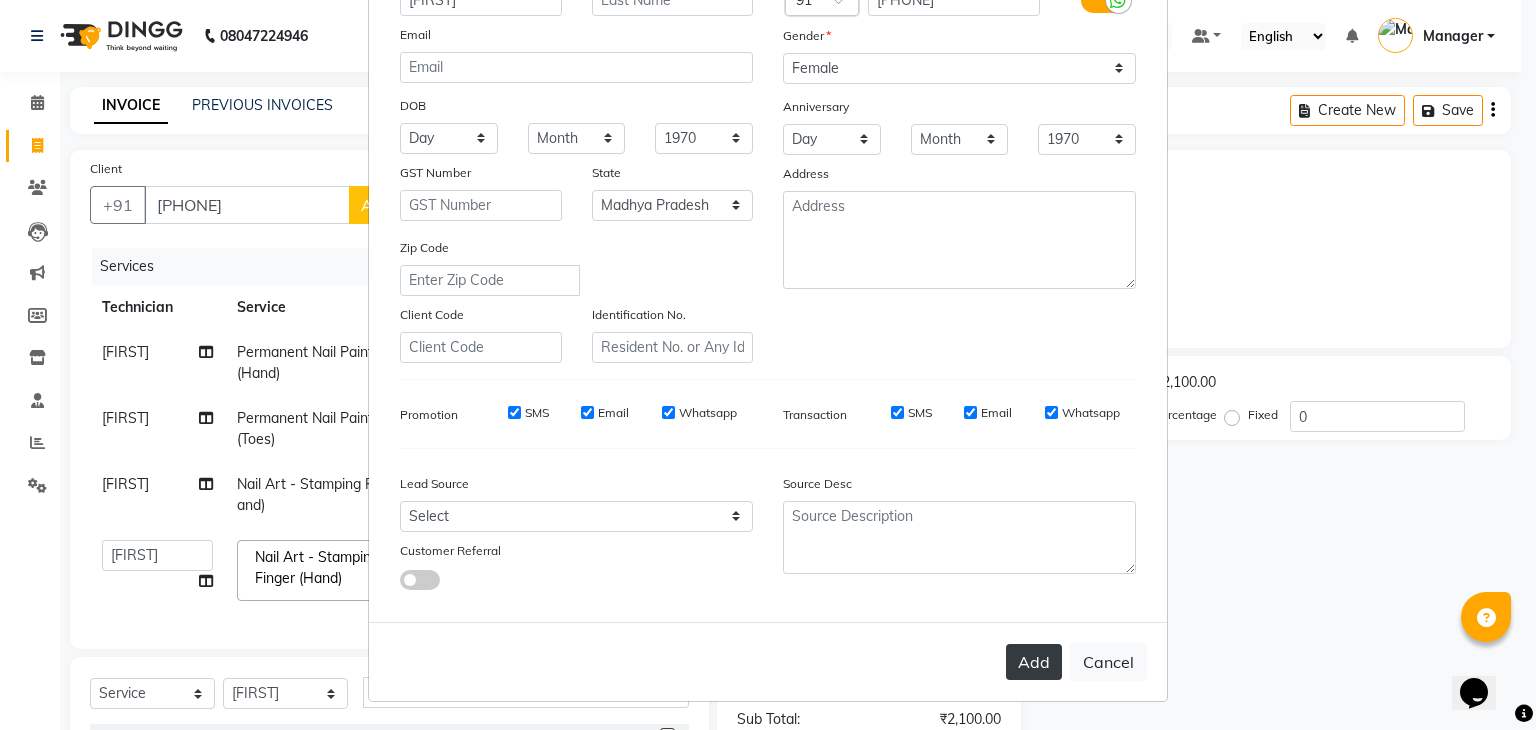 click on "Add" at bounding box center (1034, 662) 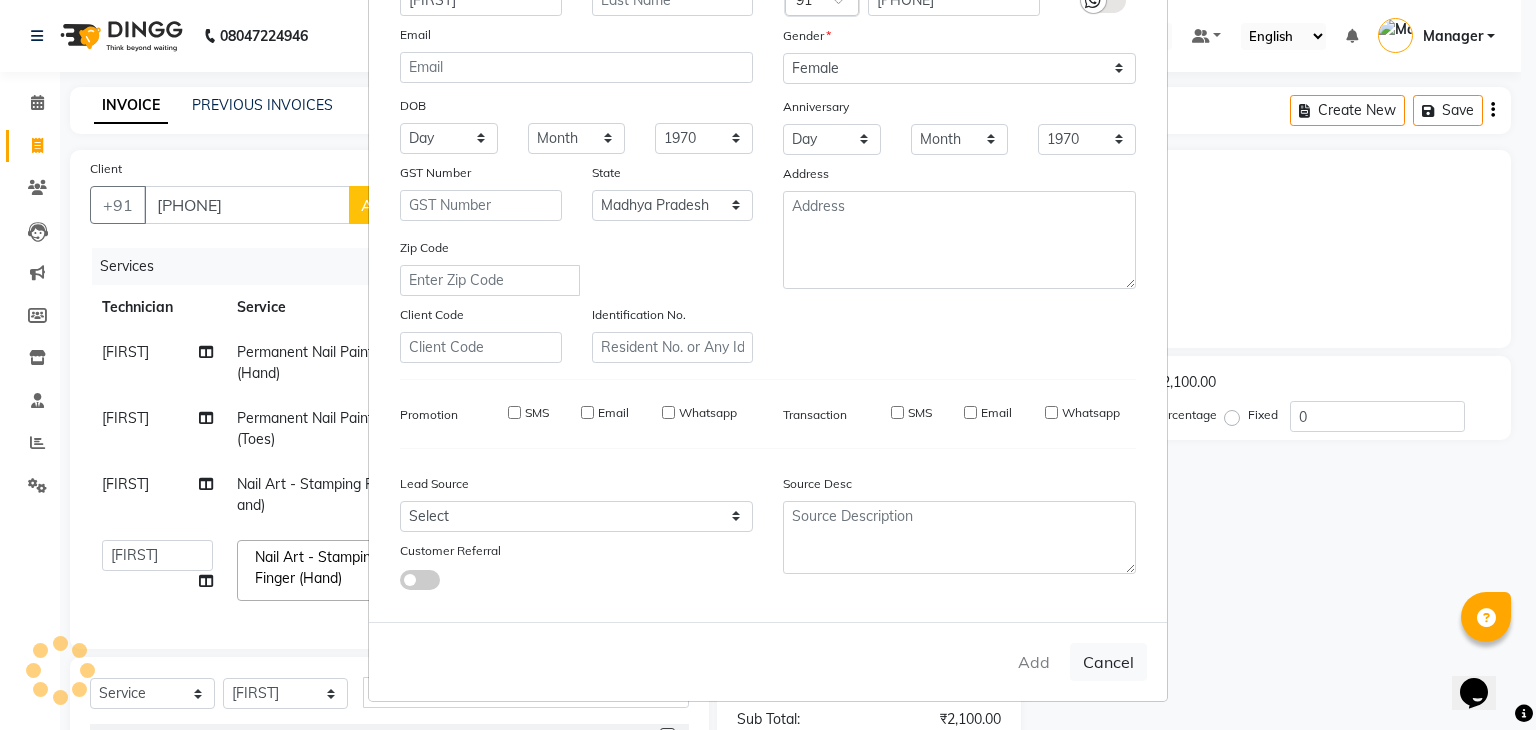 type on "98******66" 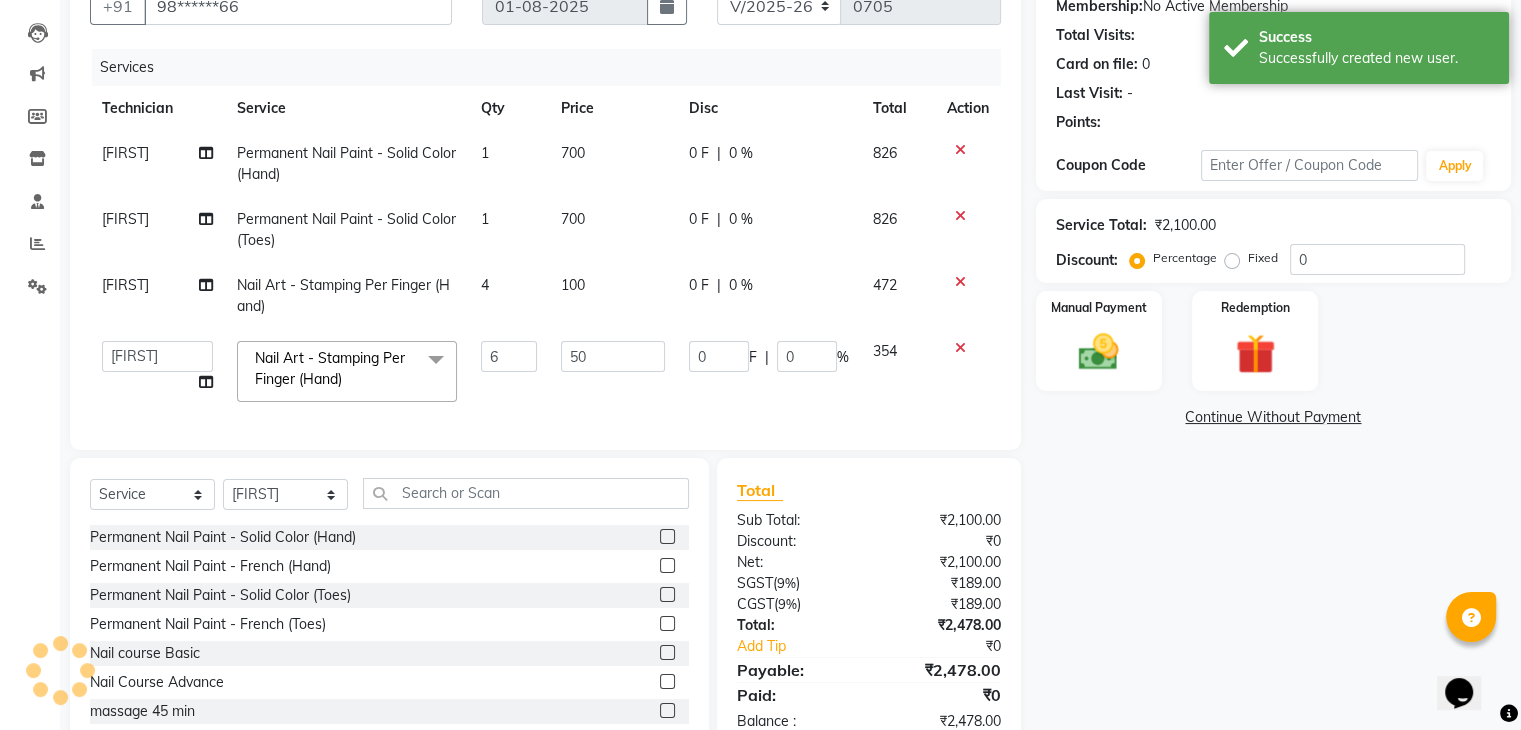 scroll, scrollTop: 268, scrollLeft: 0, axis: vertical 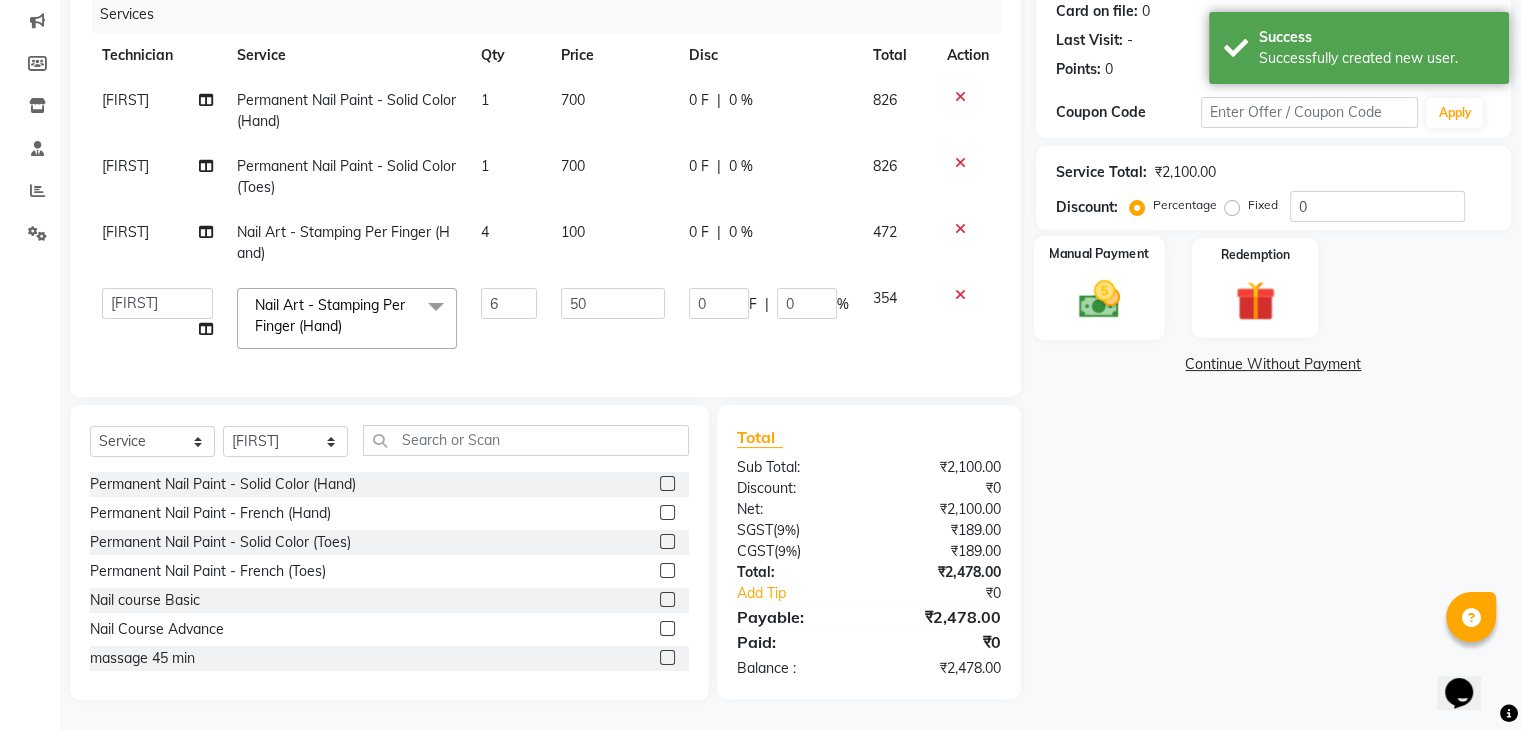 click 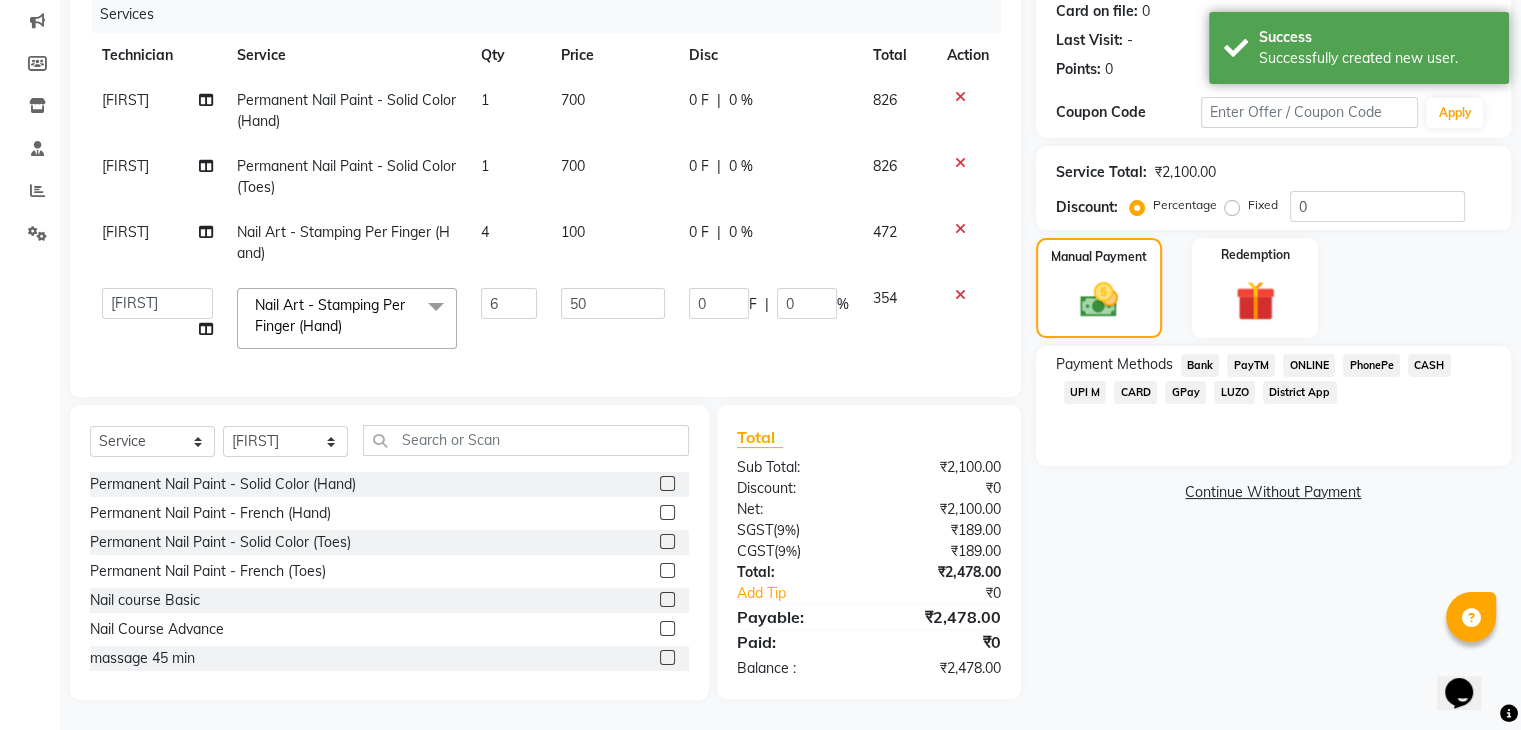 click on "ONLINE" 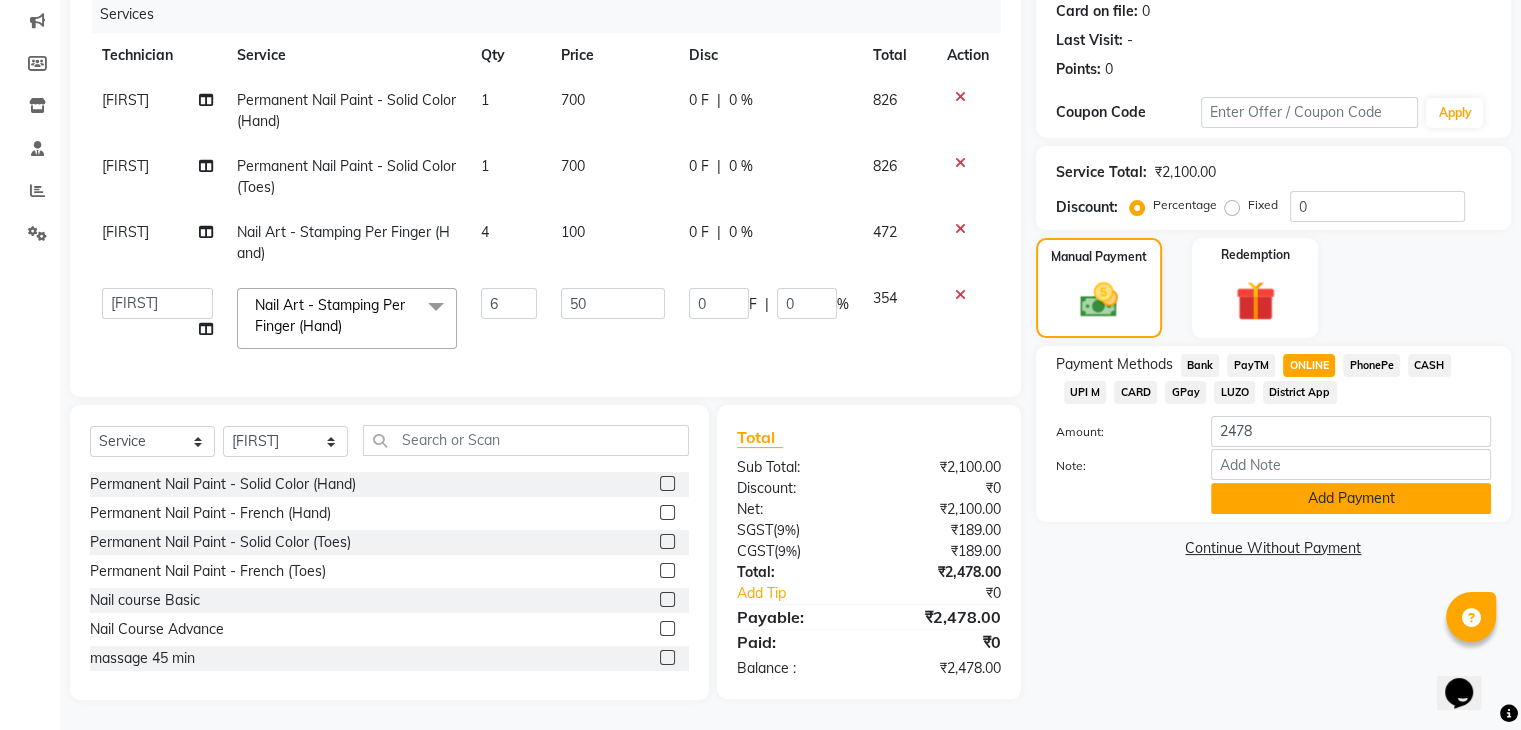 click on "Add Payment" 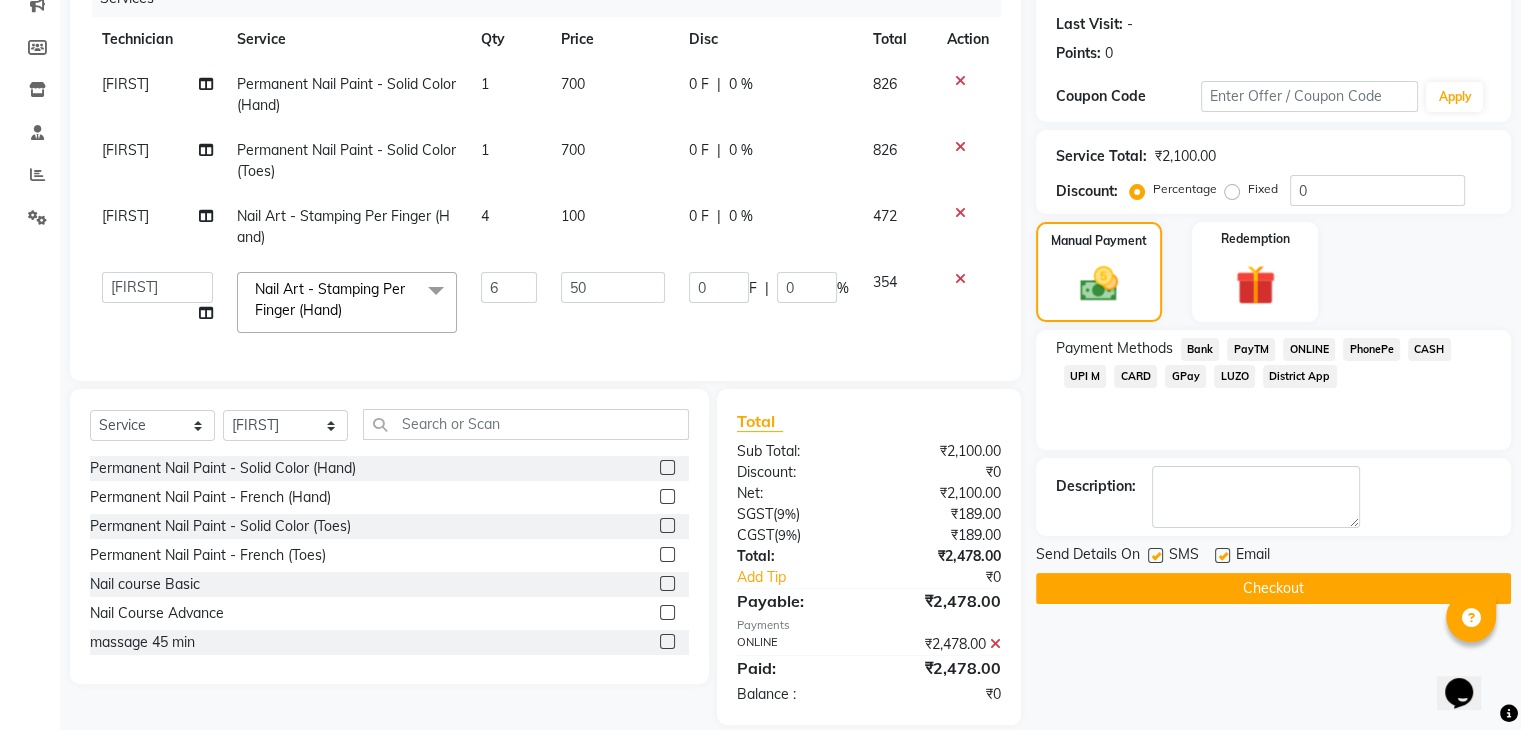 click on "Checkout" 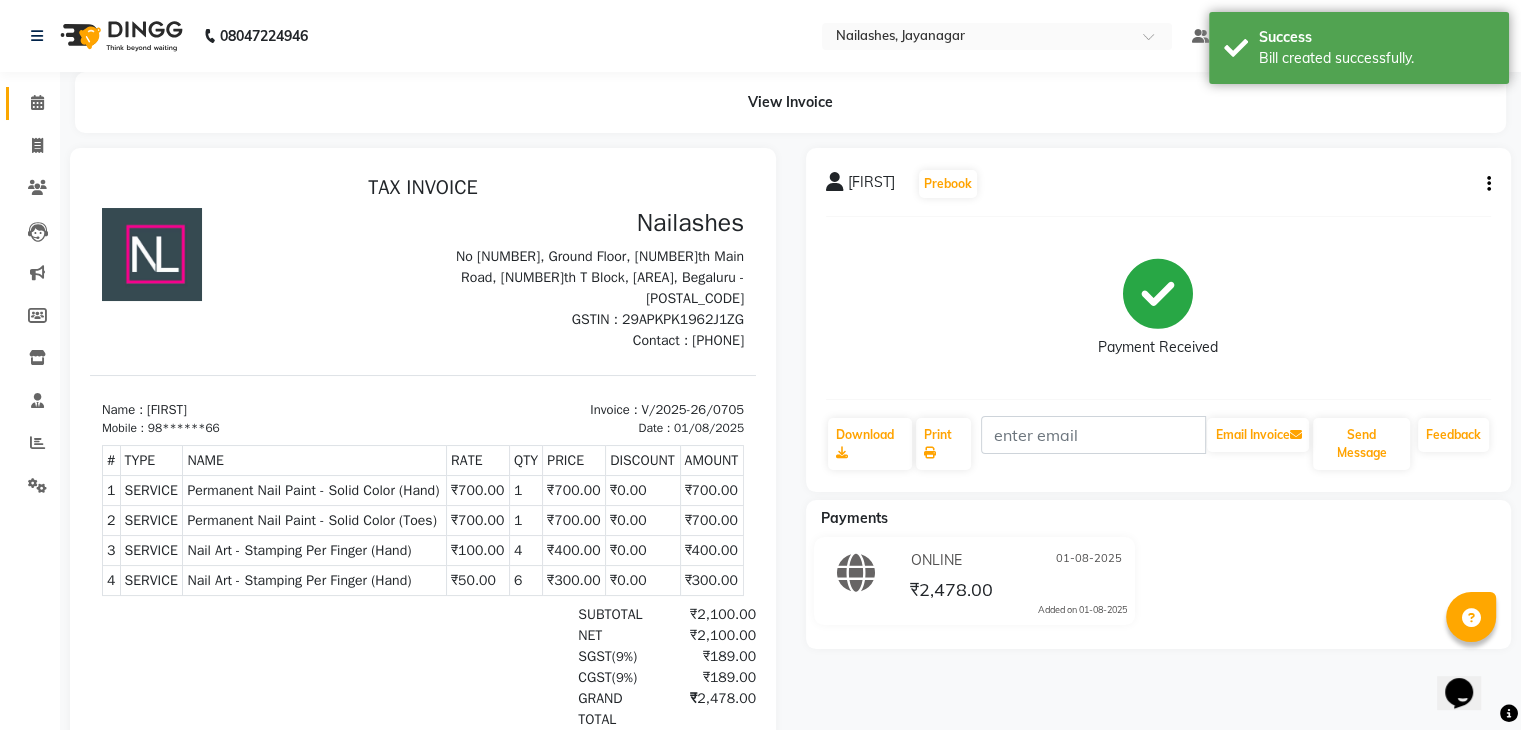 scroll, scrollTop: 0, scrollLeft: 0, axis: both 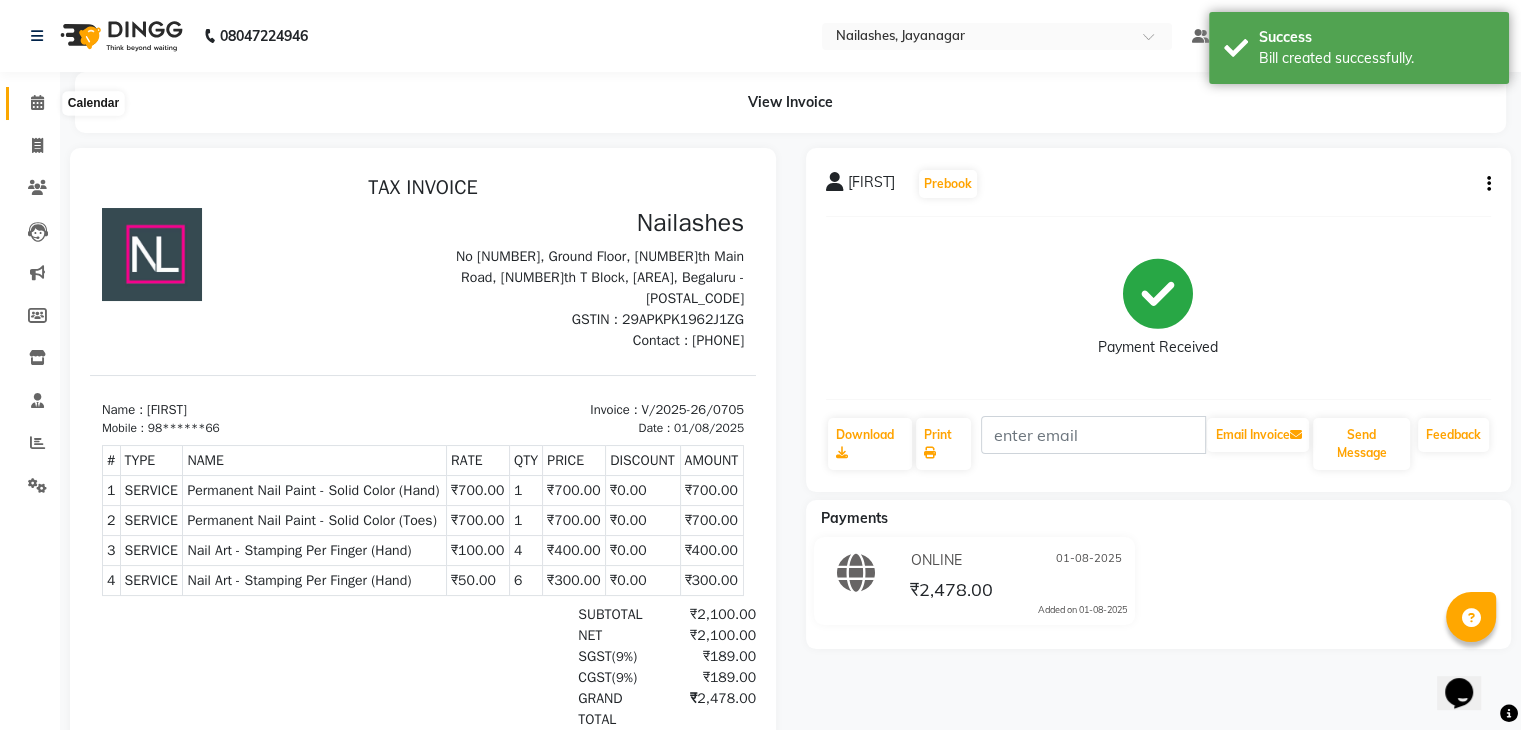 click 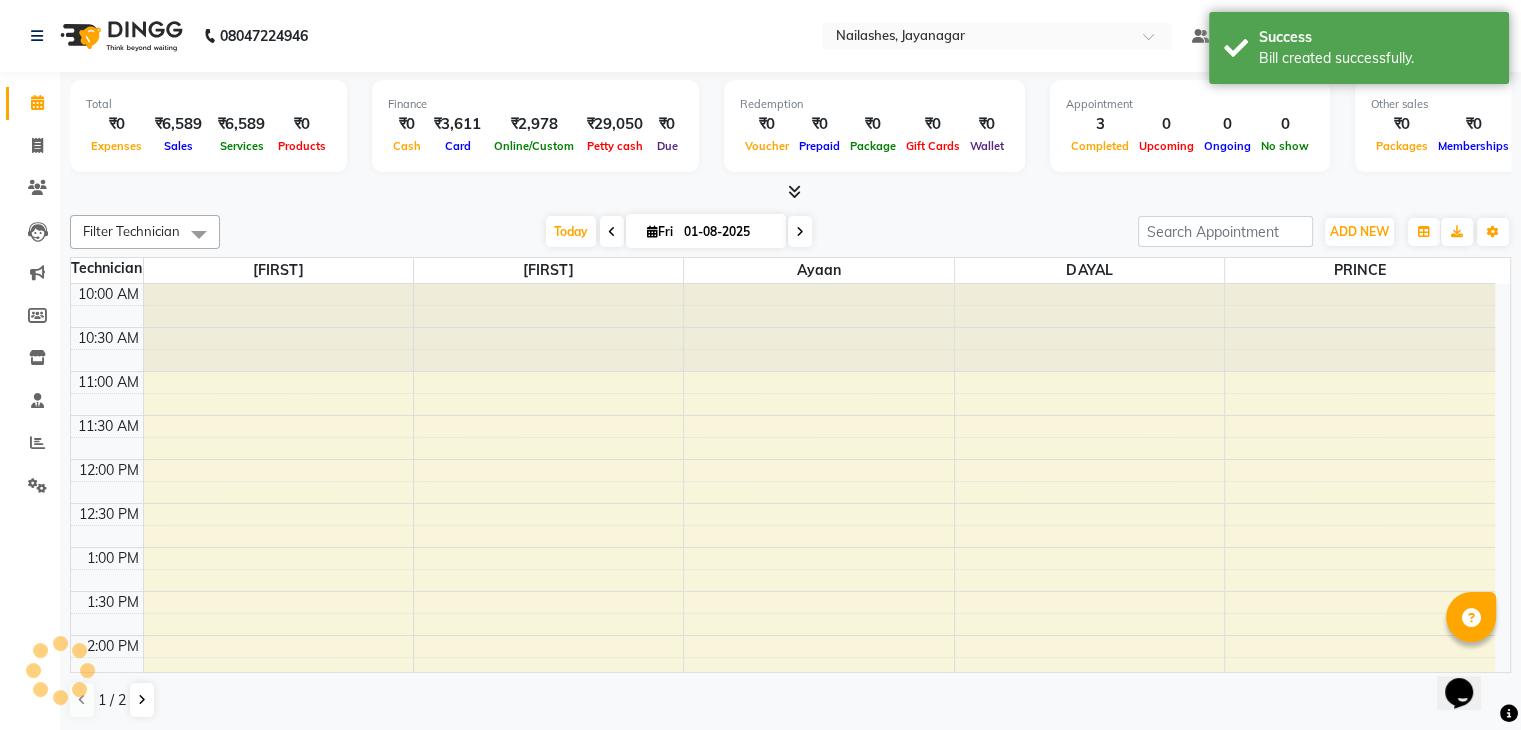 scroll, scrollTop: 0, scrollLeft: 0, axis: both 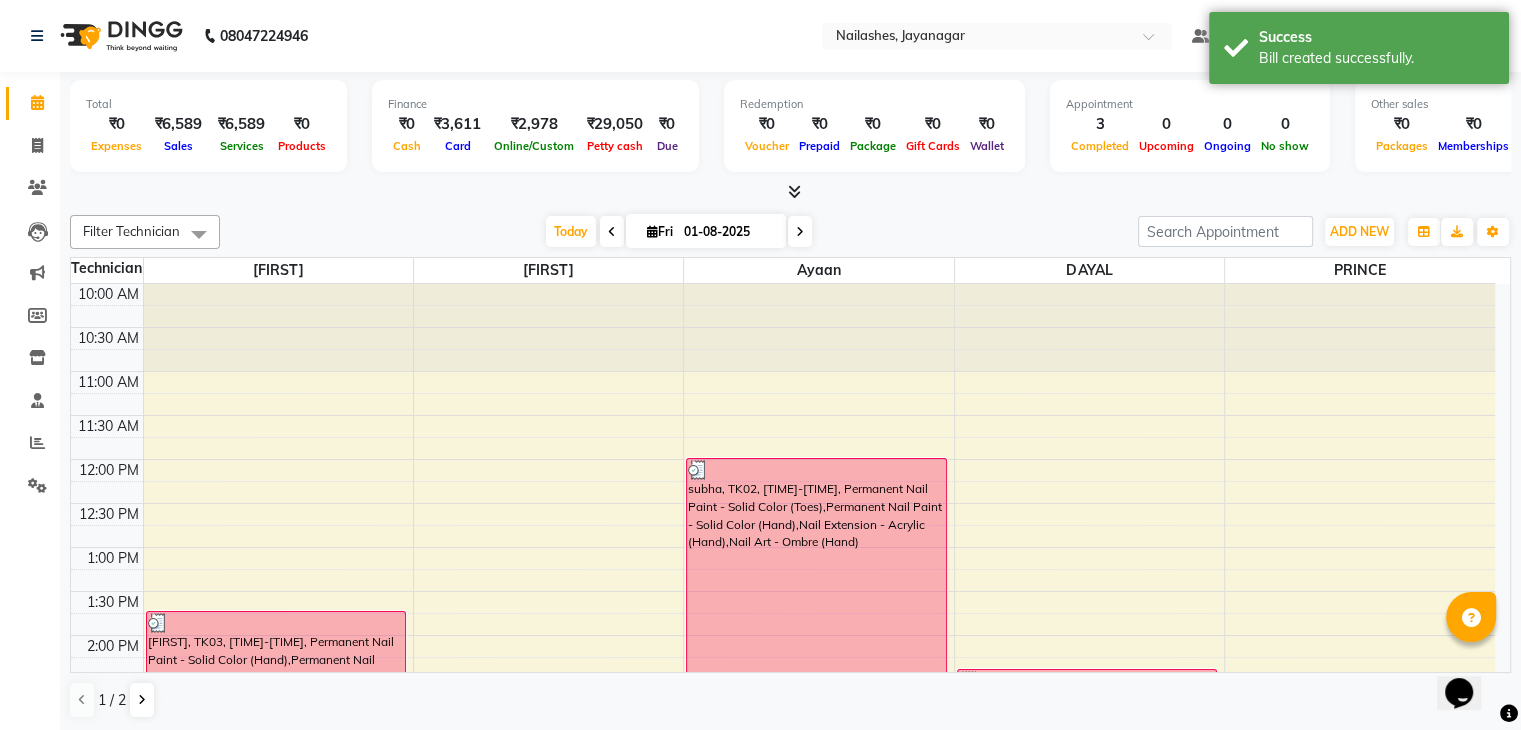 click at bounding box center [794, 191] 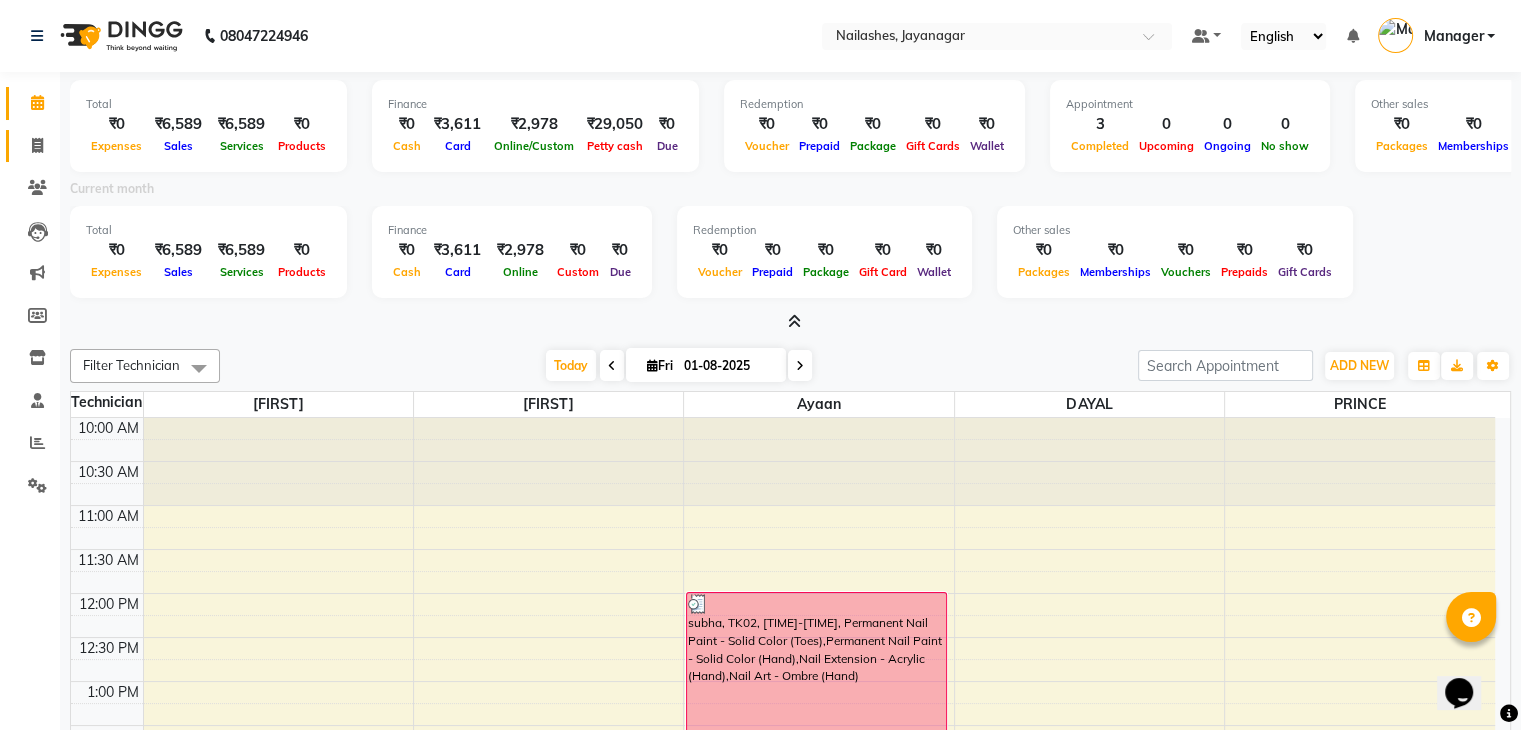 click on "Invoice" 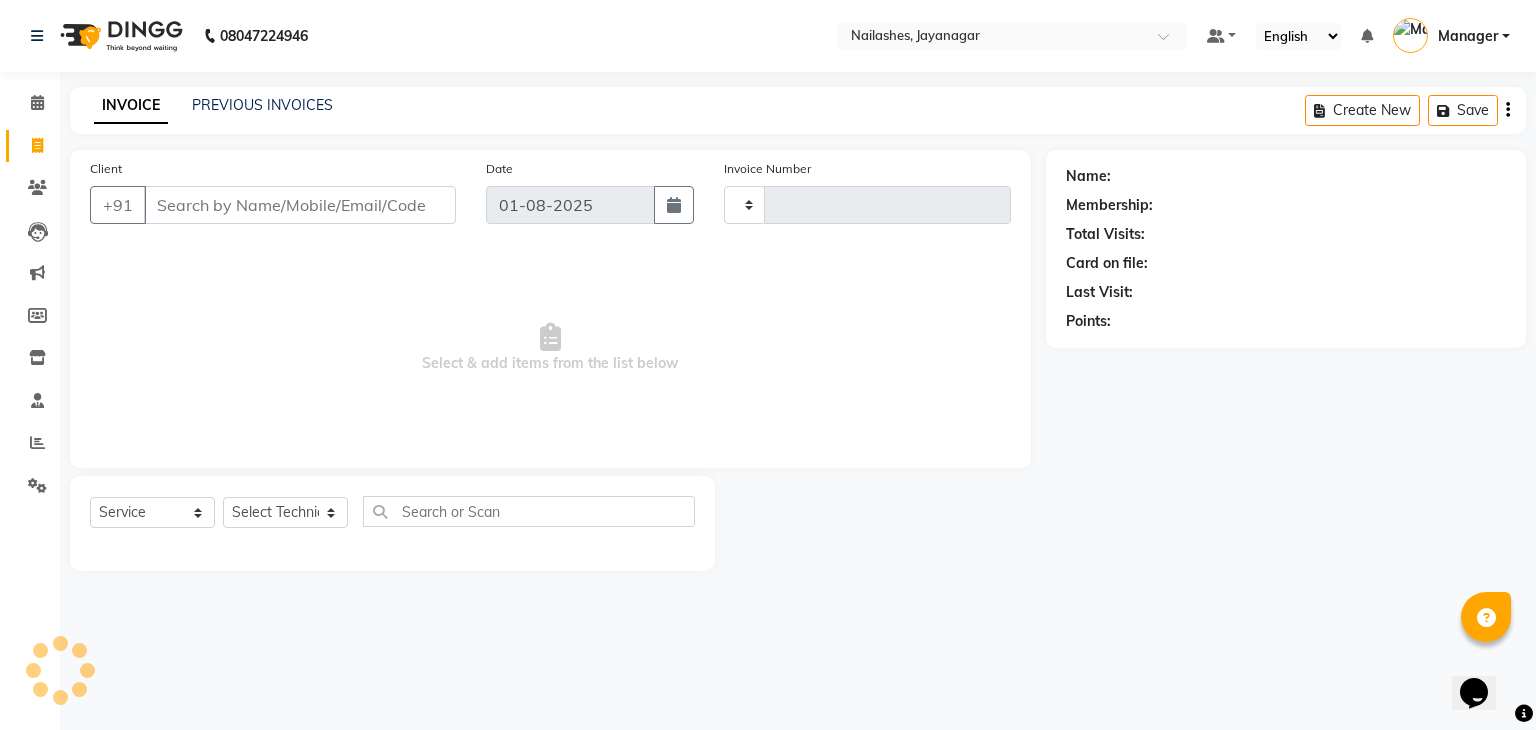type on "0706" 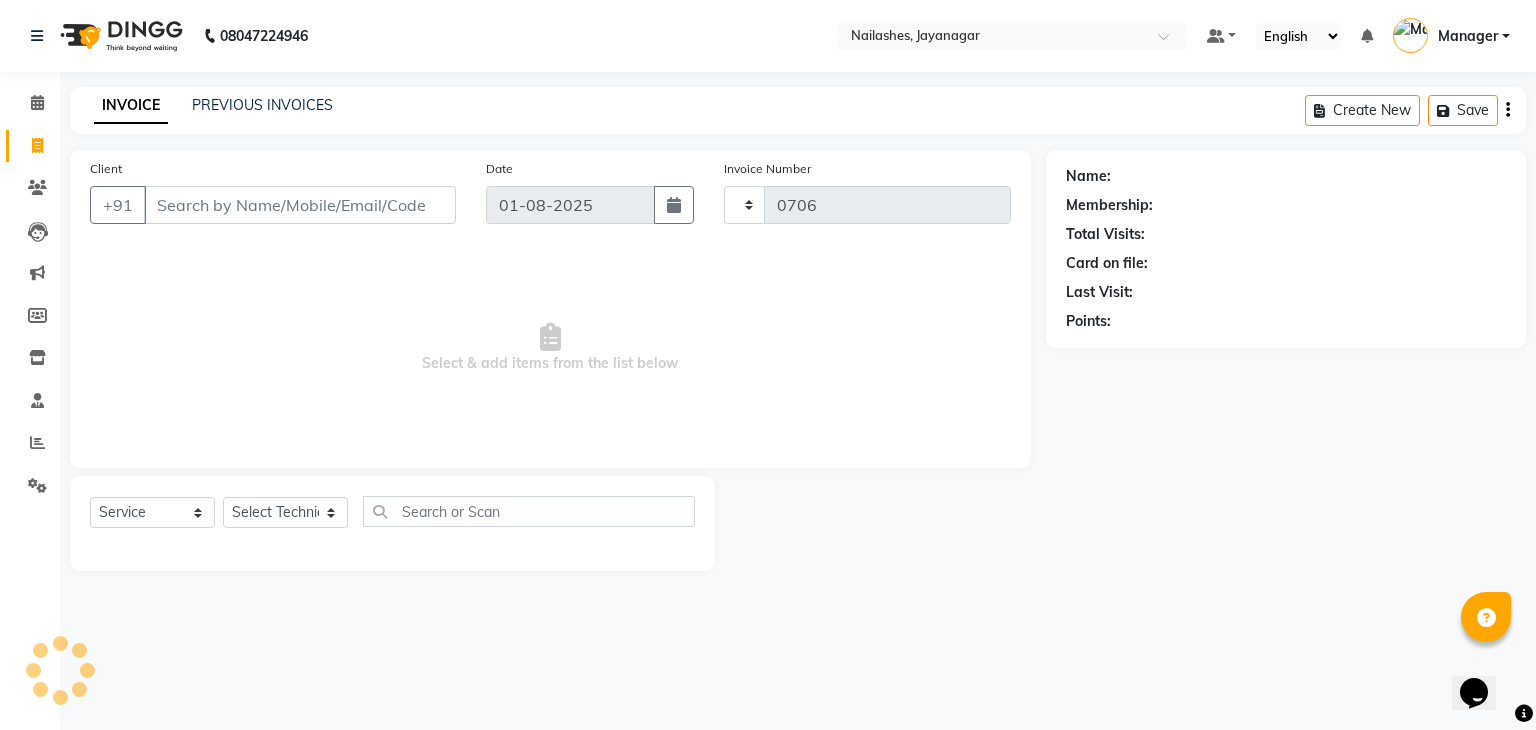select on "4495" 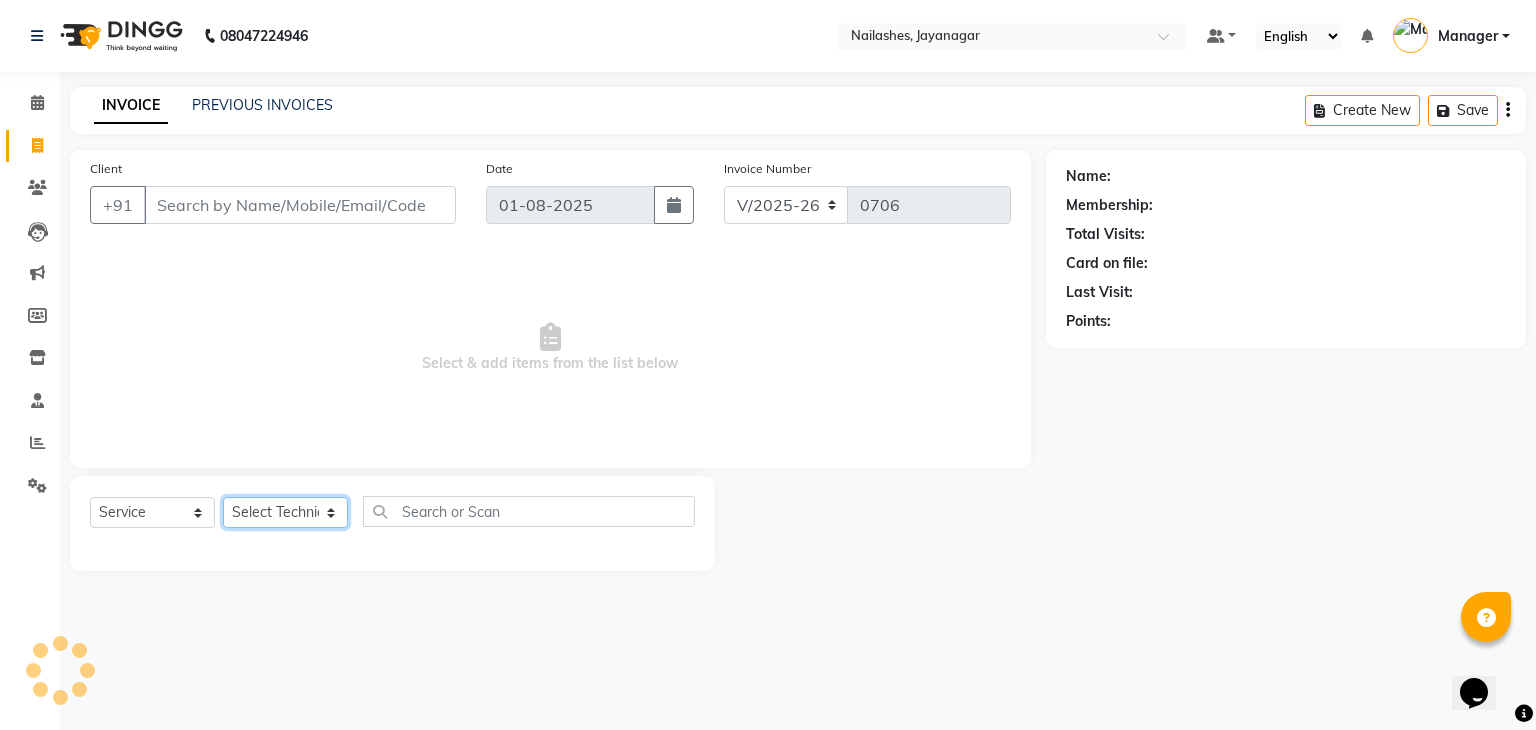 click on "Select Technician" 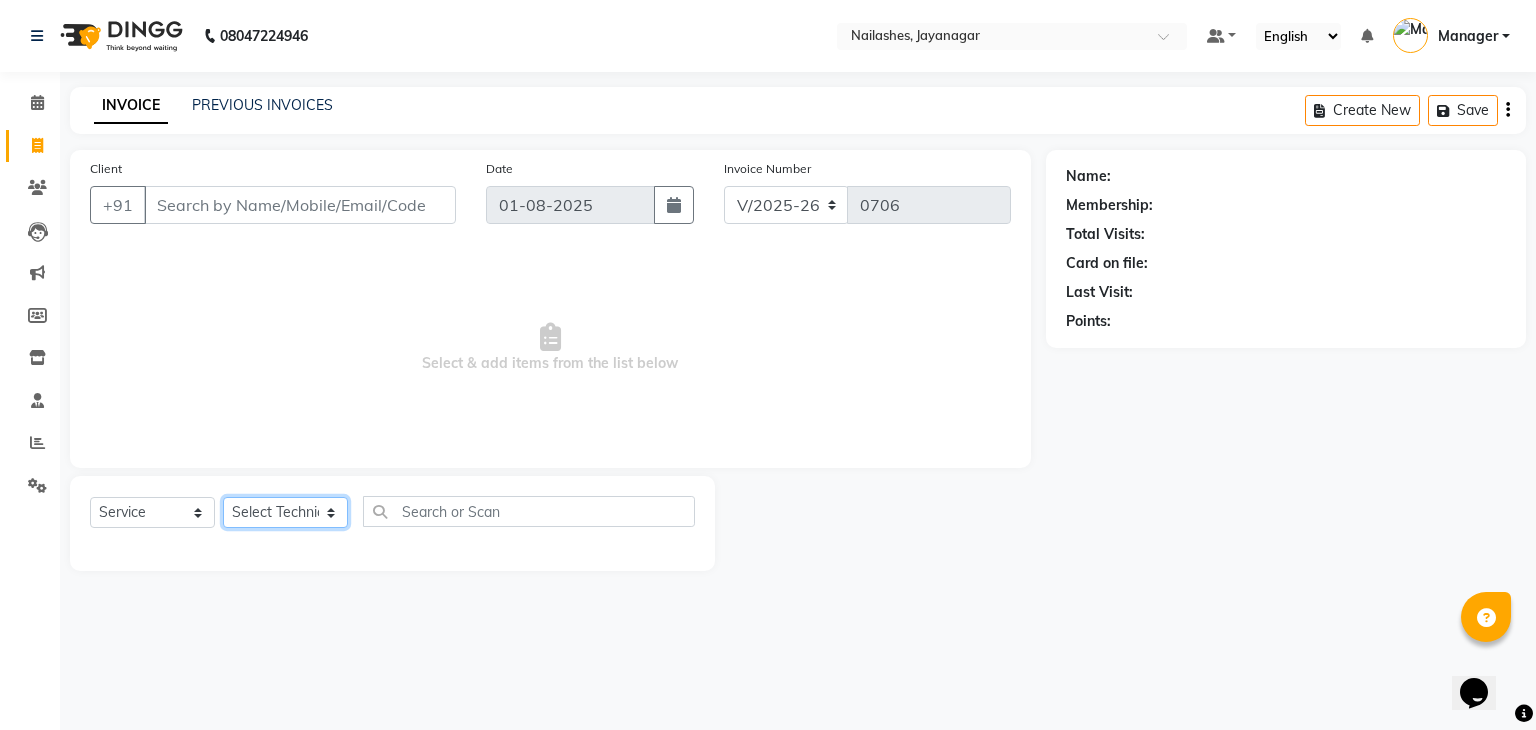 select on "63008" 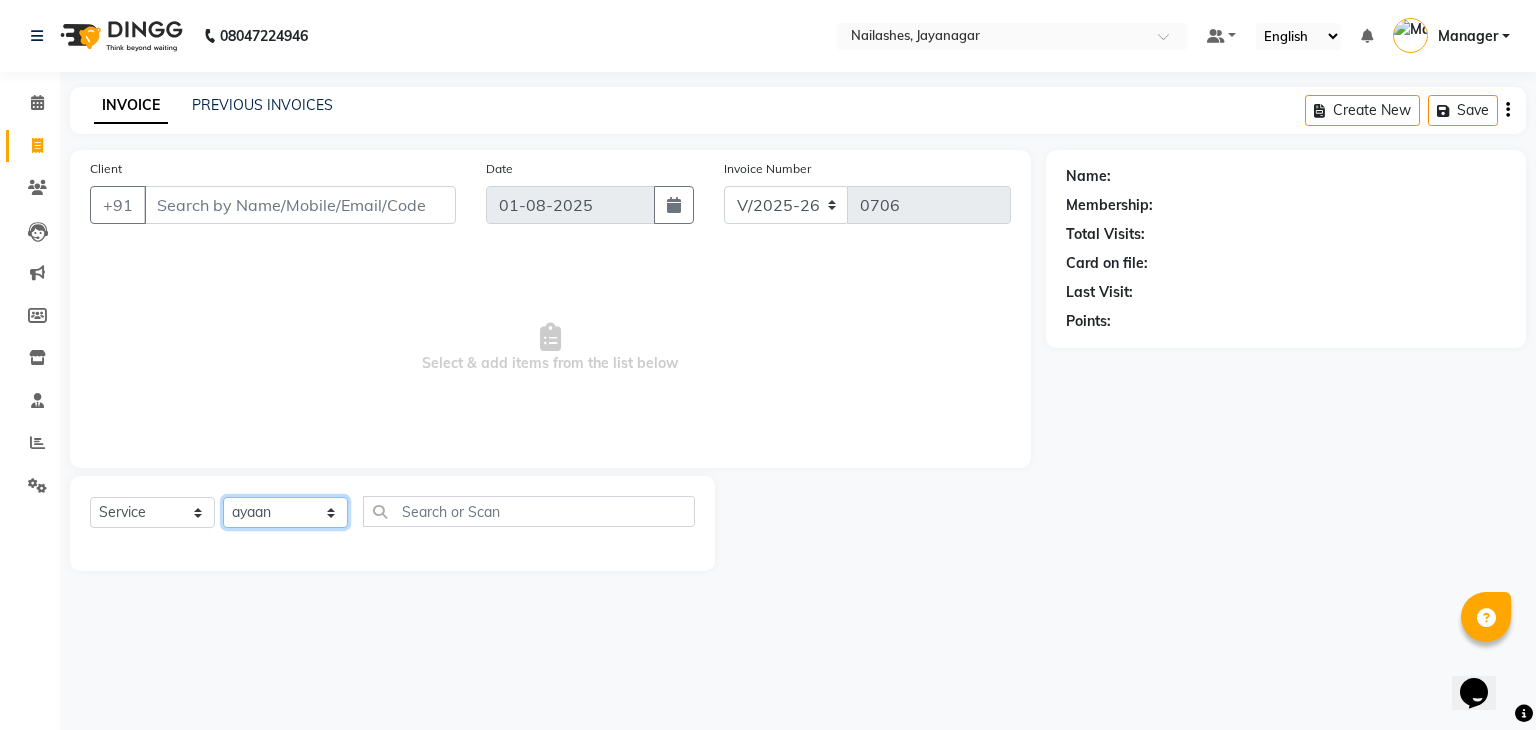 click on "Select Technician Admin ayaan DAYAL Manager mohith PRINCE Ranjitha Soundarya" 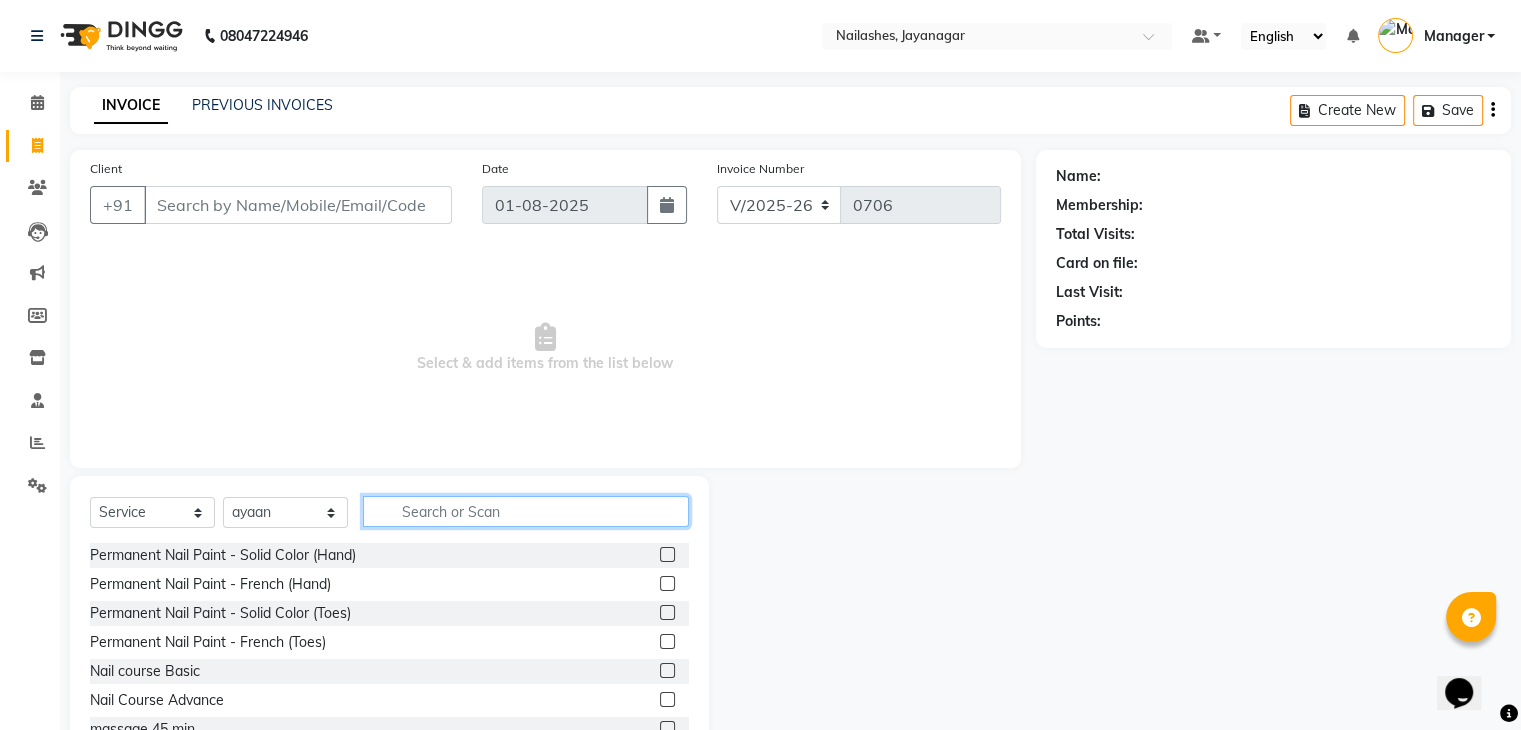 click 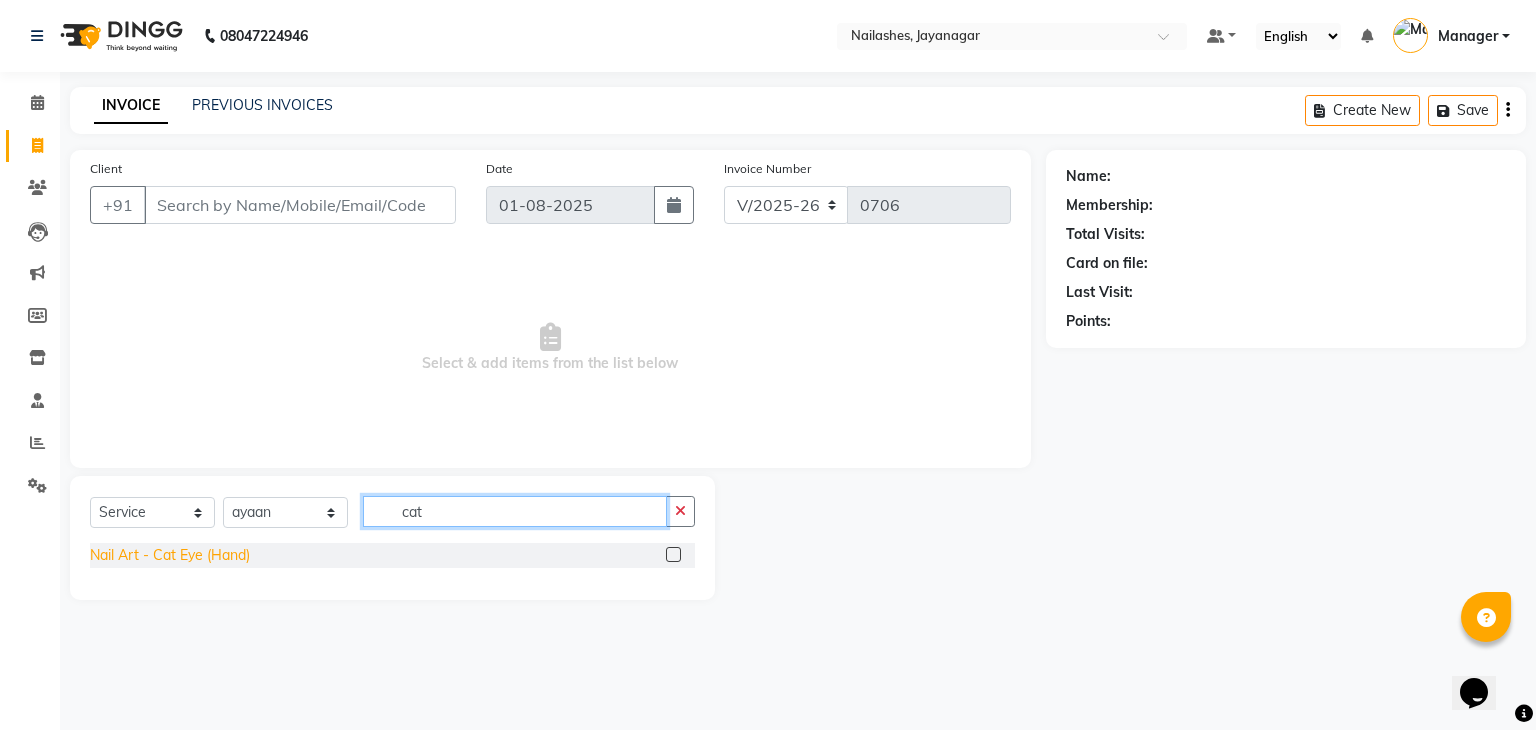 type on "cat" 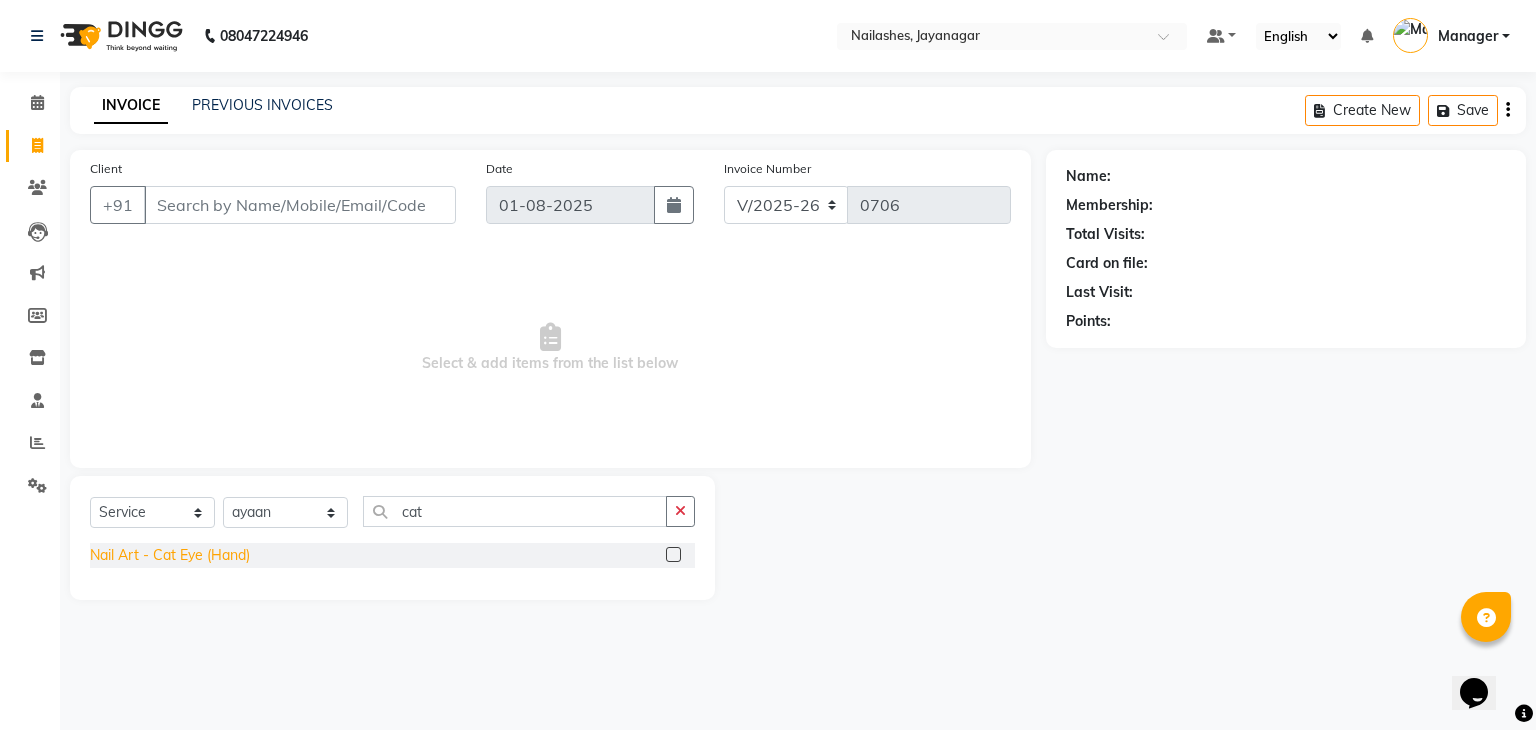 click on "Nail Art - Cat Eye (Hand)" 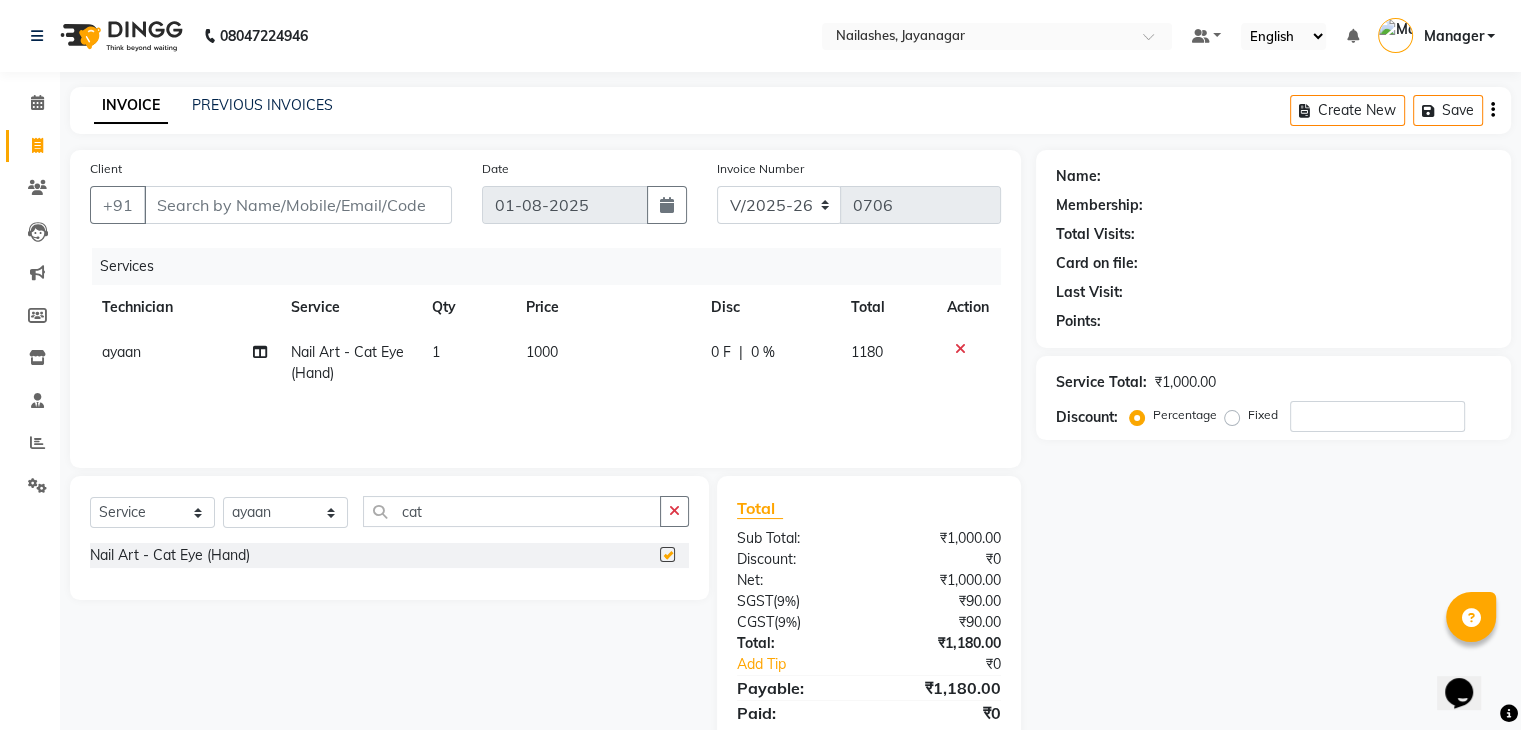 checkbox on "false" 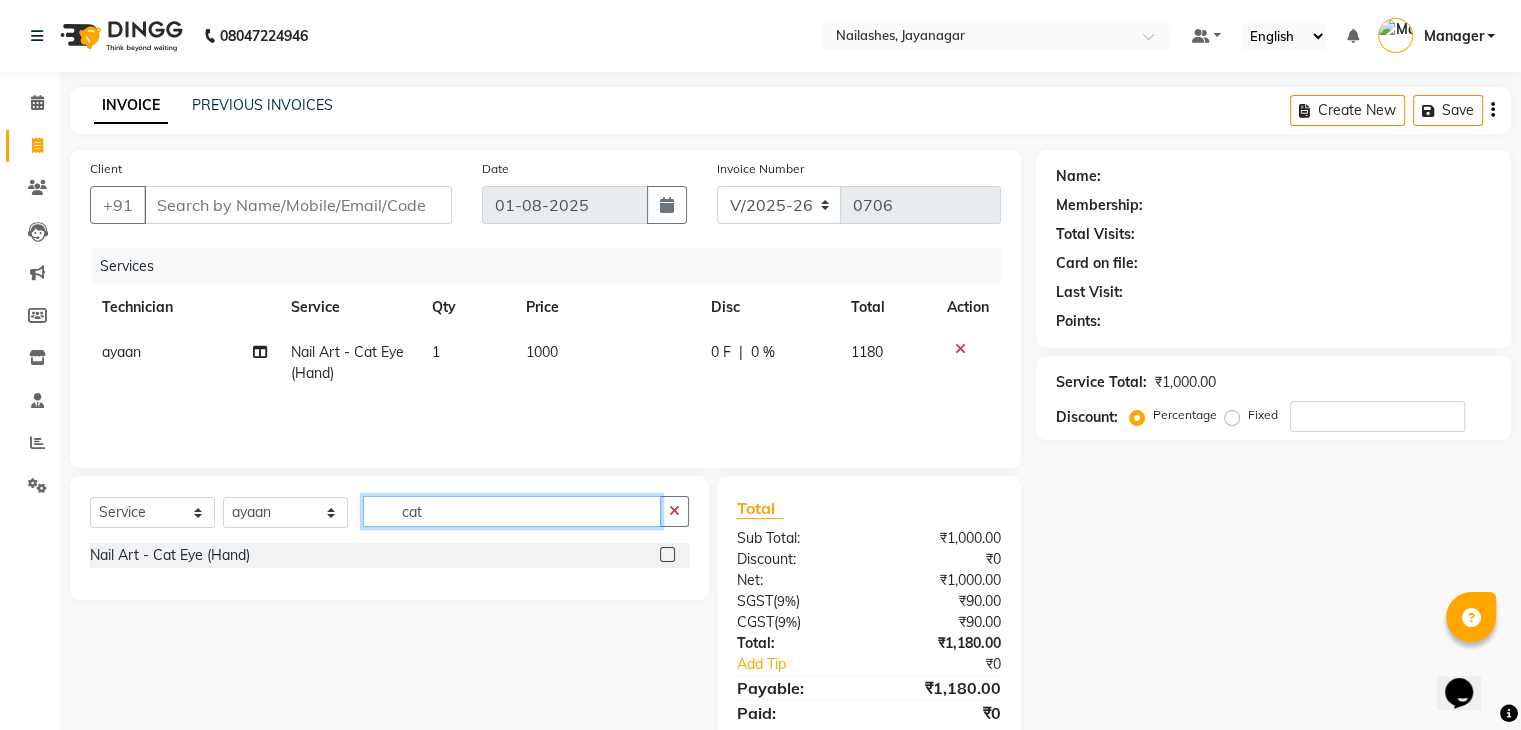 click on "cat" 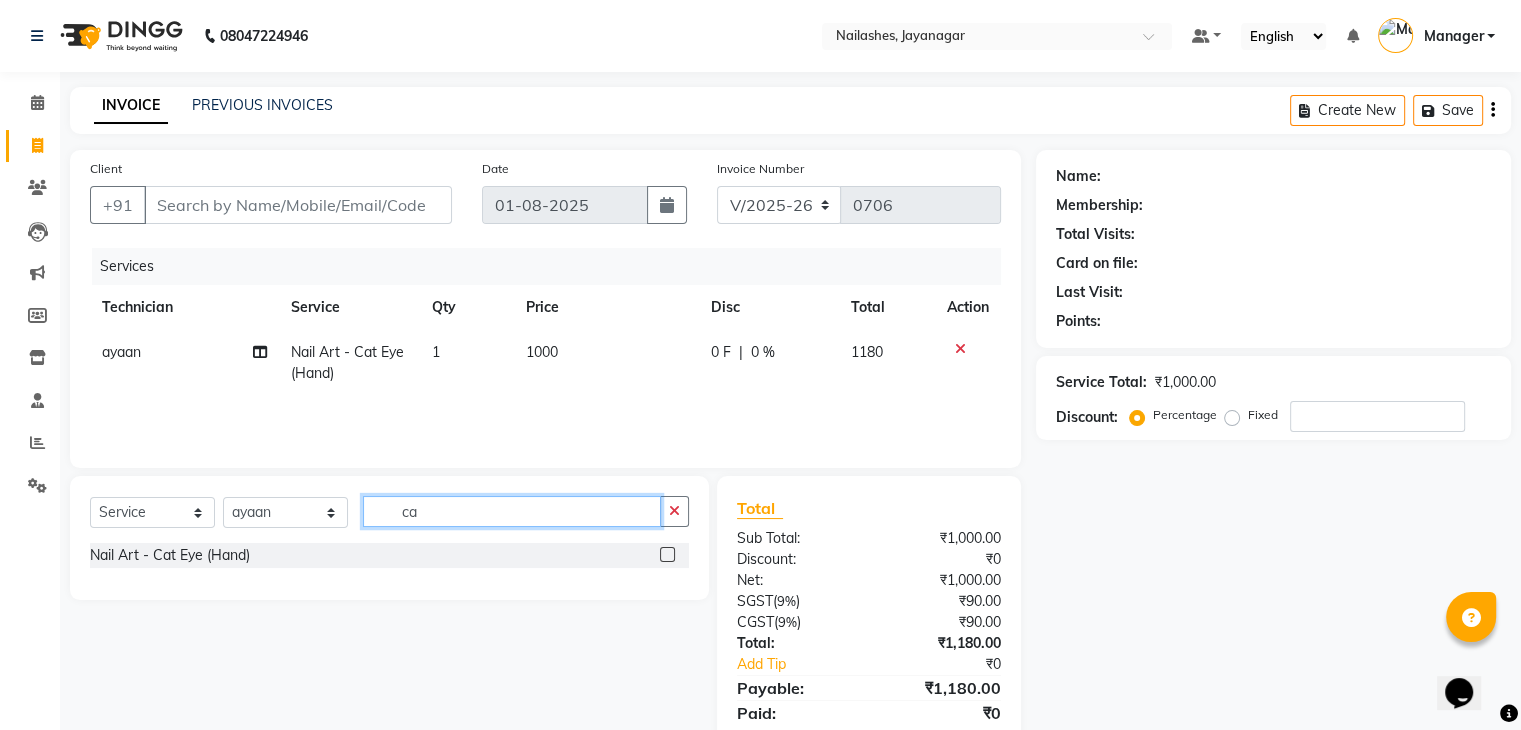 type on "c" 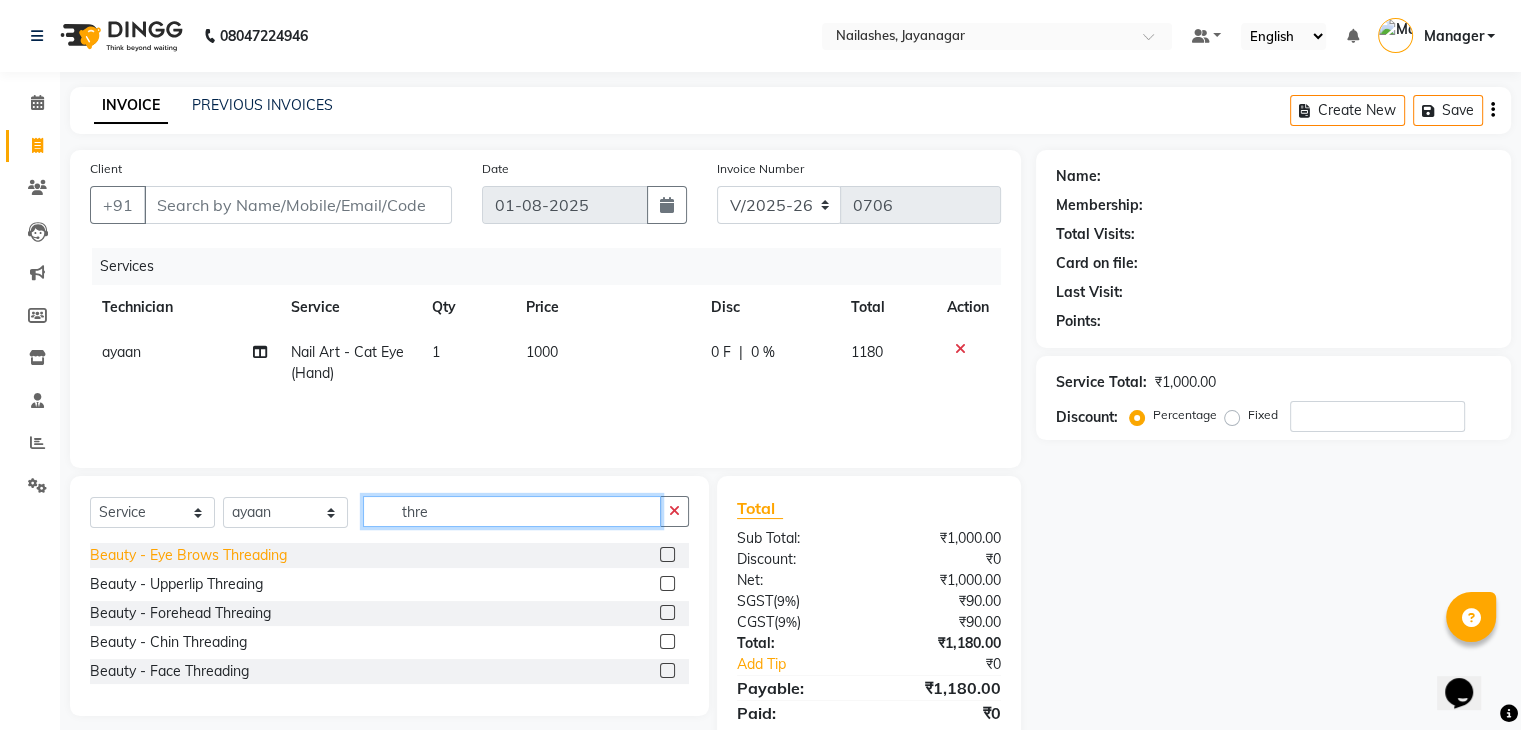 type on "thre" 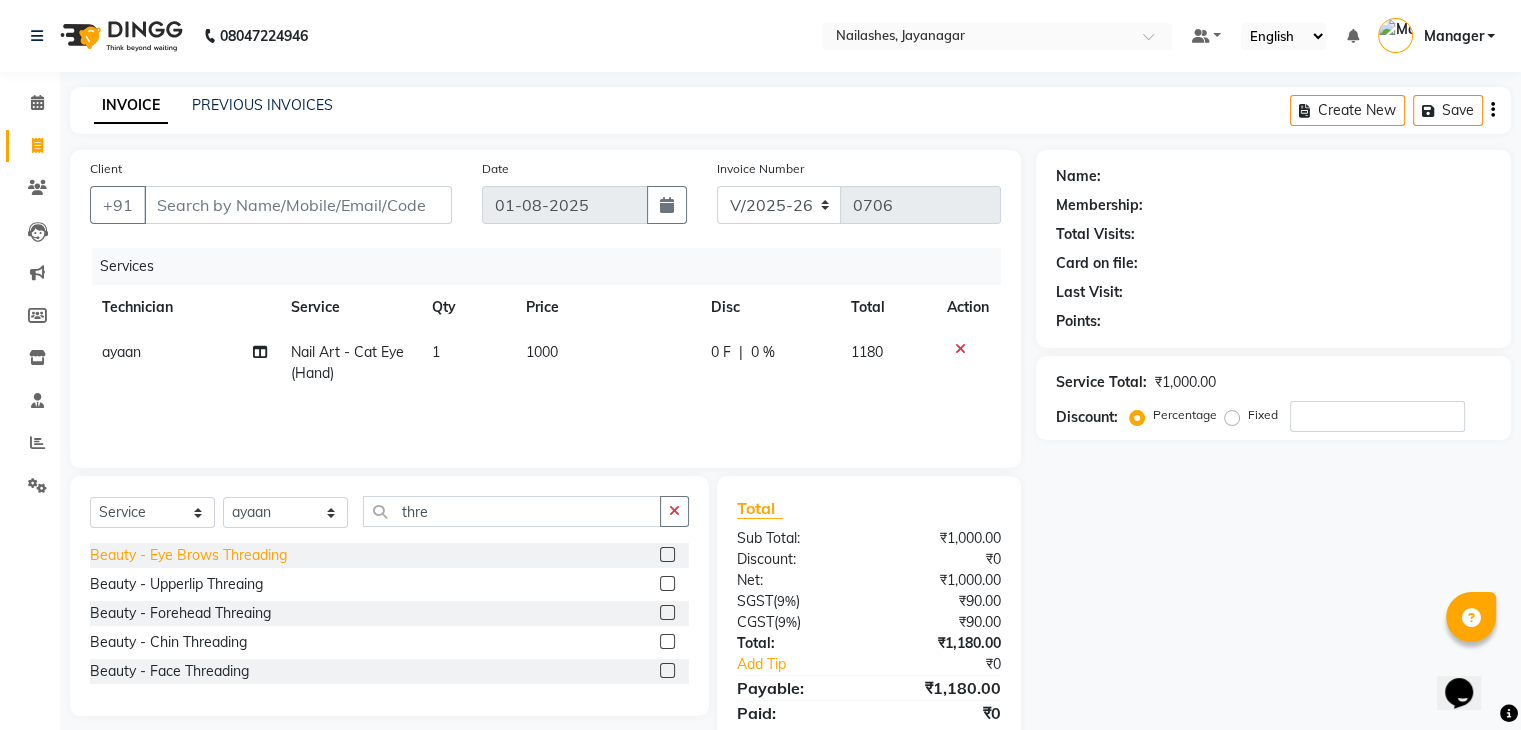 click on "Beauty  - Eye Brows Threading" 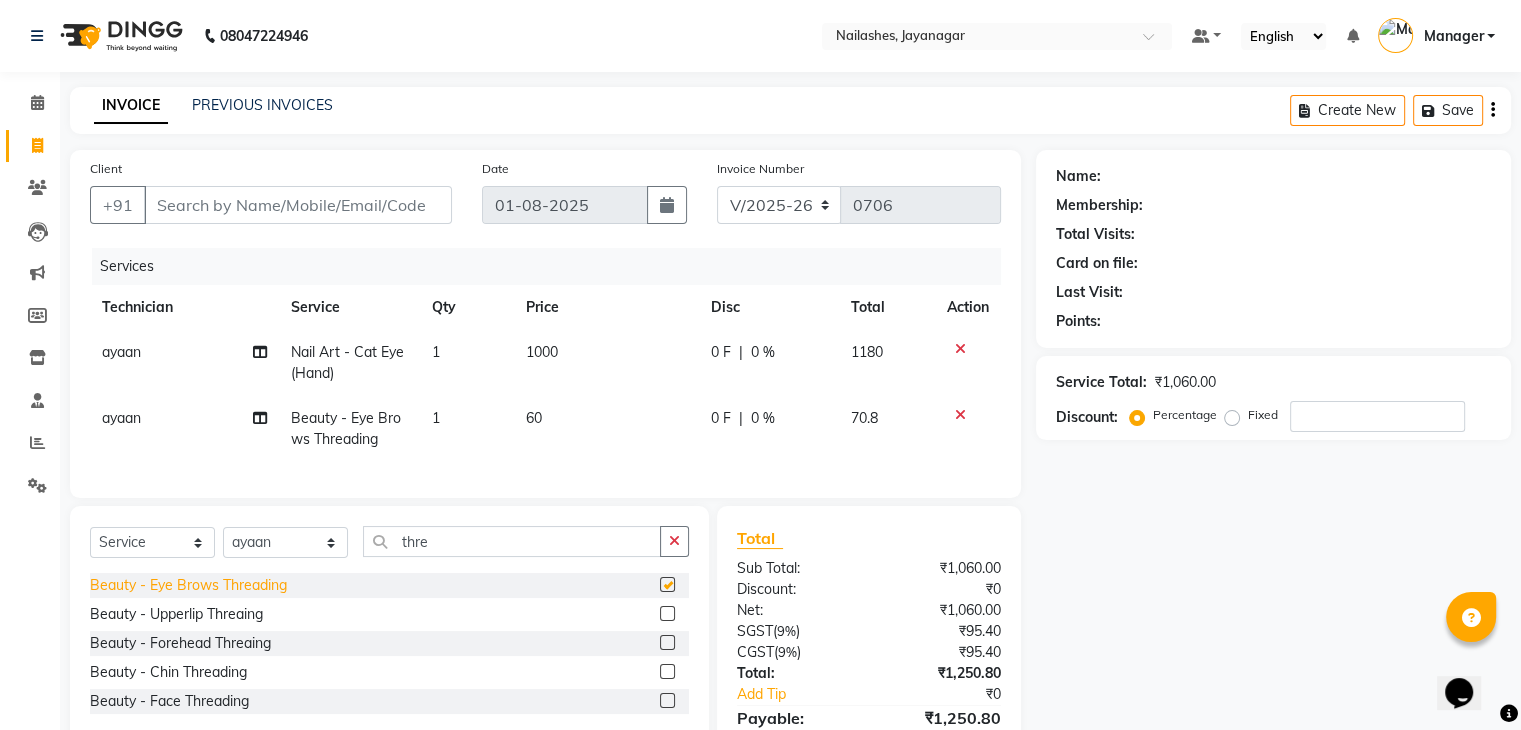 checkbox on "false" 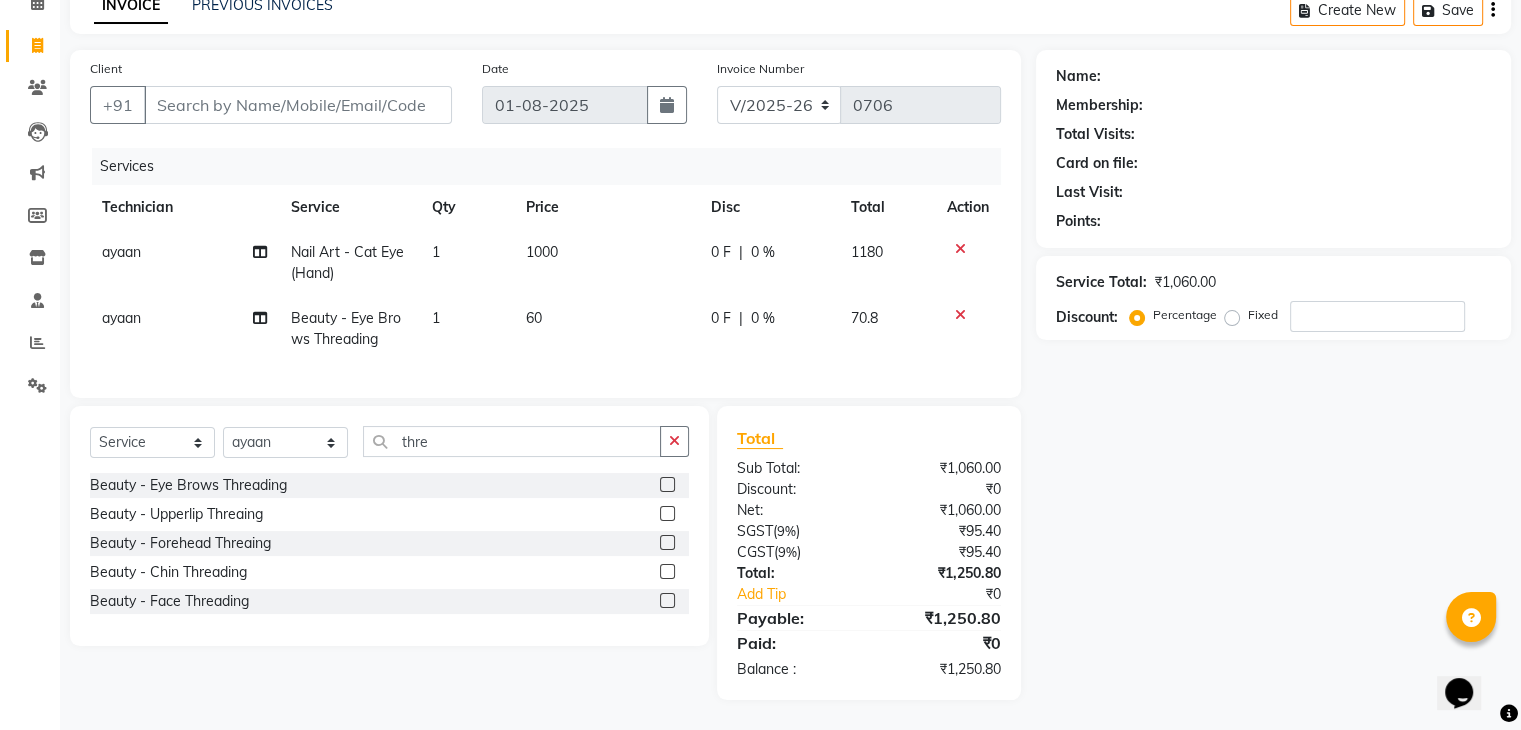 scroll, scrollTop: 116, scrollLeft: 0, axis: vertical 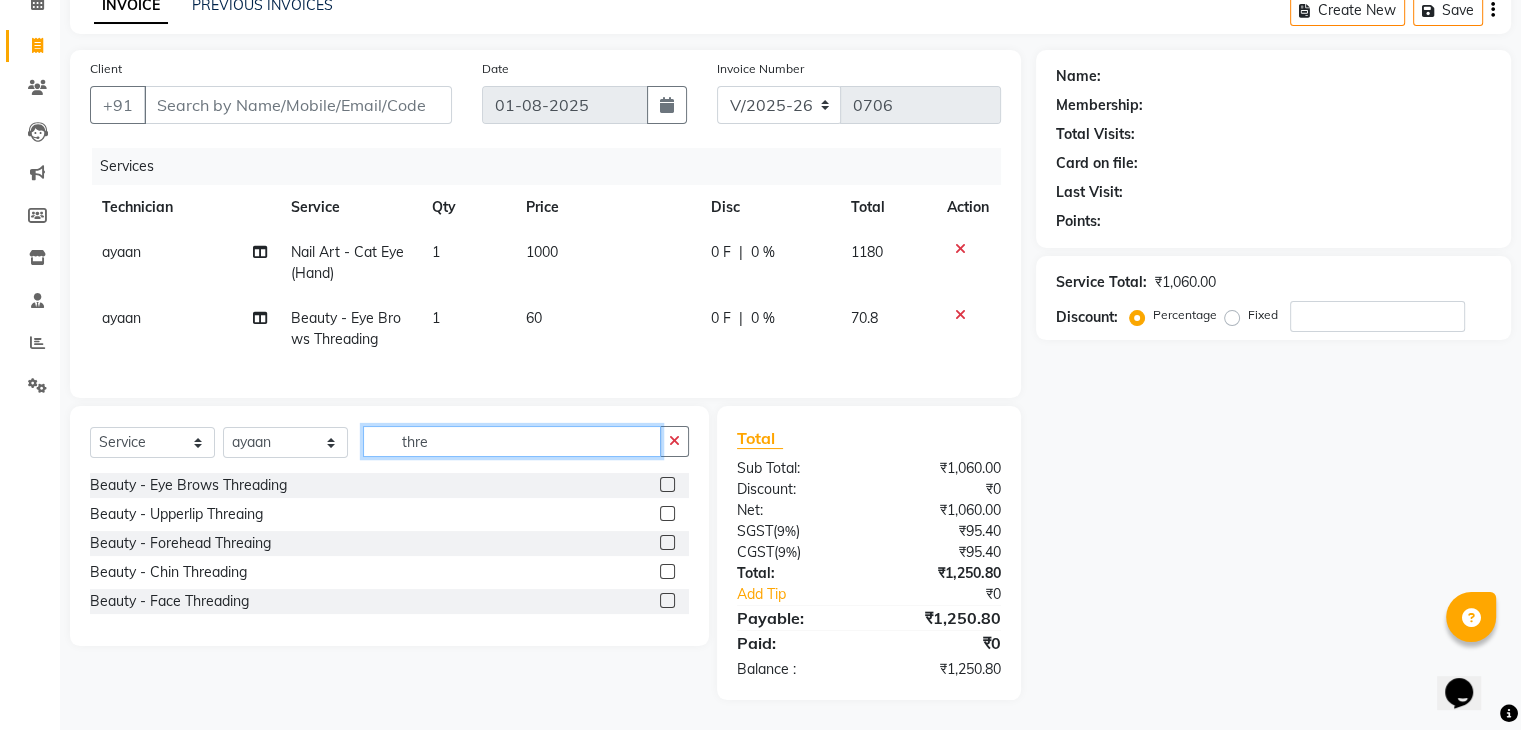 click on "thre" 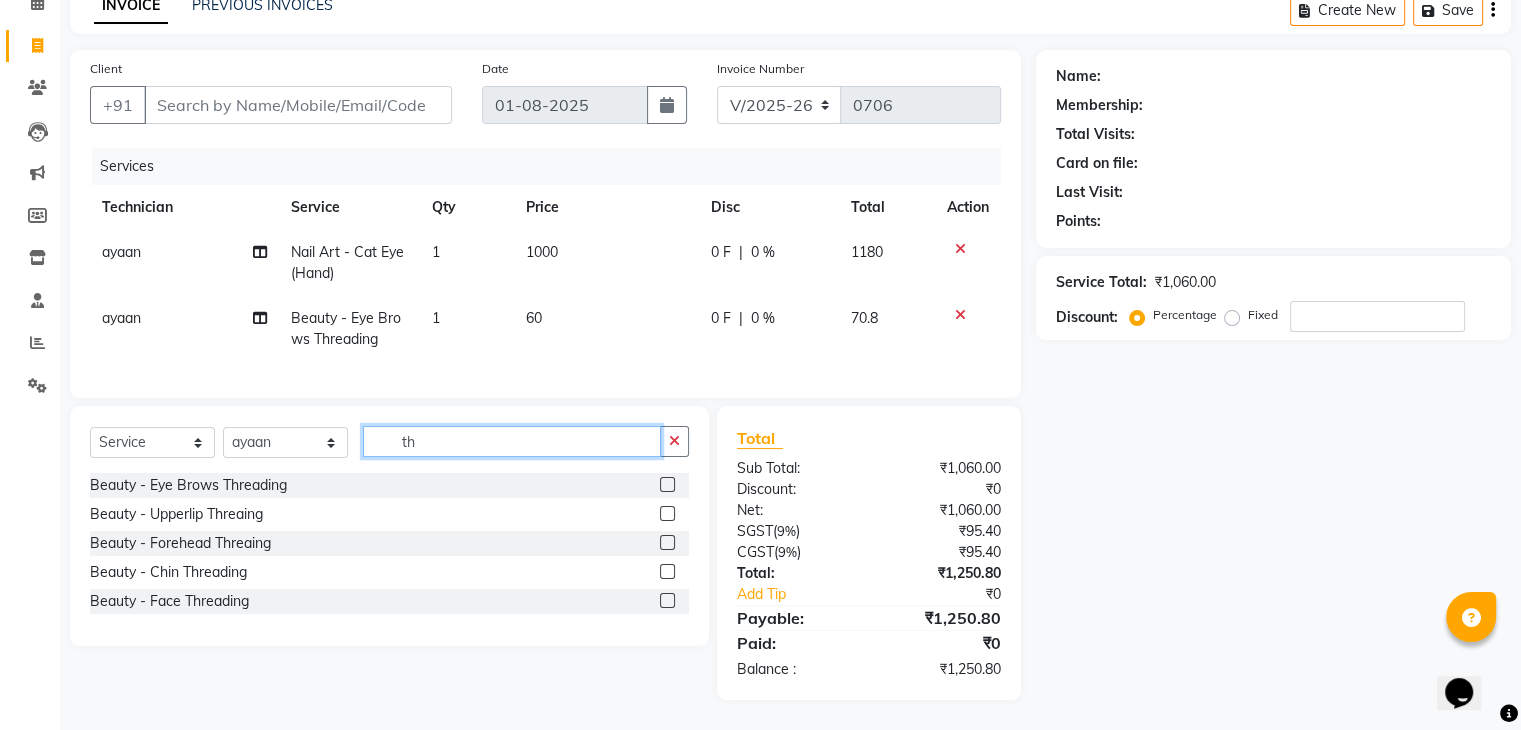 type on "t" 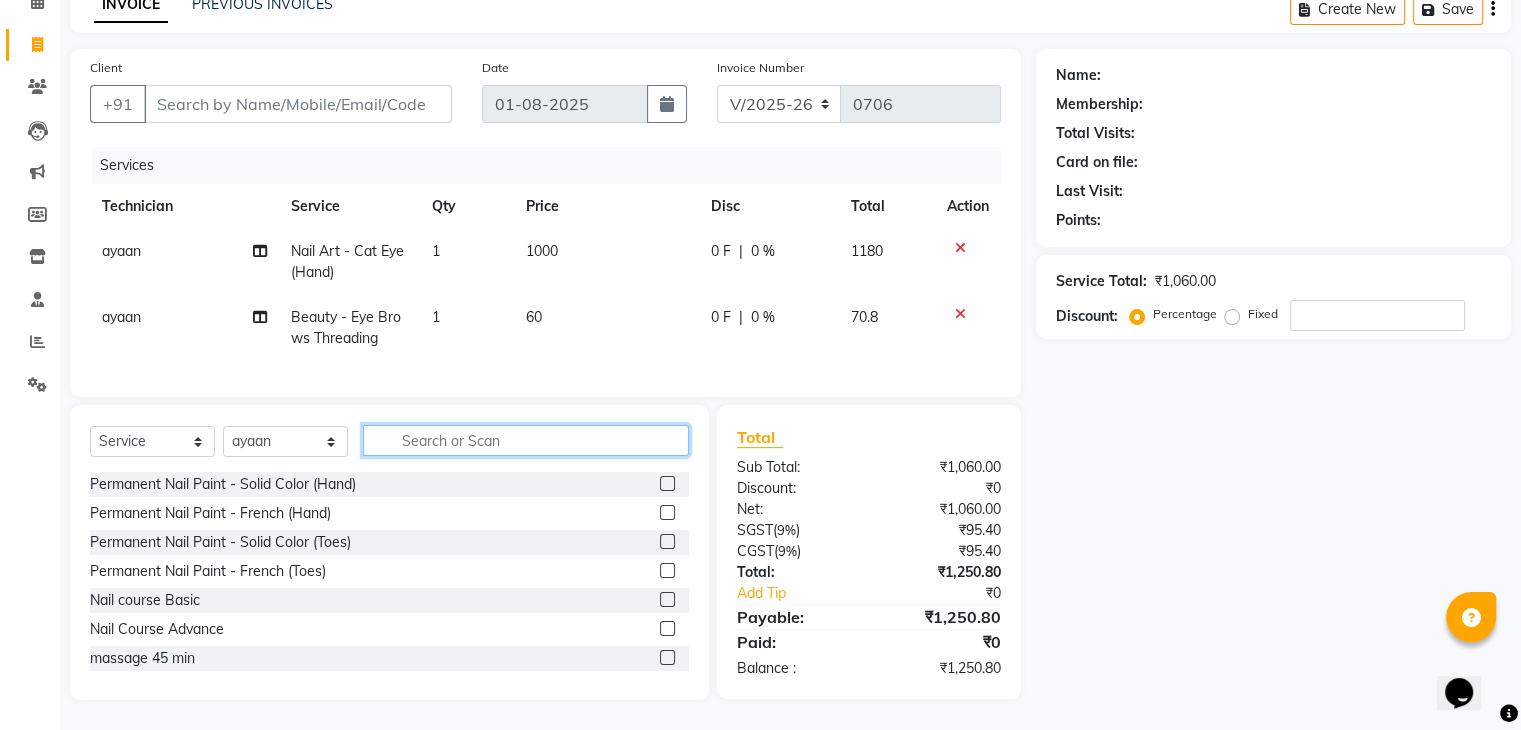 type 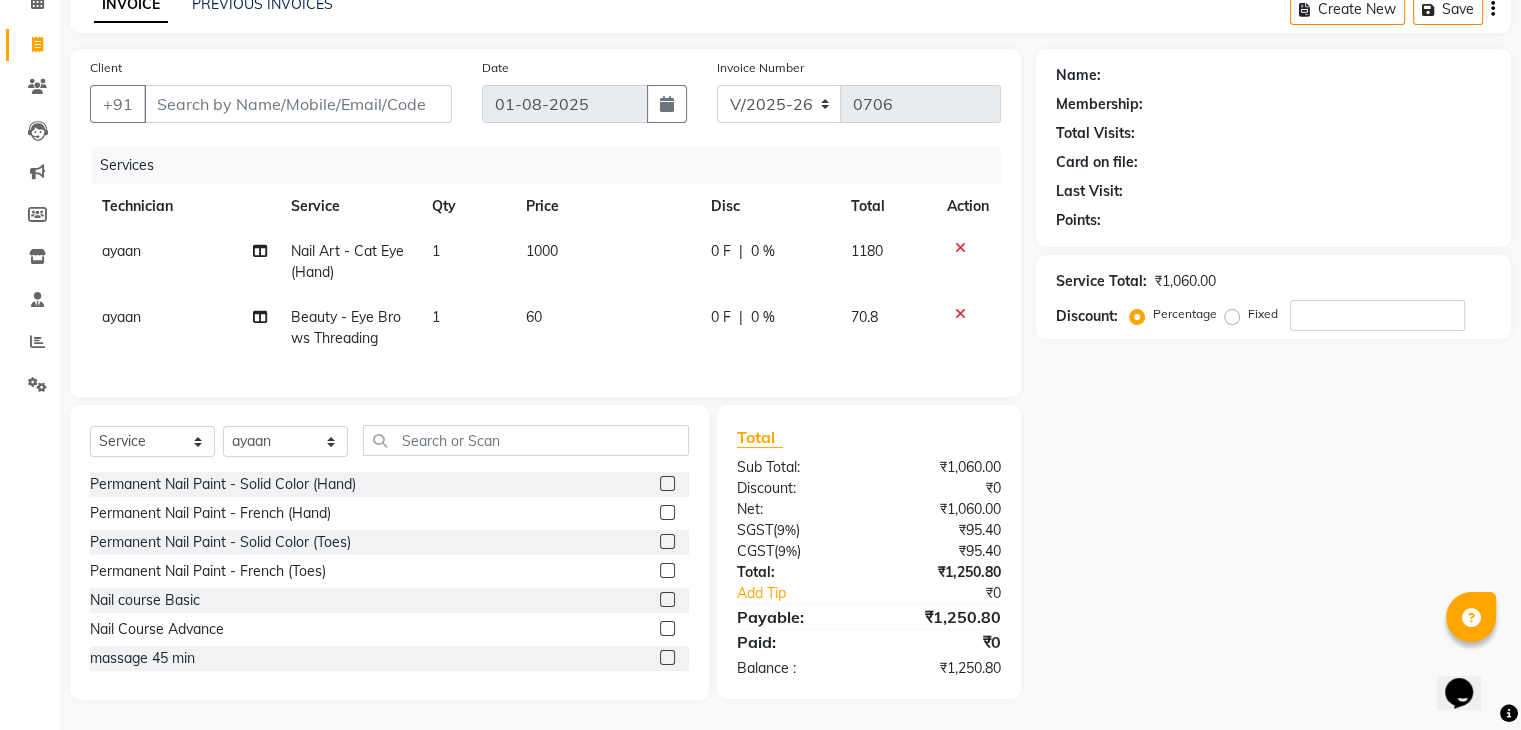 click on "ayaan" 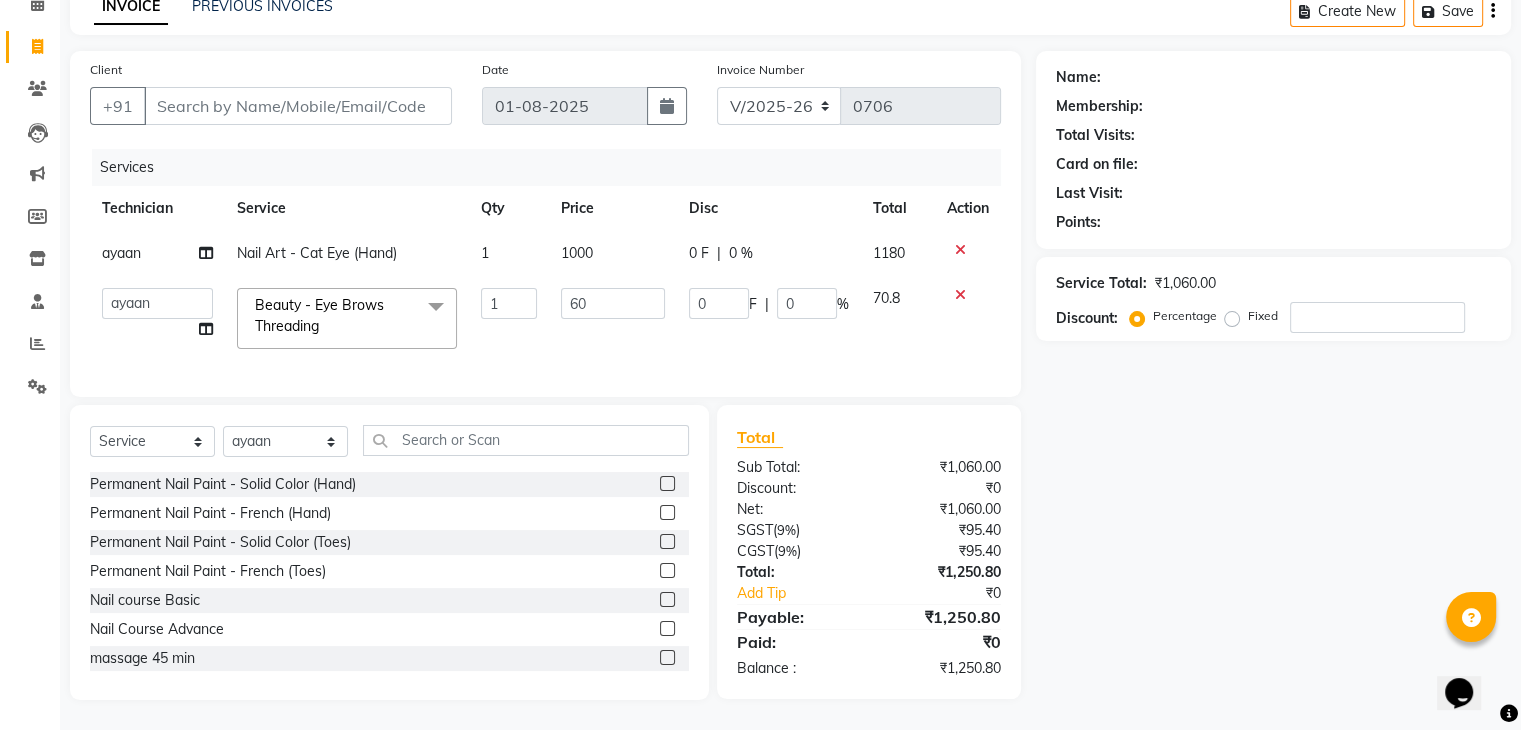 scroll, scrollTop: 115, scrollLeft: 0, axis: vertical 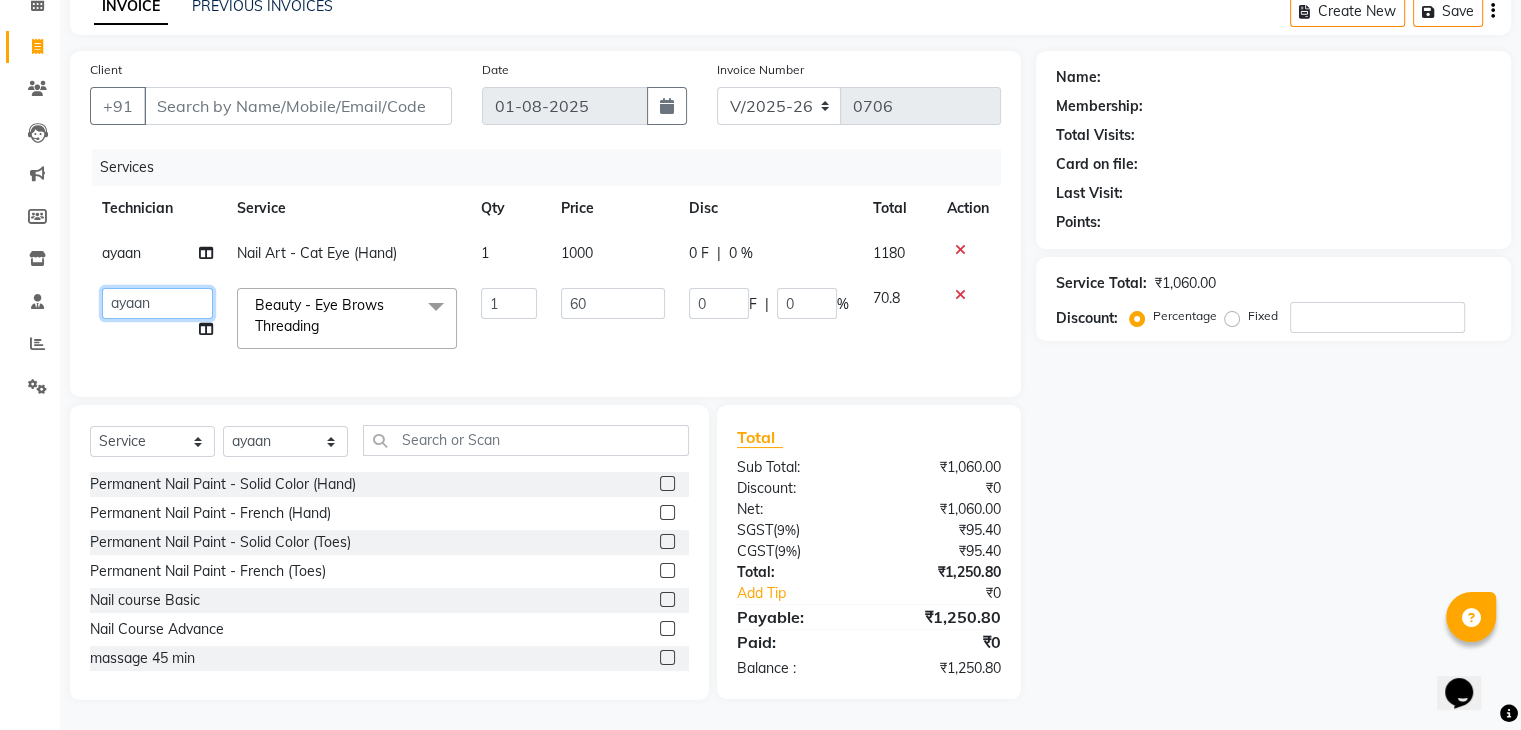 click on "Admin   ayaan   DAYAL   Manager   mohith   PRINCE   Ranjitha   Soundarya" 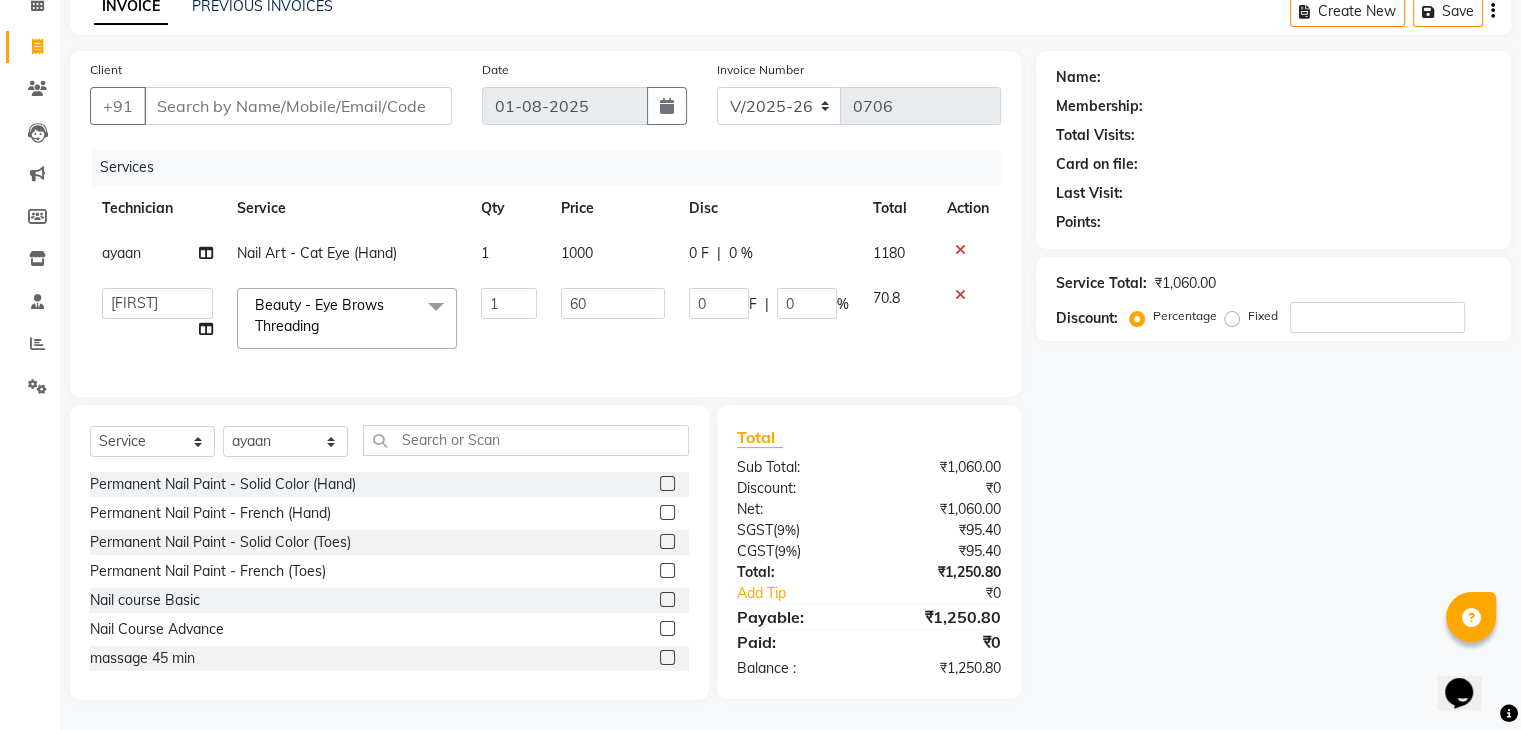 select on "25632" 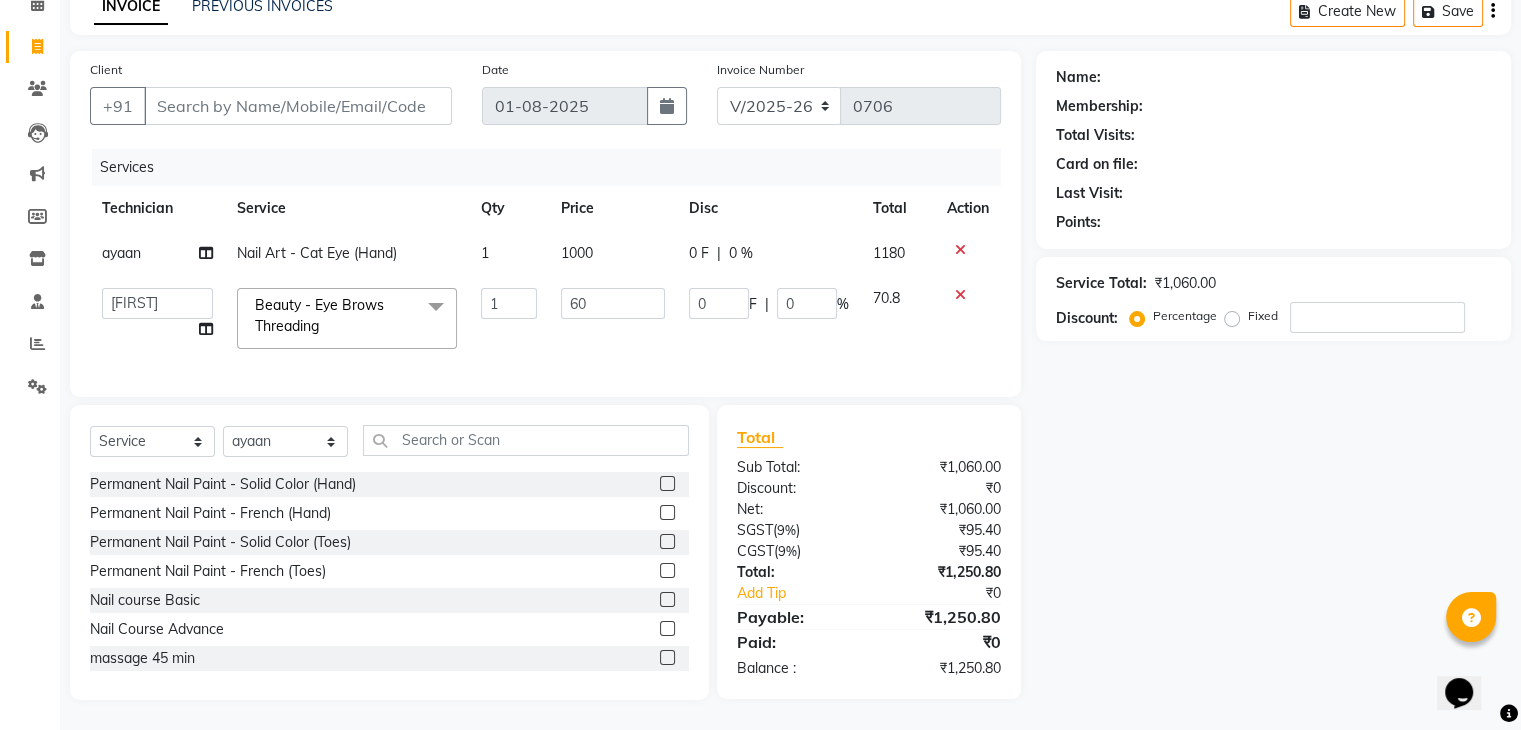 click on "Admin   ayaan   DAYAL   Manager   mohith   PRINCE   Ranjitha   Soundarya" 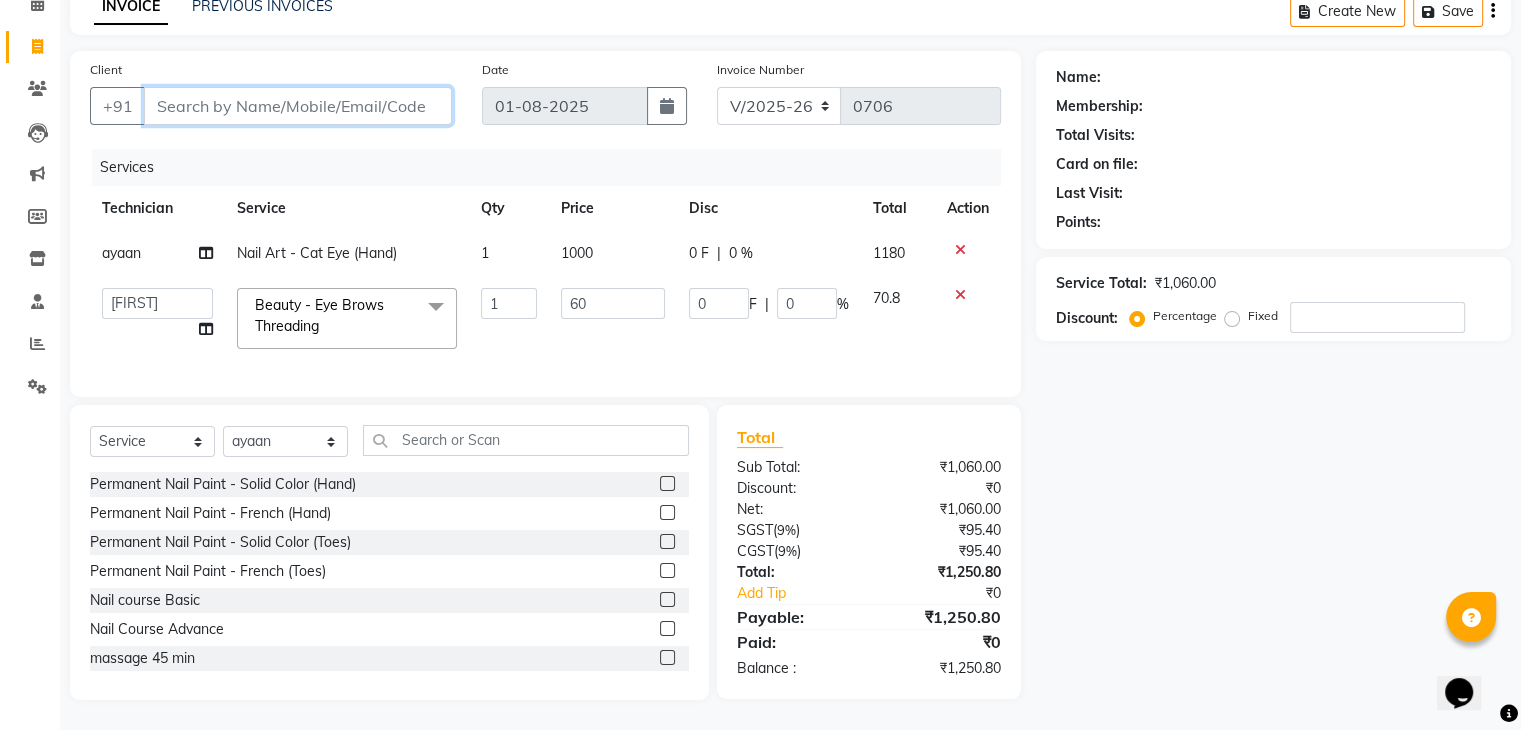 click on "Client" at bounding box center [298, 106] 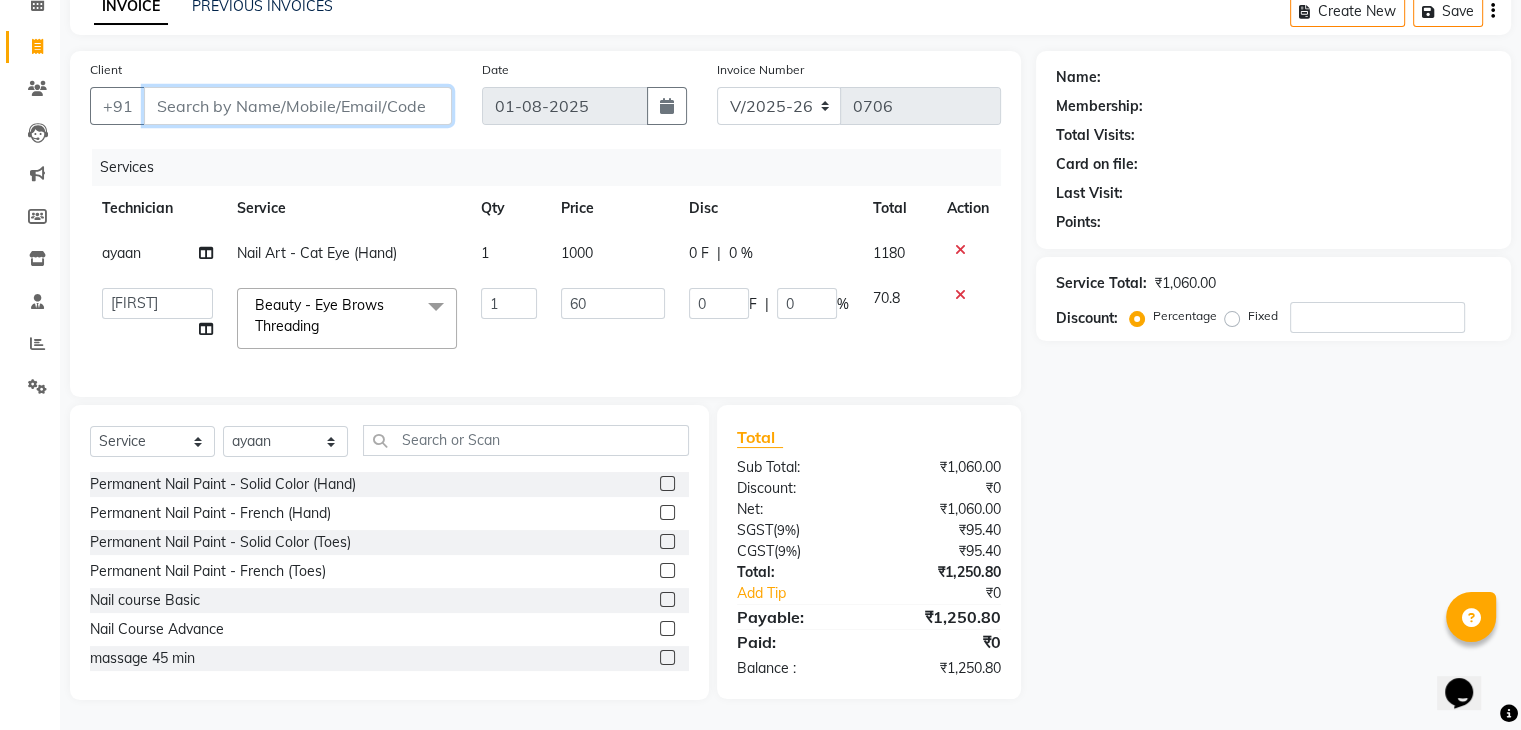 type on "p" 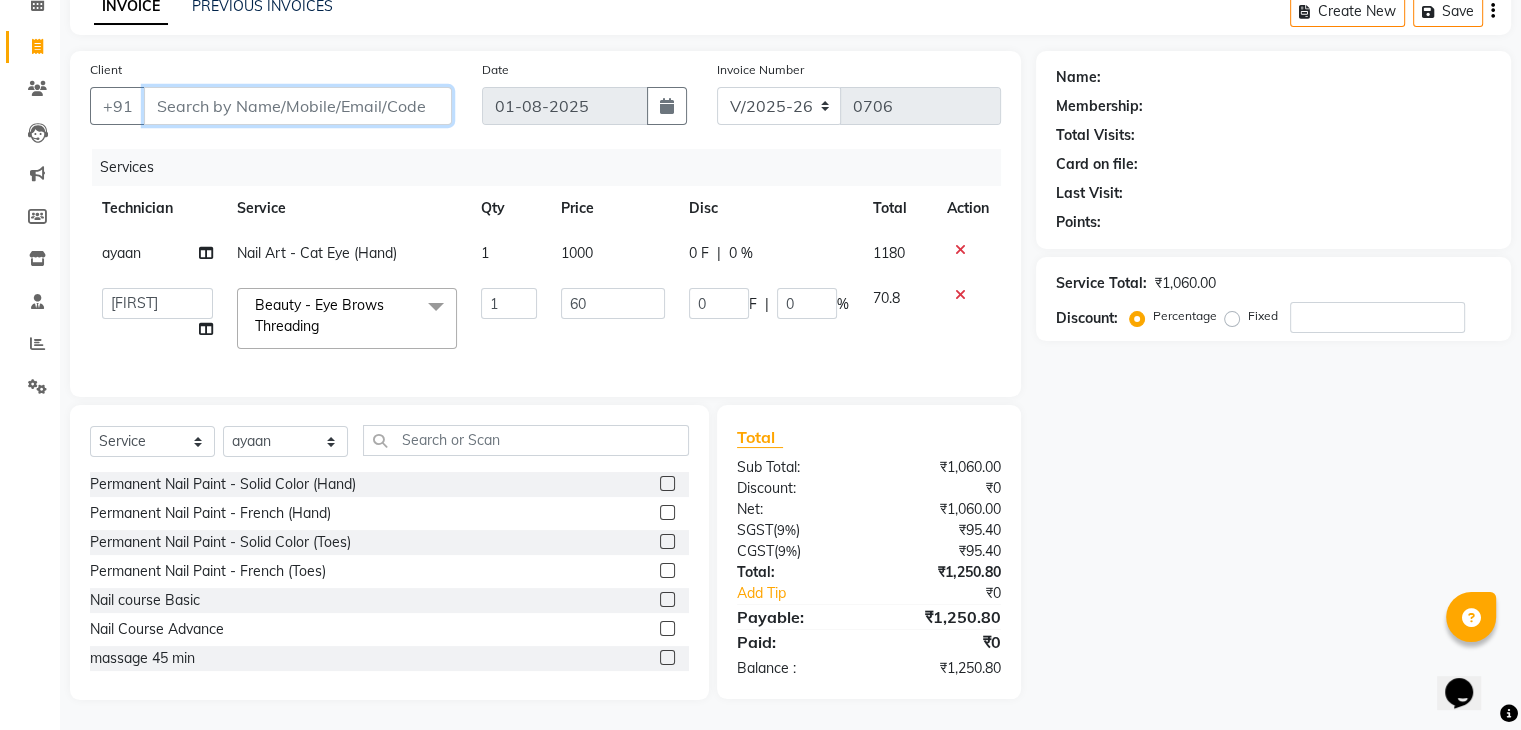 type on "0" 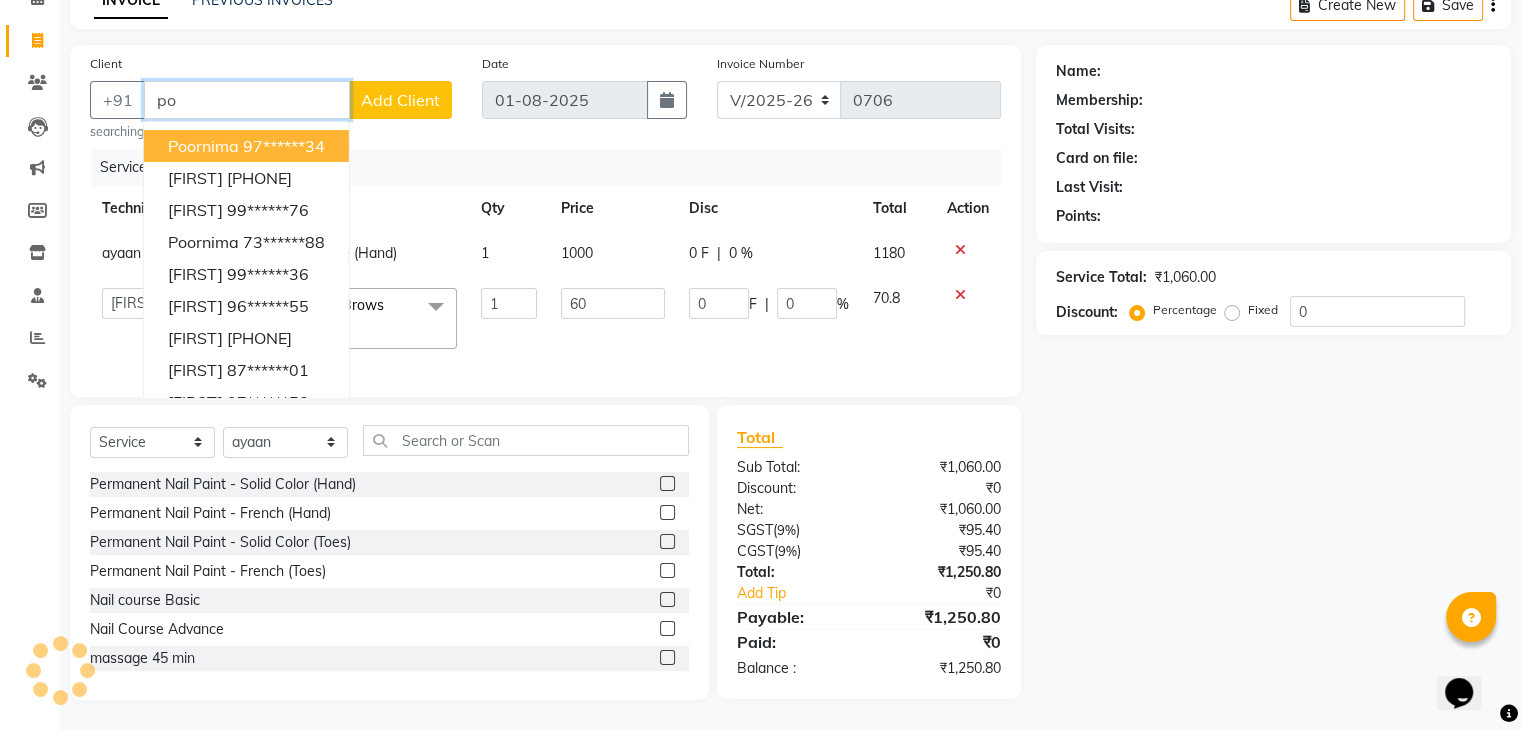 type on "p" 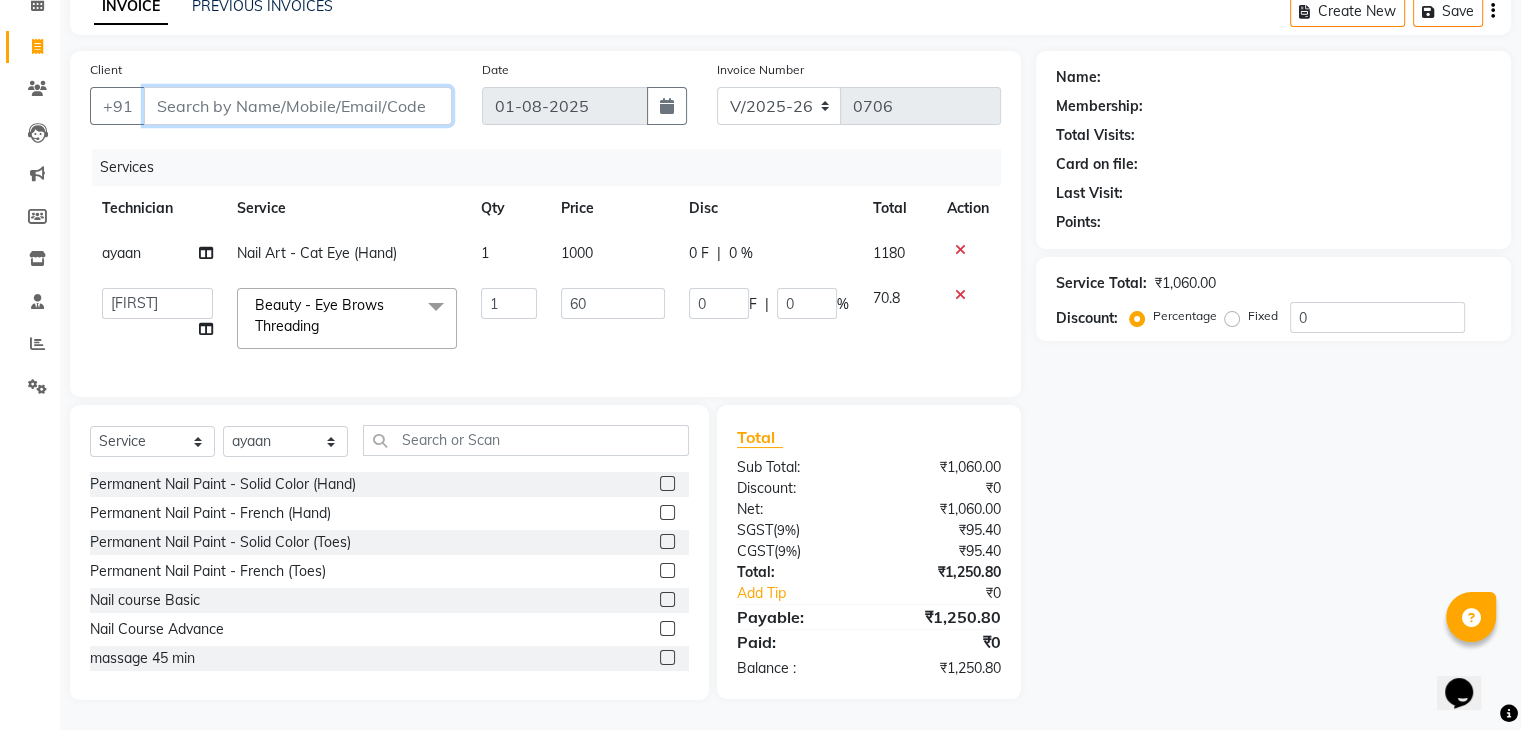 click on "Client" at bounding box center (298, 106) 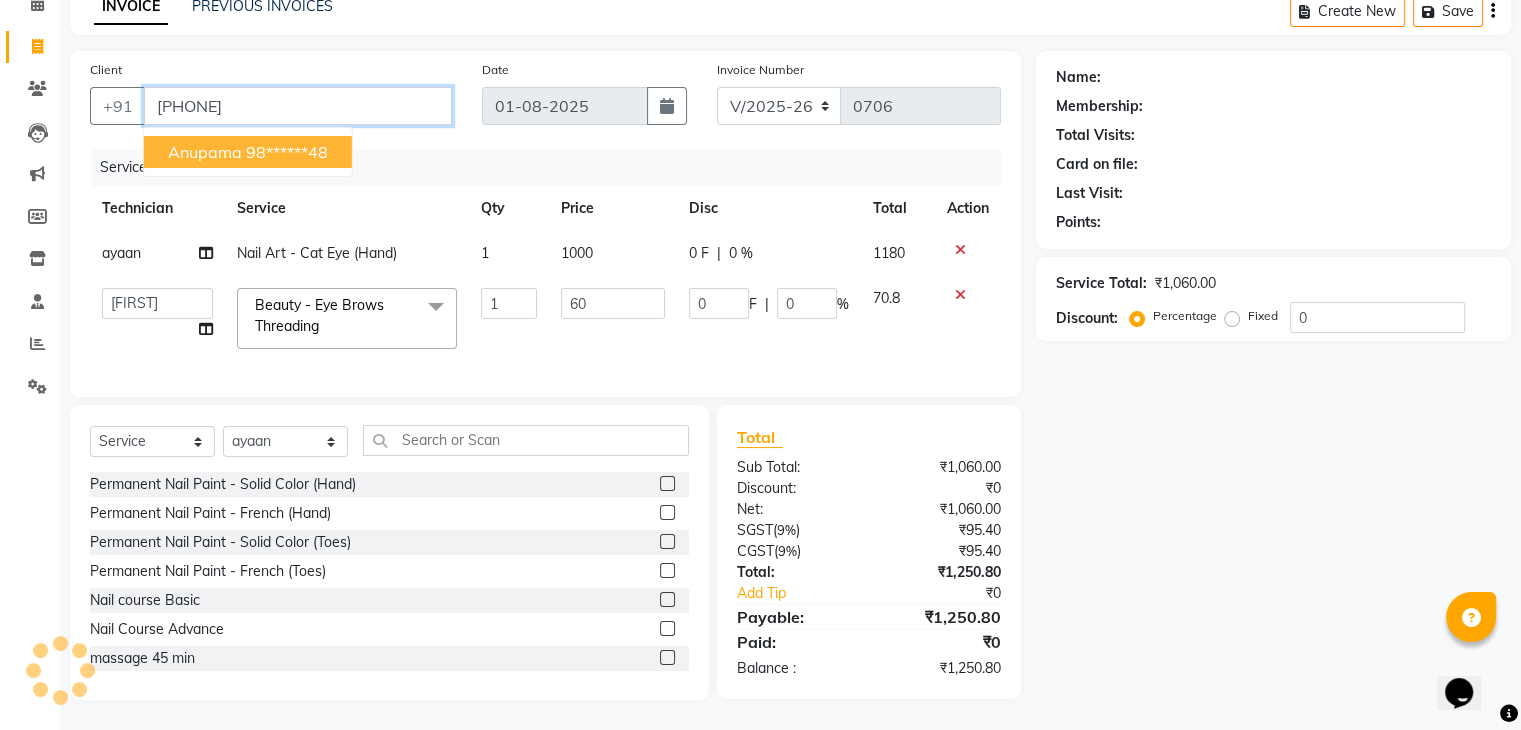 click on "98******48" at bounding box center [287, 152] 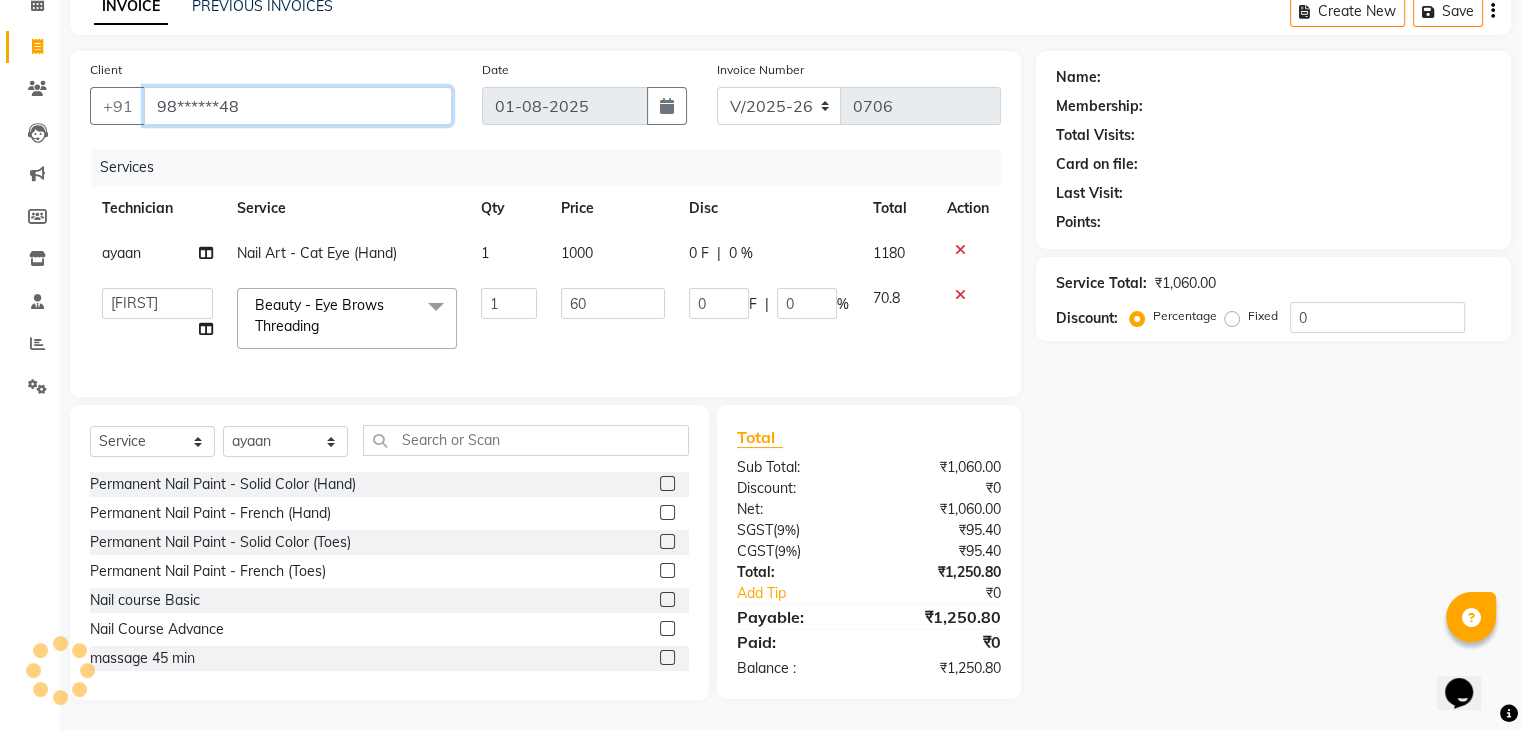 type on "98******48" 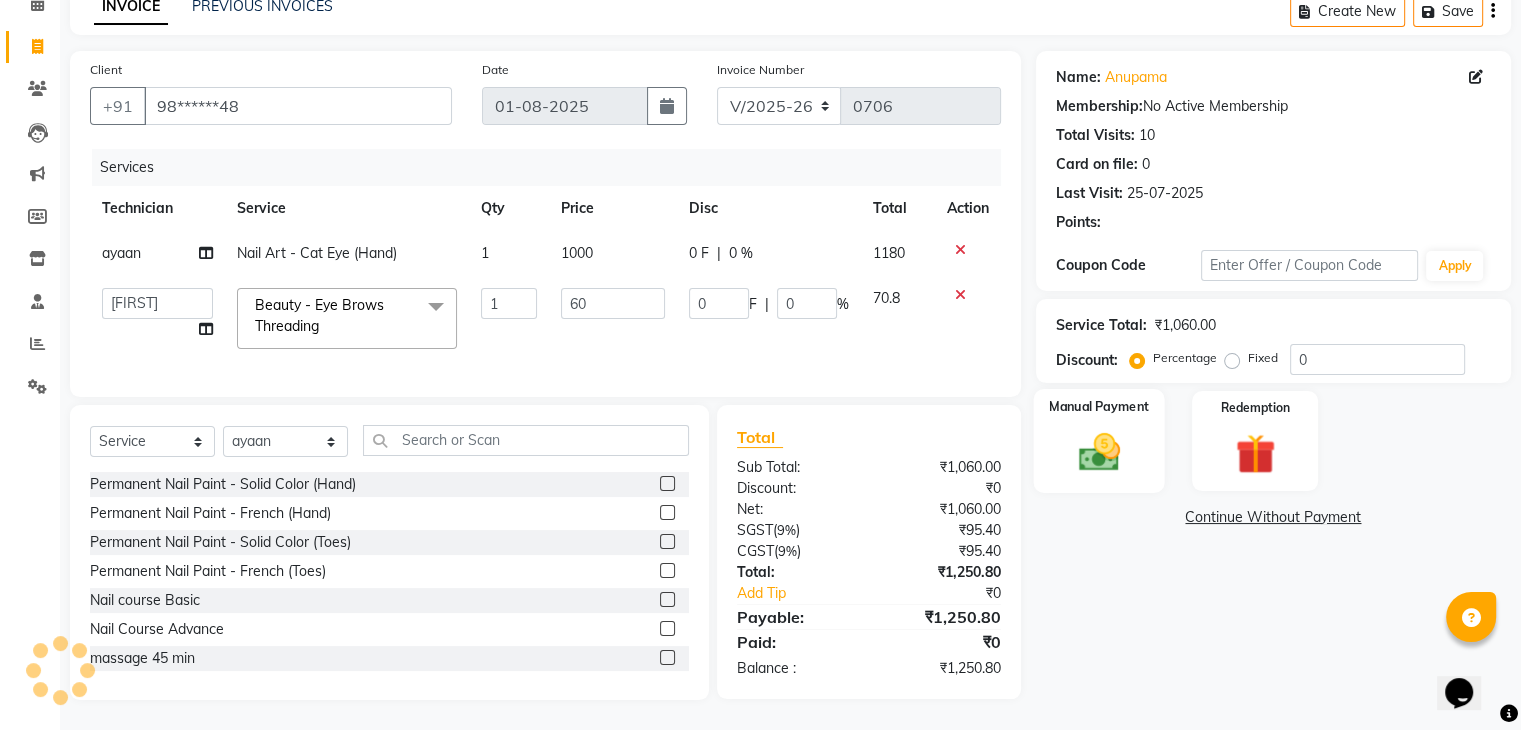 click on "Manual Payment" 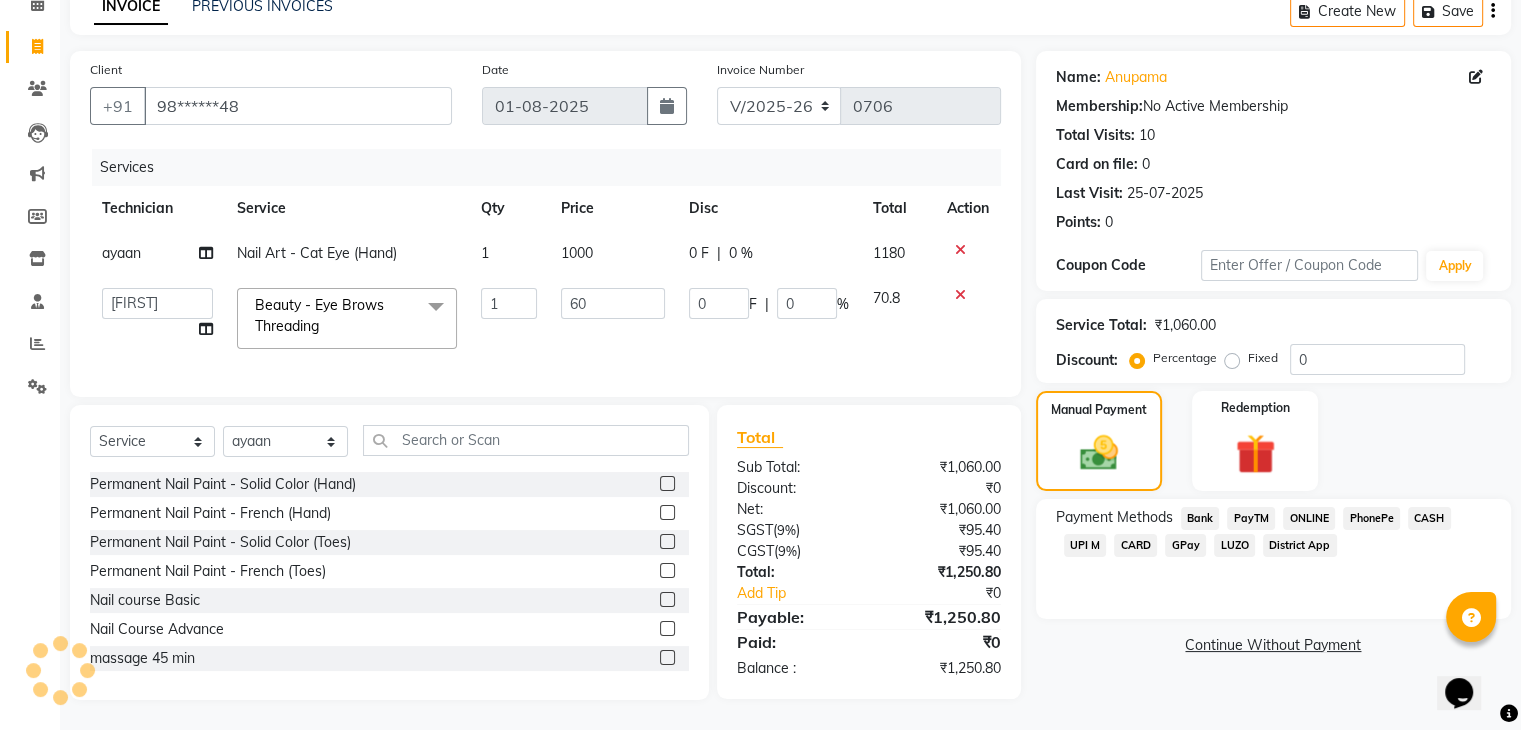 click on "CASH" 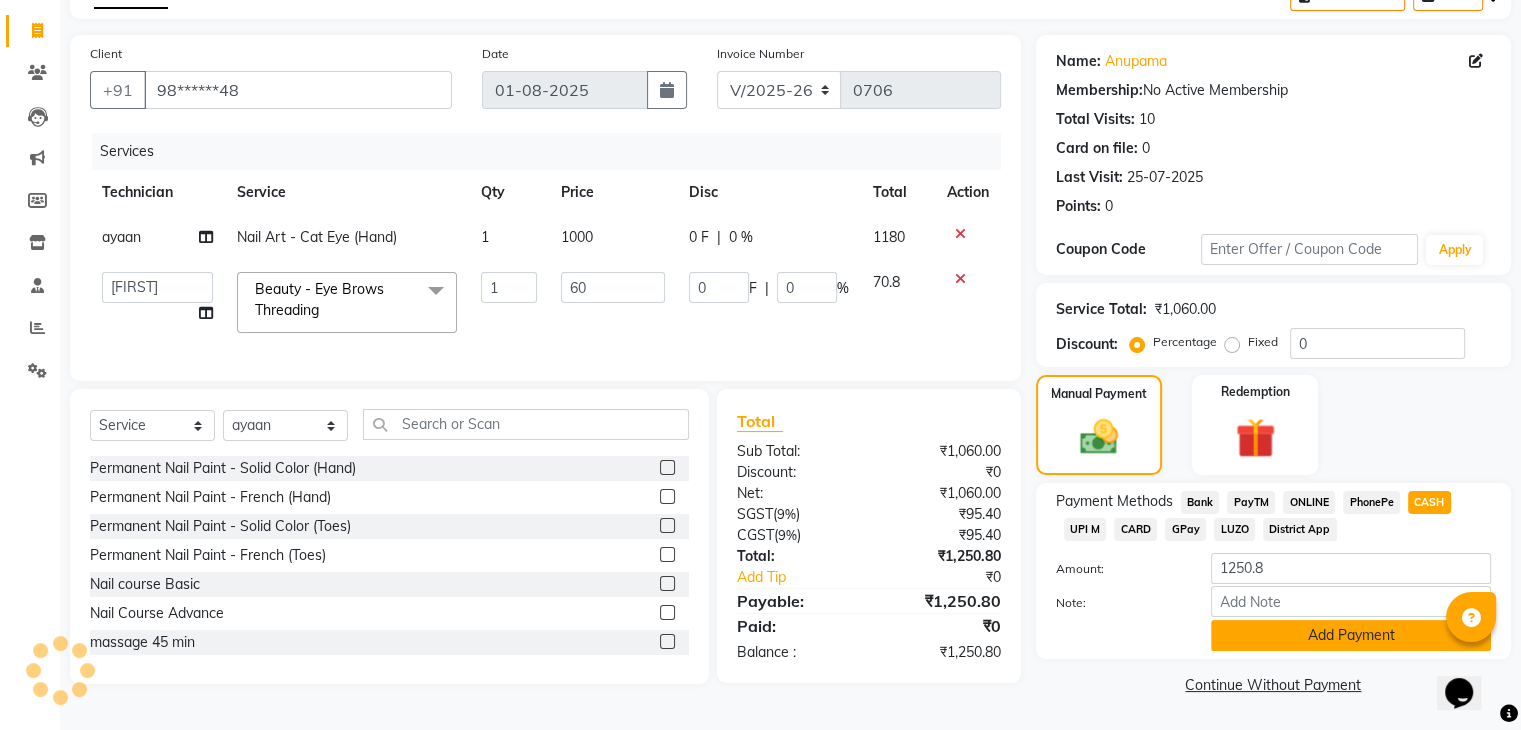 click on "Add Payment" 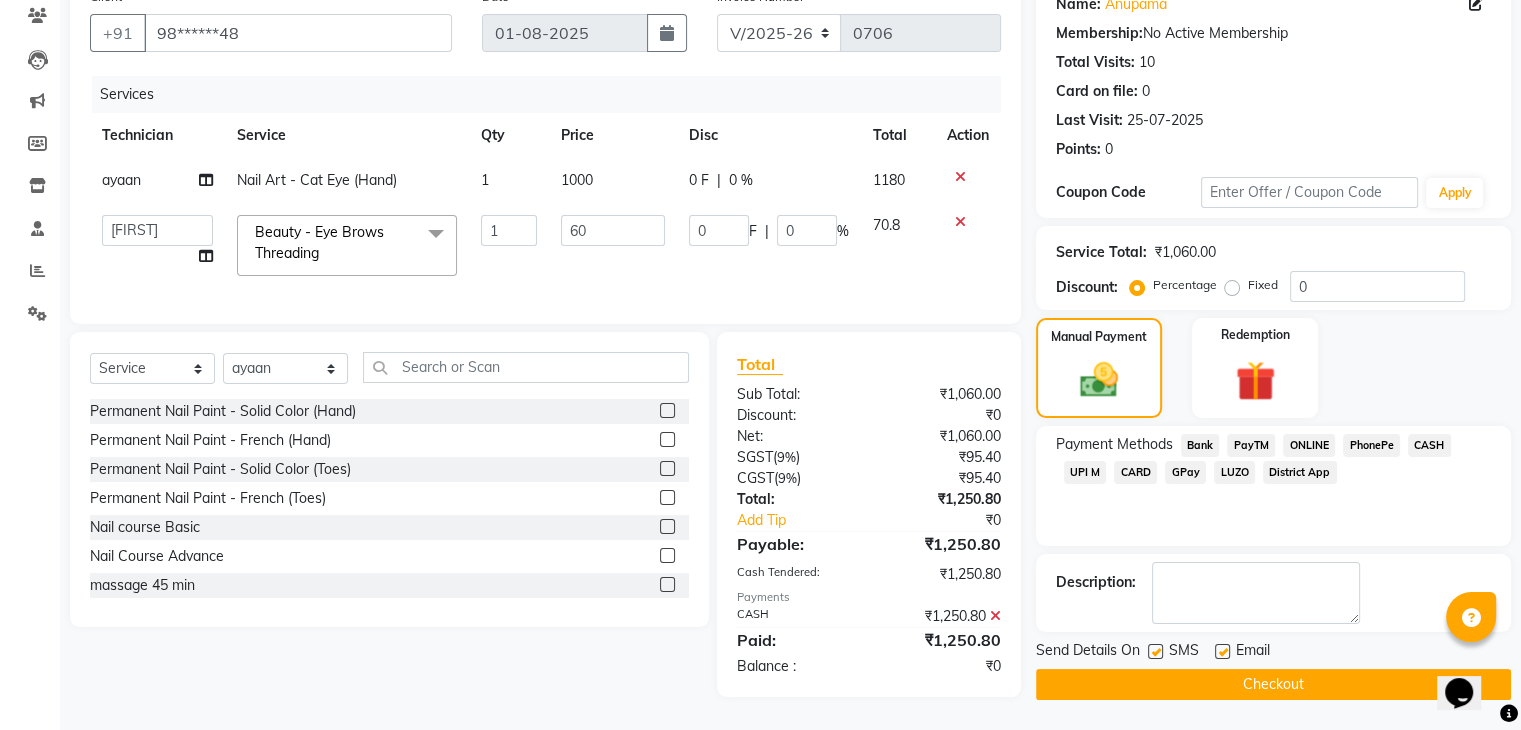 scroll, scrollTop: 184, scrollLeft: 0, axis: vertical 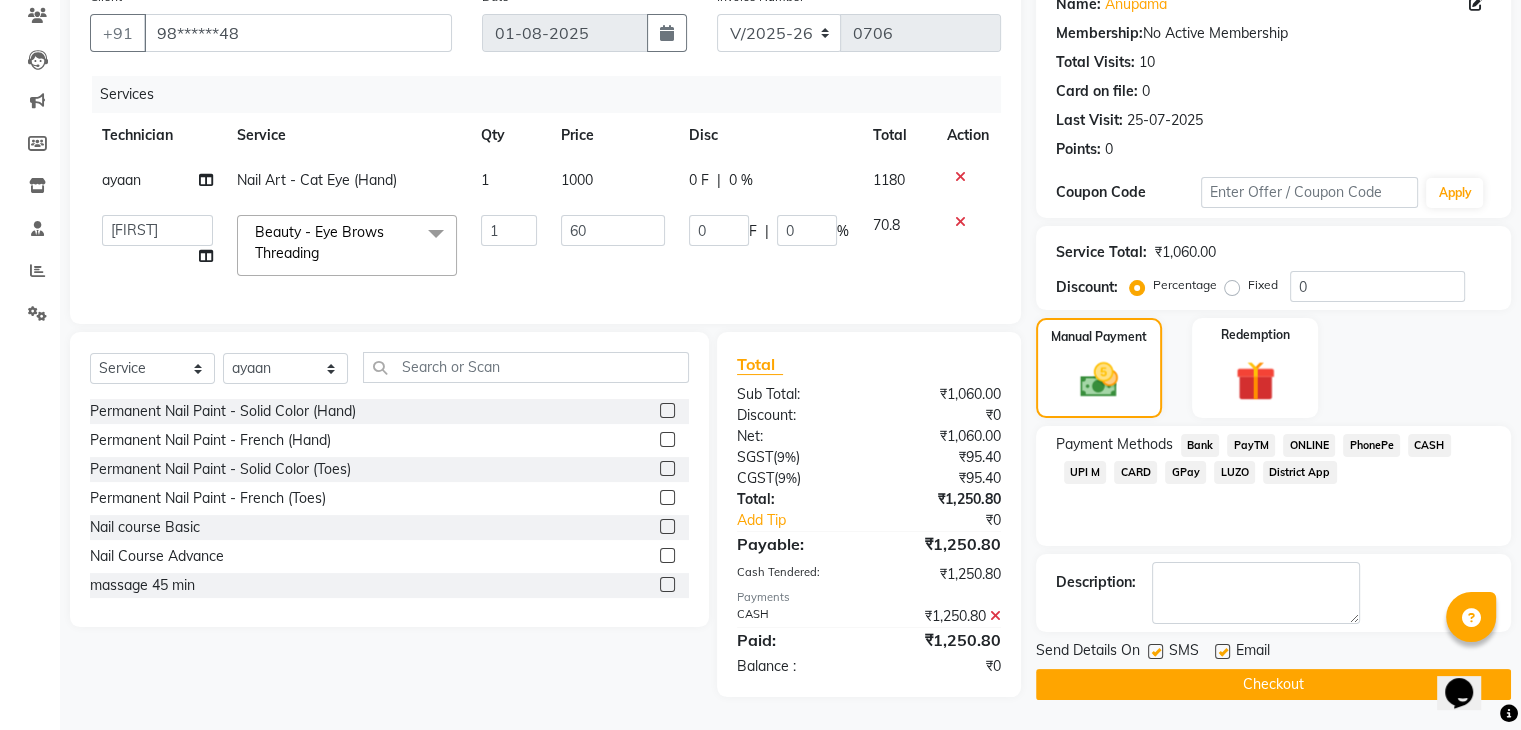 drag, startPoint x: 1329, startPoint y: 673, endPoint x: 1286, endPoint y: 678, distance: 43.289722 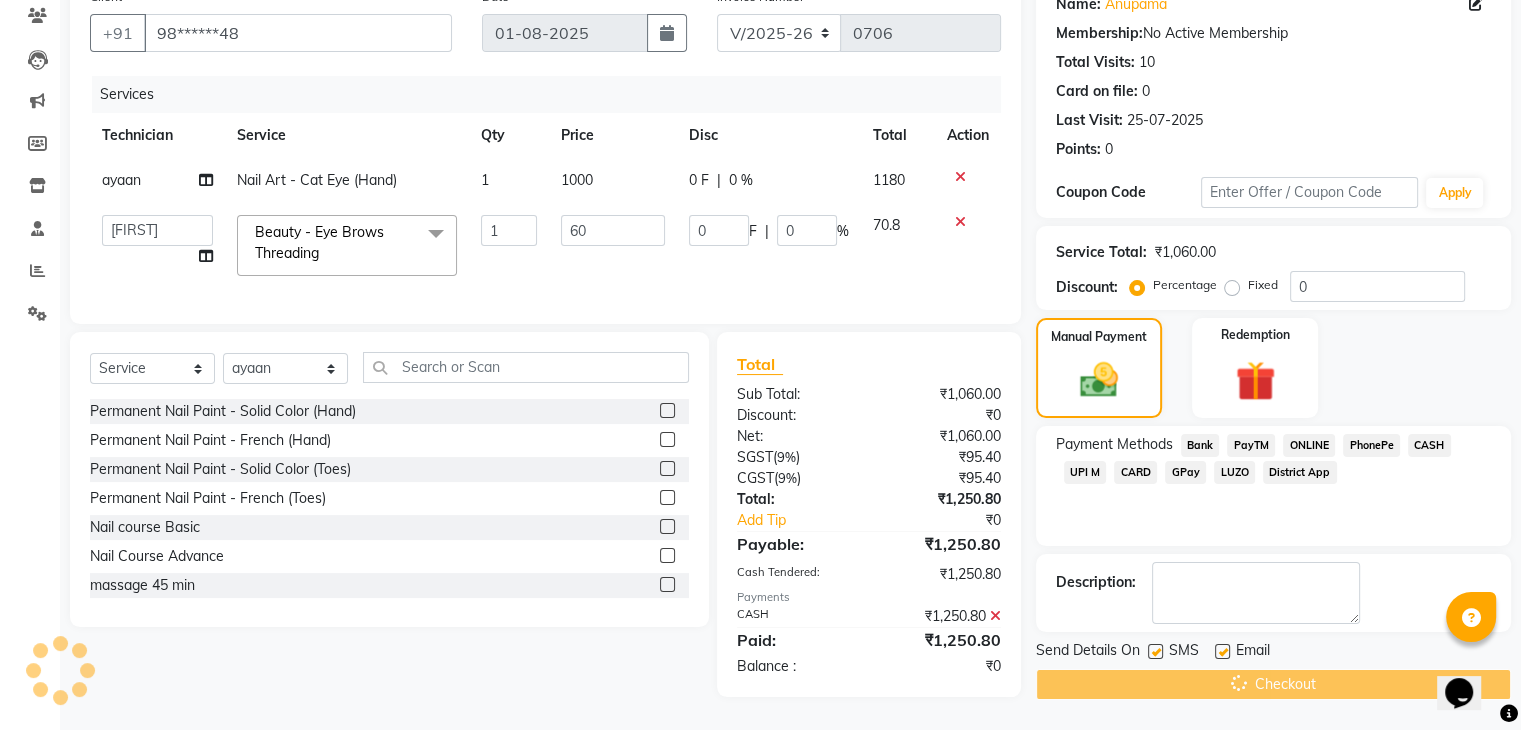 scroll, scrollTop: 0, scrollLeft: 0, axis: both 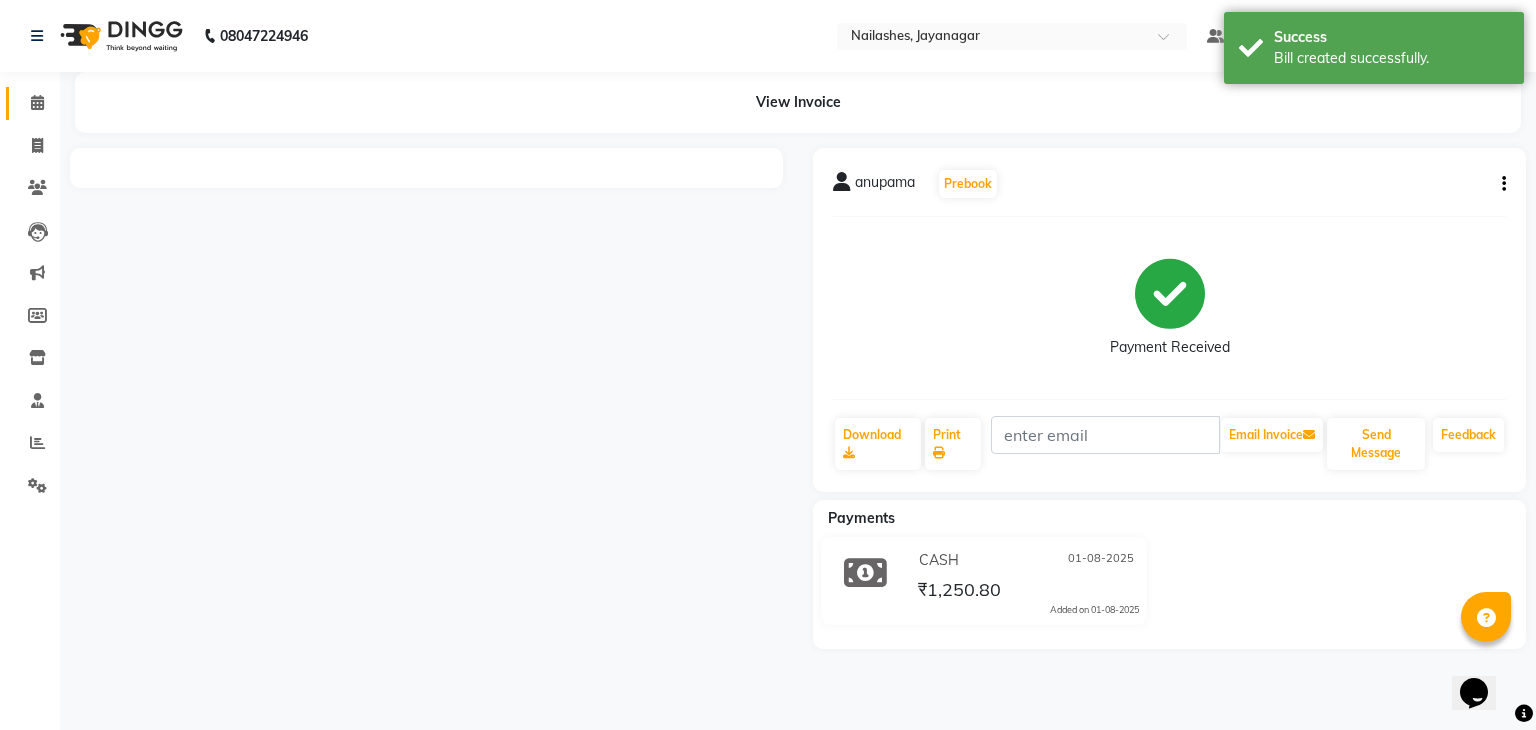 click 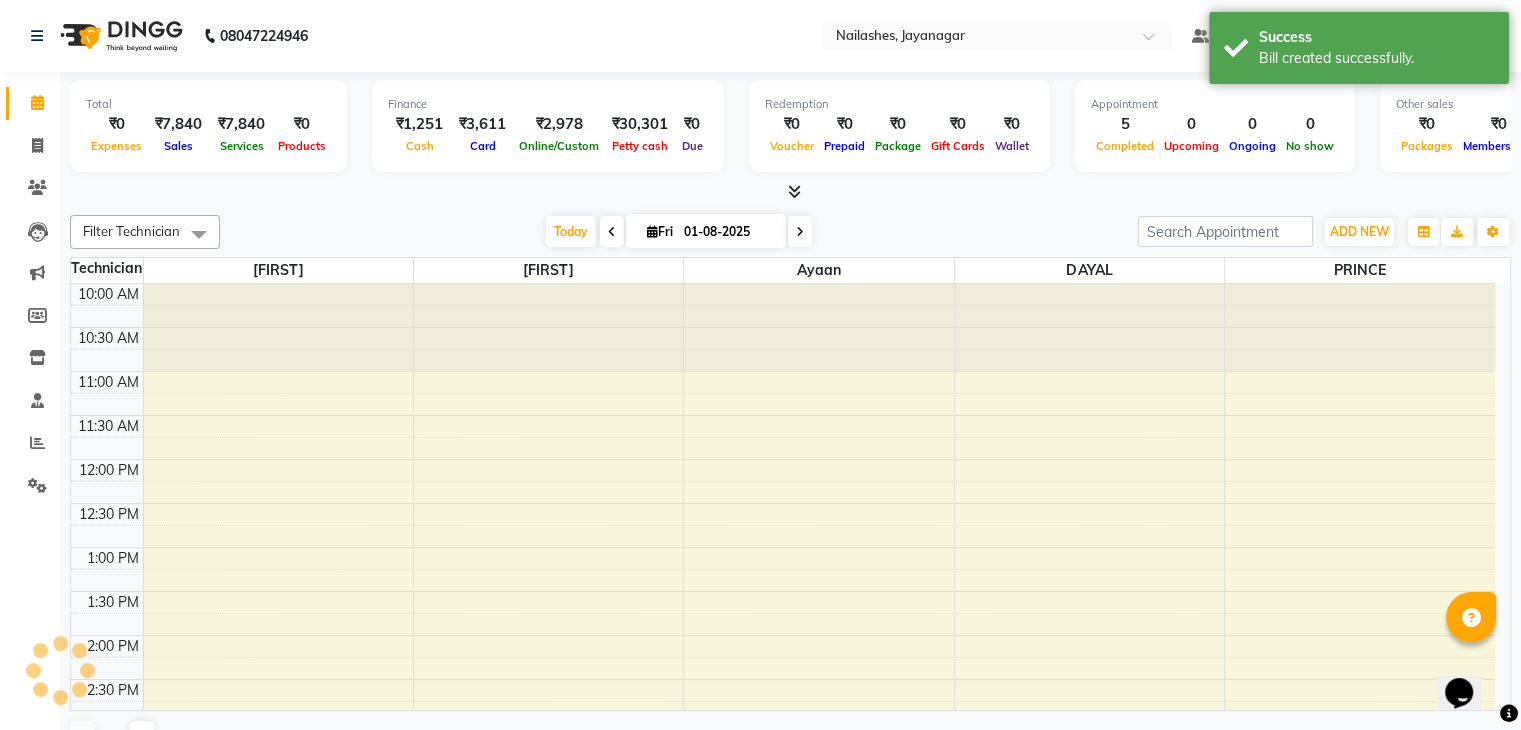 scroll, scrollTop: 0, scrollLeft: 0, axis: both 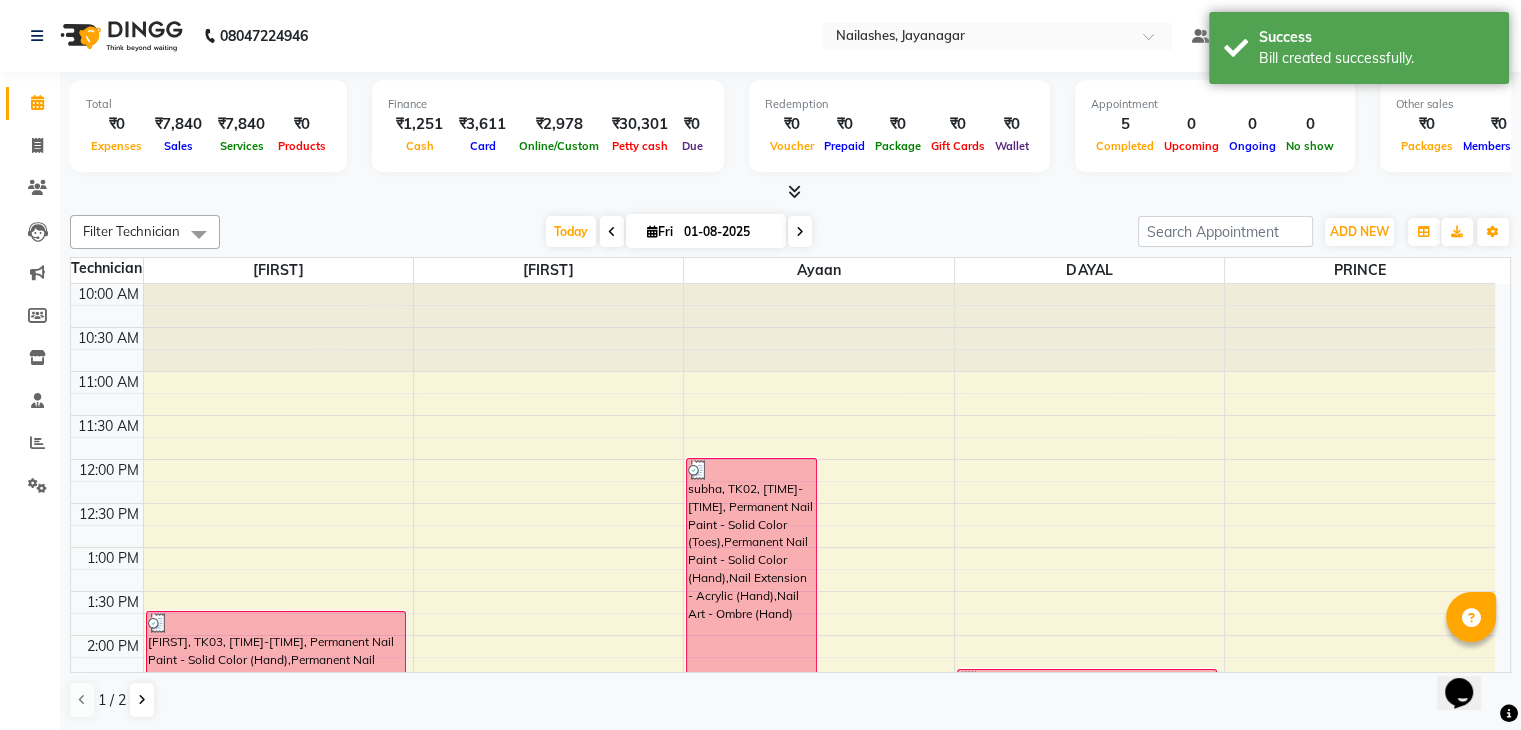 click at bounding box center [790, 192] 